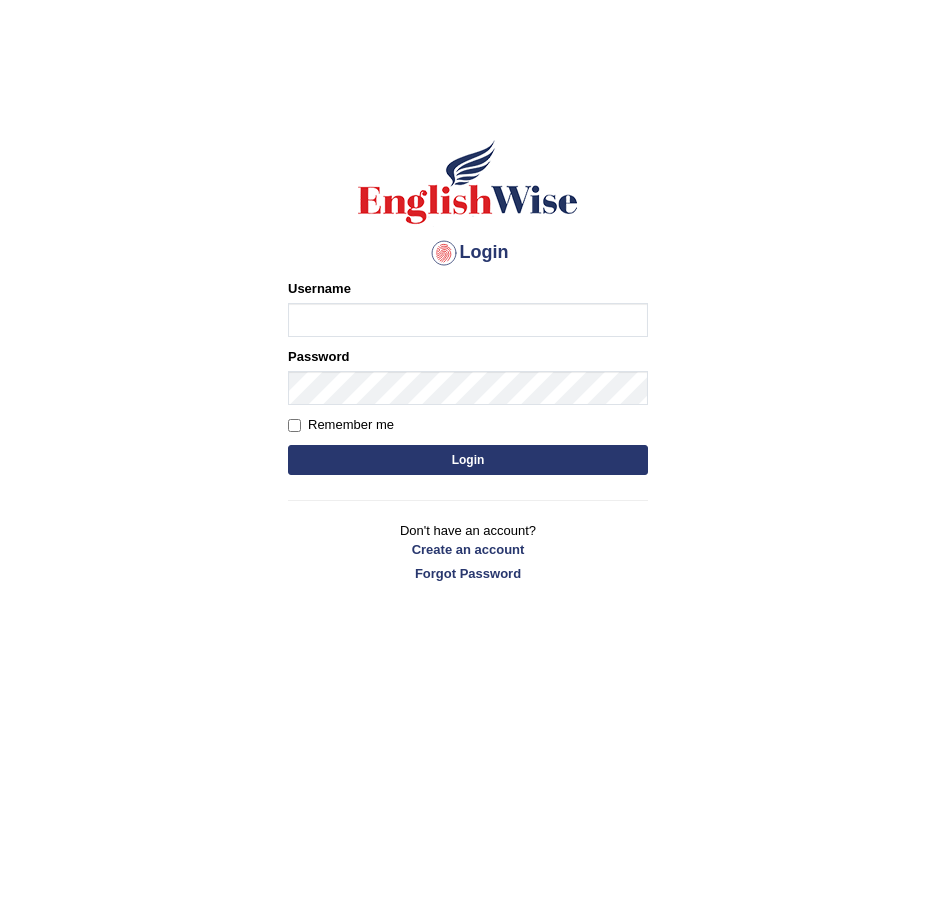 scroll, scrollTop: 0, scrollLeft: 0, axis: both 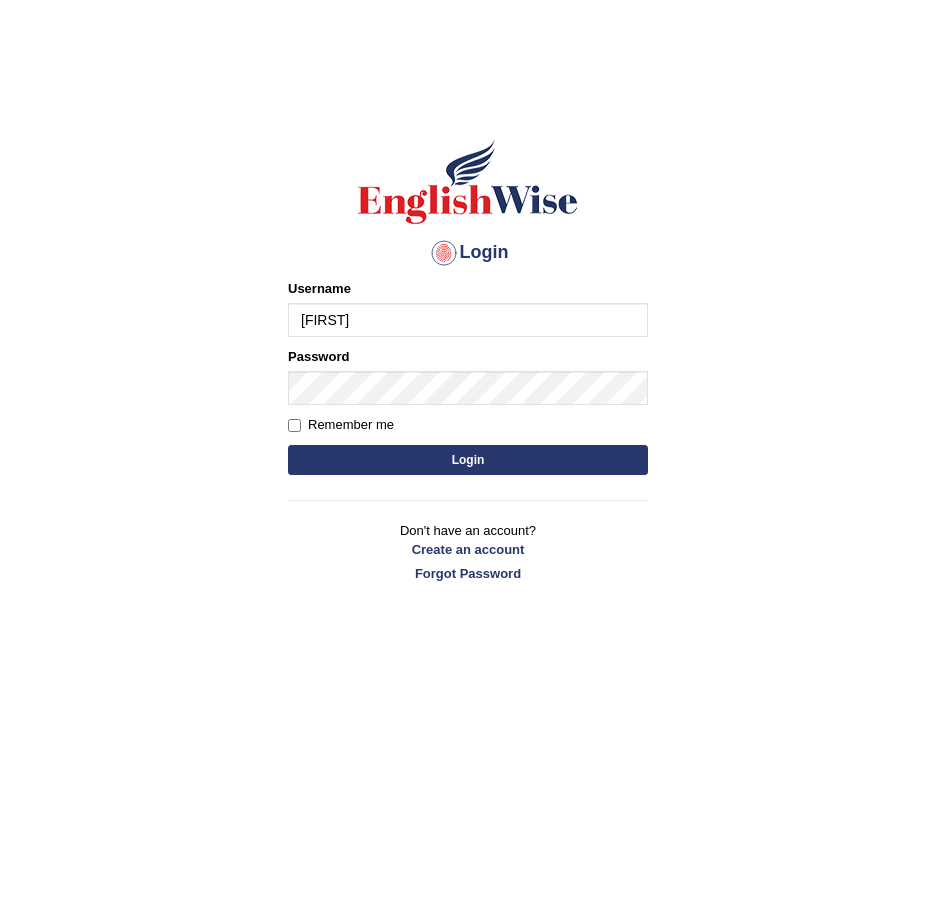 type on "Aeroniii" 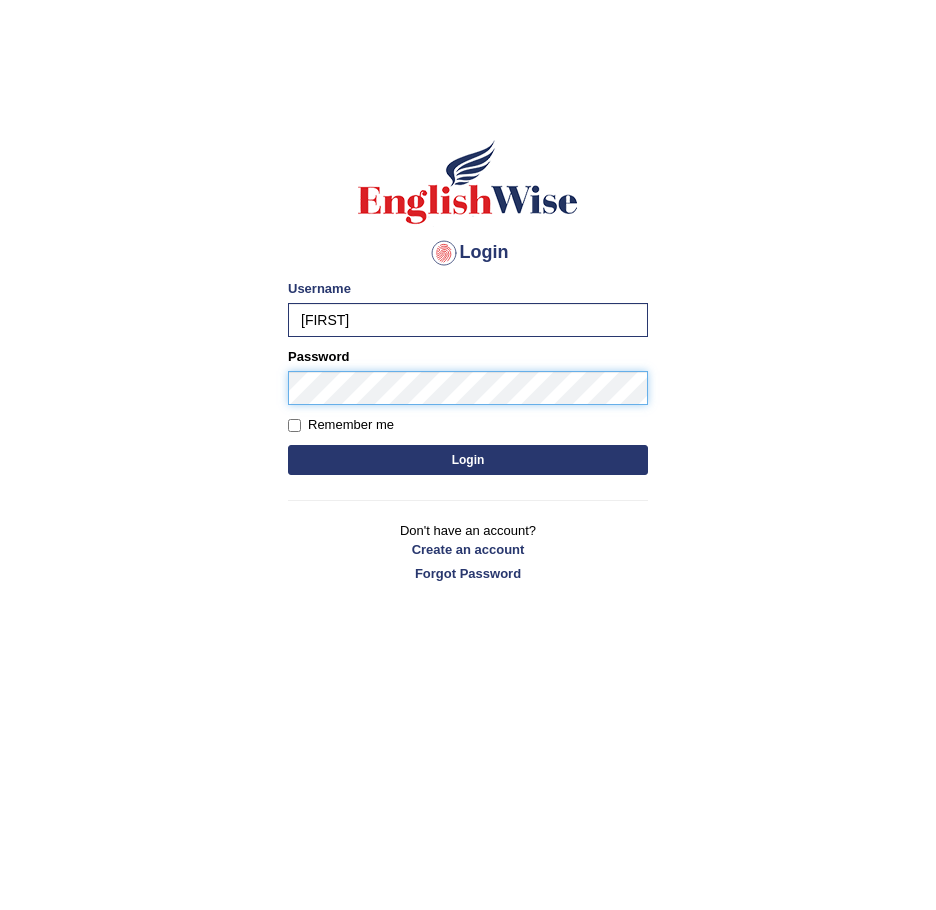 click on "Login" at bounding box center [468, 460] 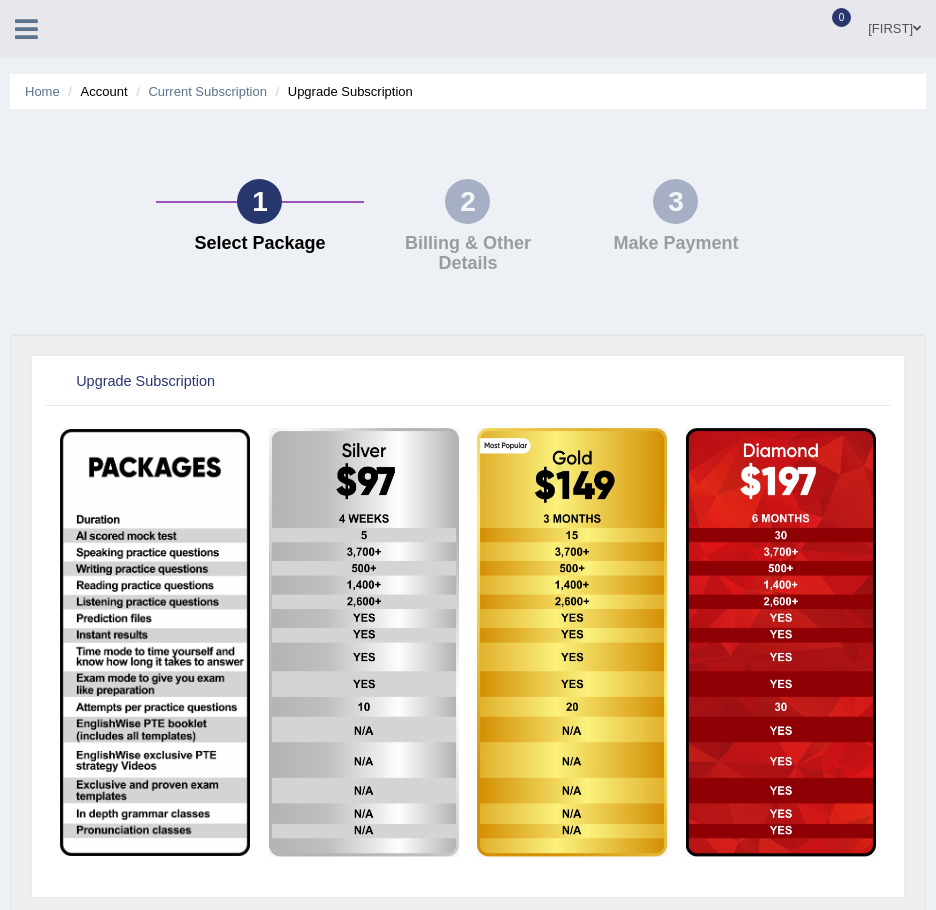 scroll, scrollTop: 0, scrollLeft: 0, axis: both 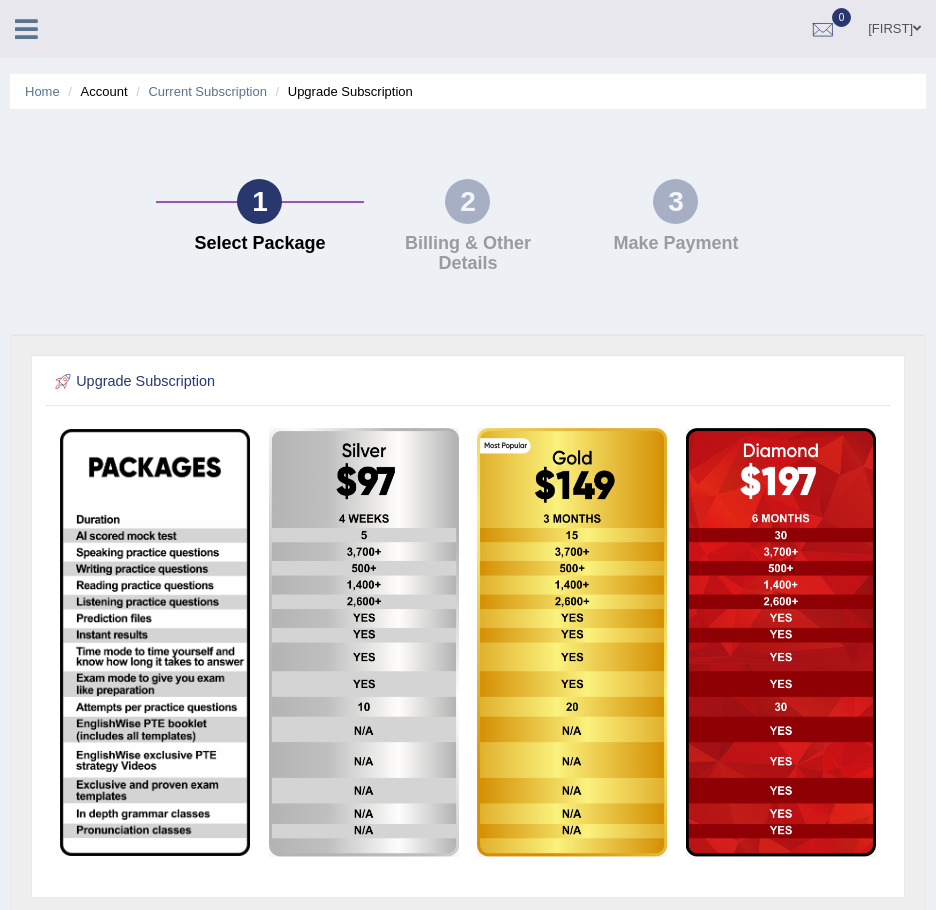 click at bounding box center (26, 27) 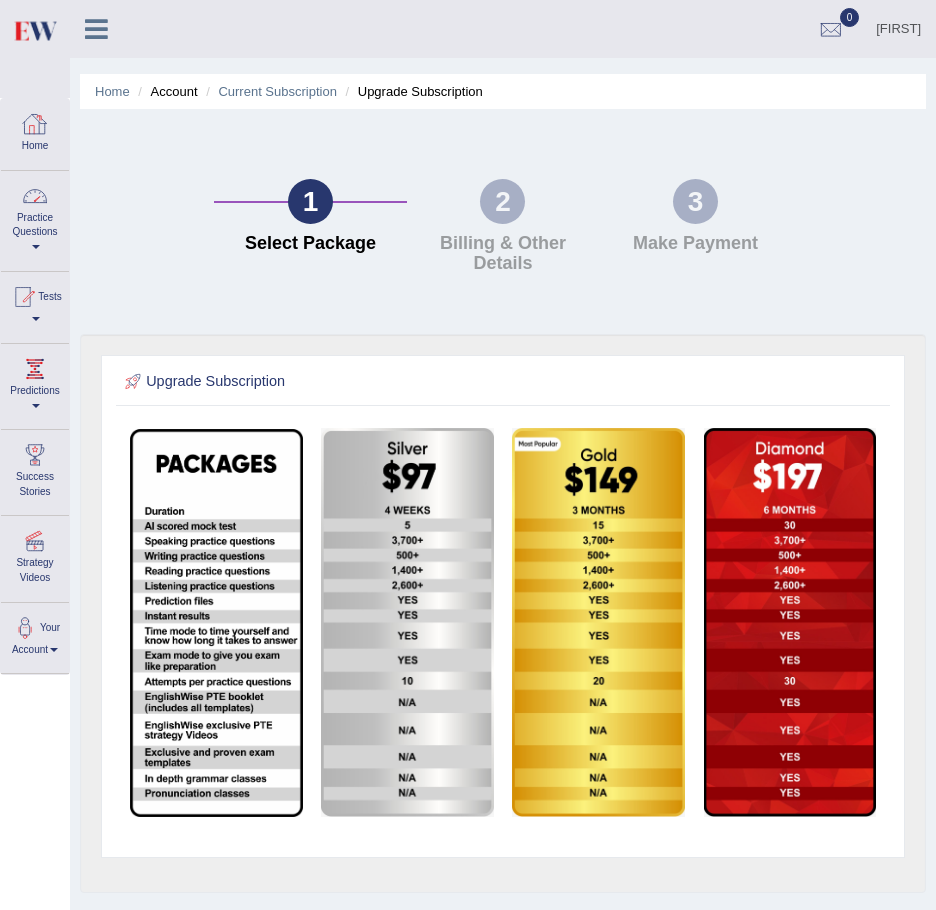 click at bounding box center (35, 124) 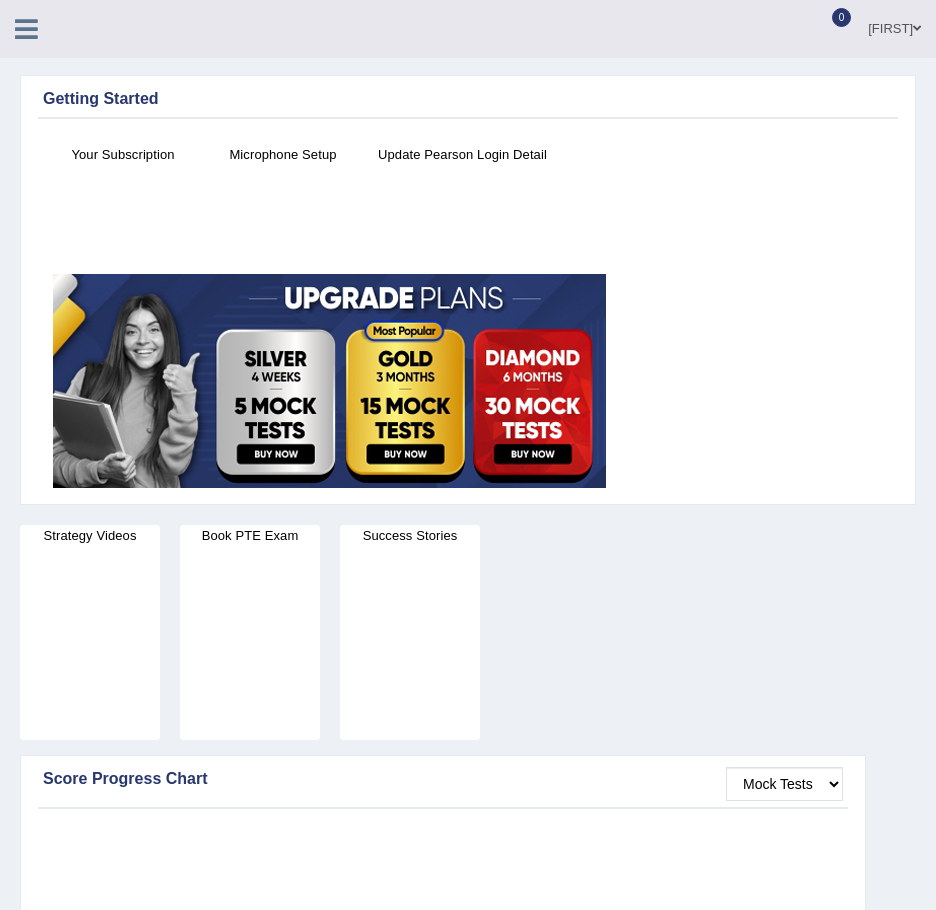 scroll, scrollTop: 0, scrollLeft: 0, axis: both 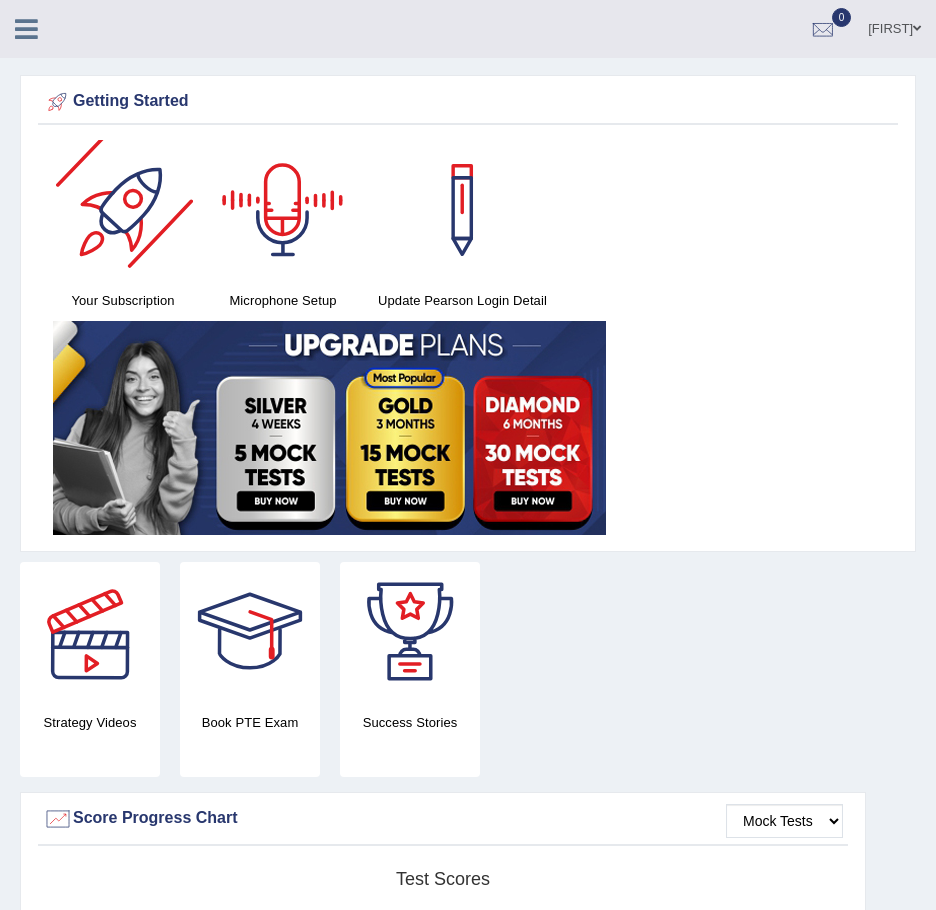 click at bounding box center (283, 210) 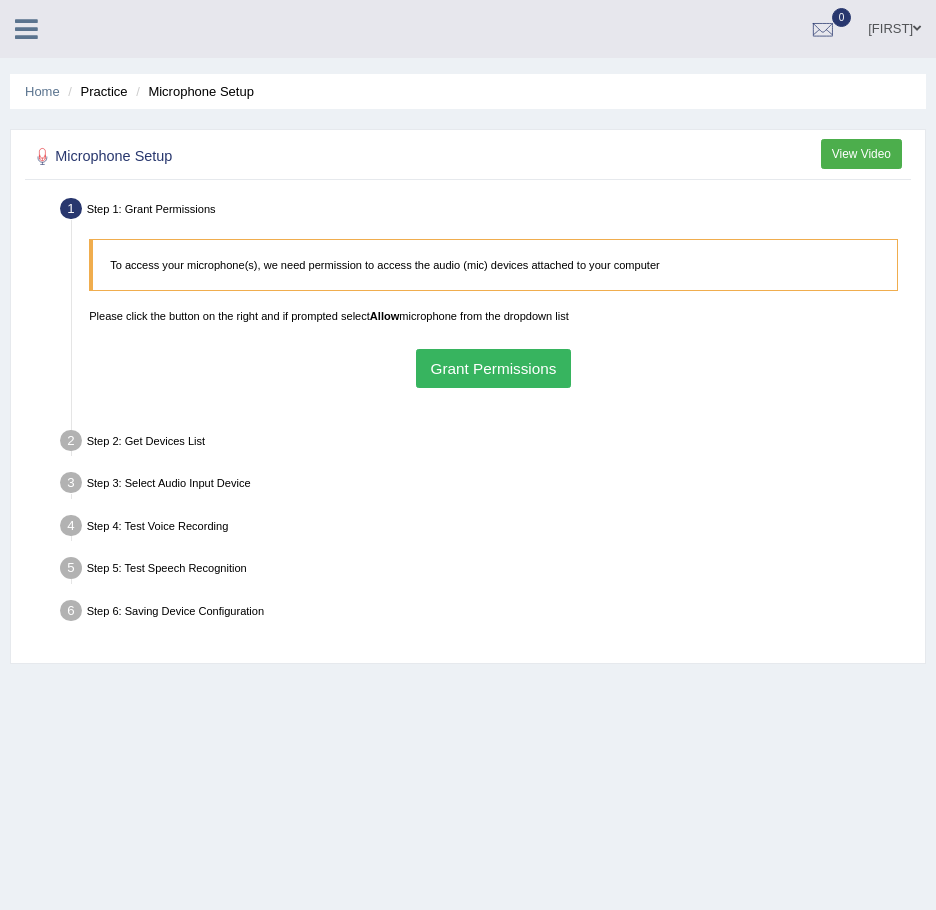 scroll, scrollTop: 0, scrollLeft: 0, axis: both 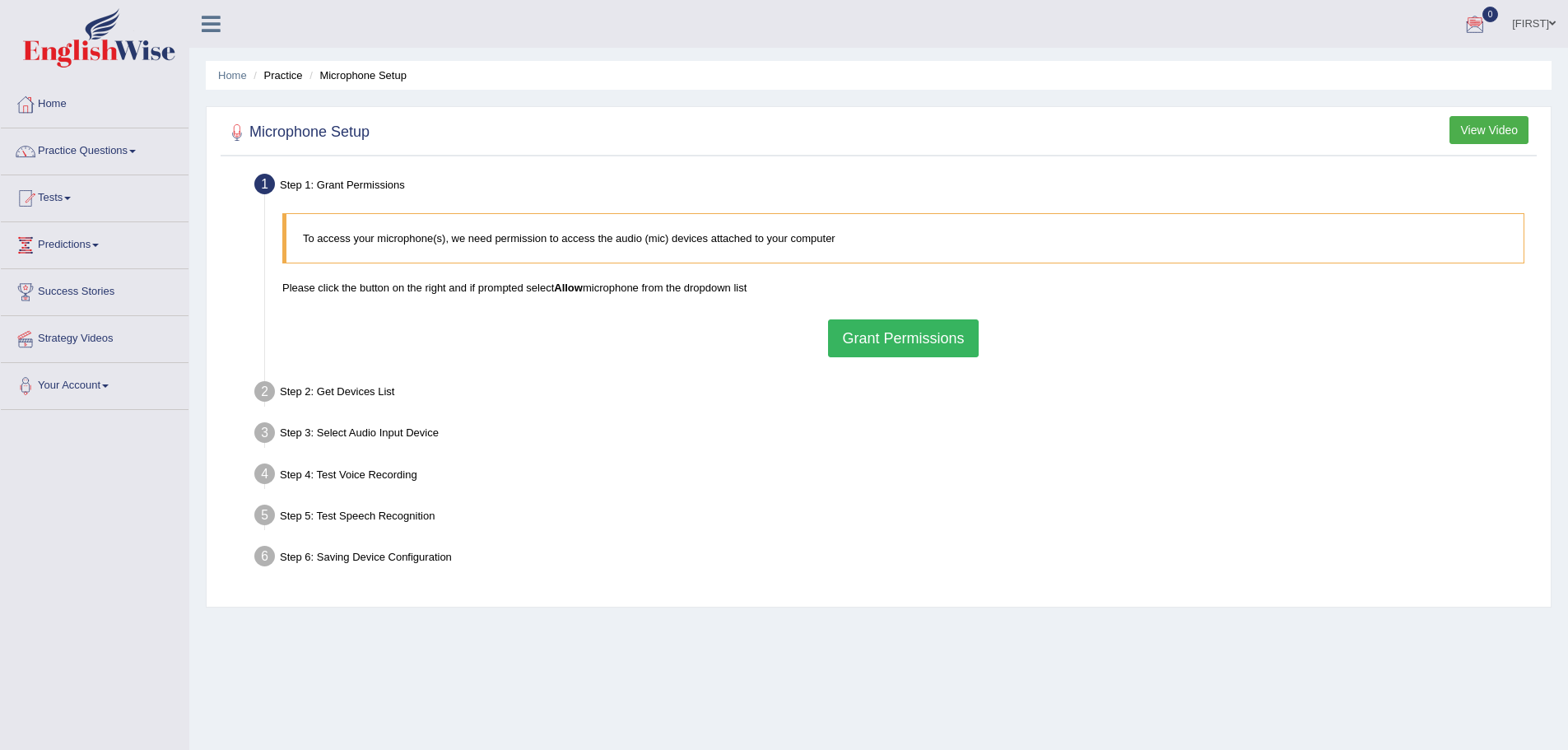 click on "Grant Permissions" at bounding box center (903, 338) 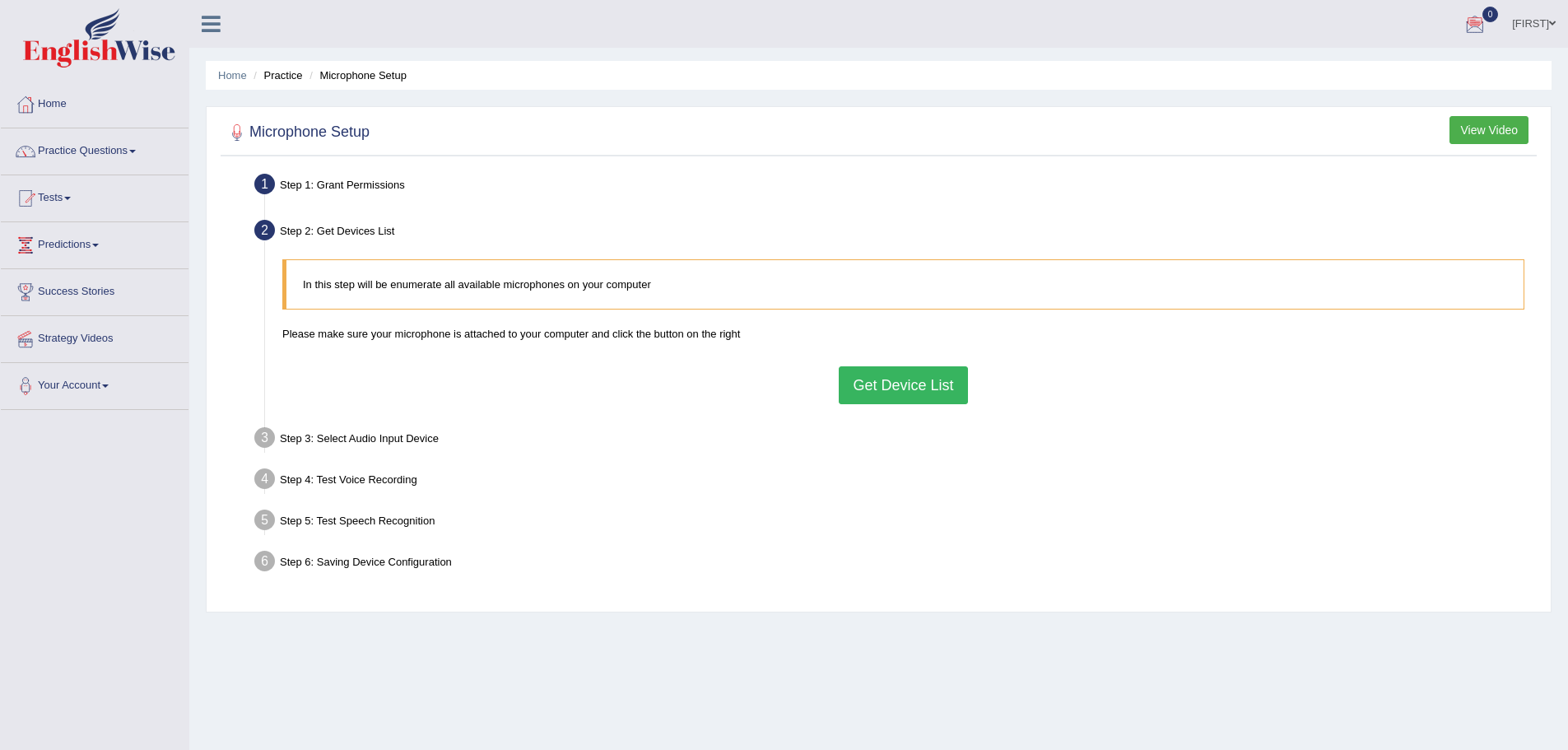 click on "Get Device List" at bounding box center (903, 385) 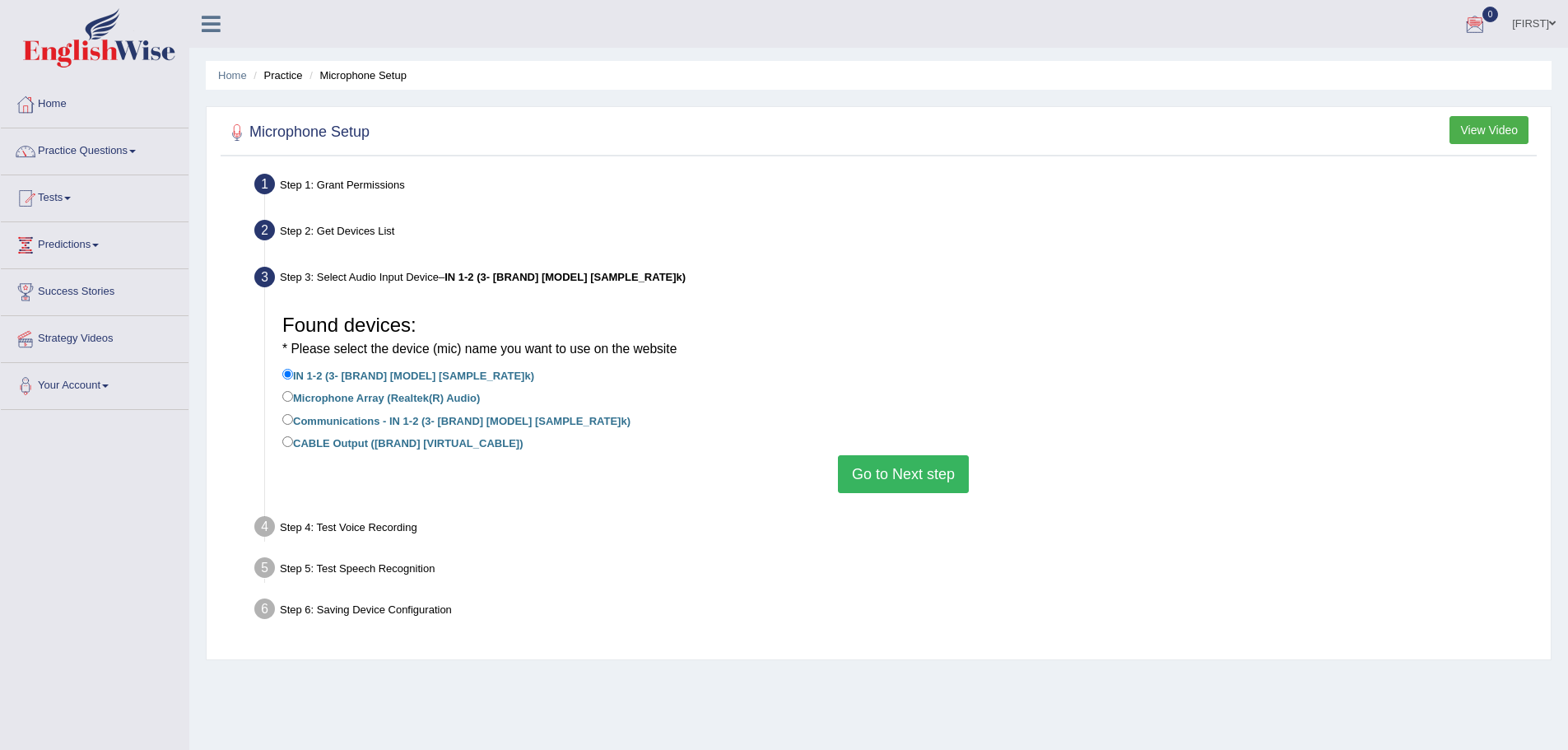 click on "Go to Next step" at bounding box center (903, 474) 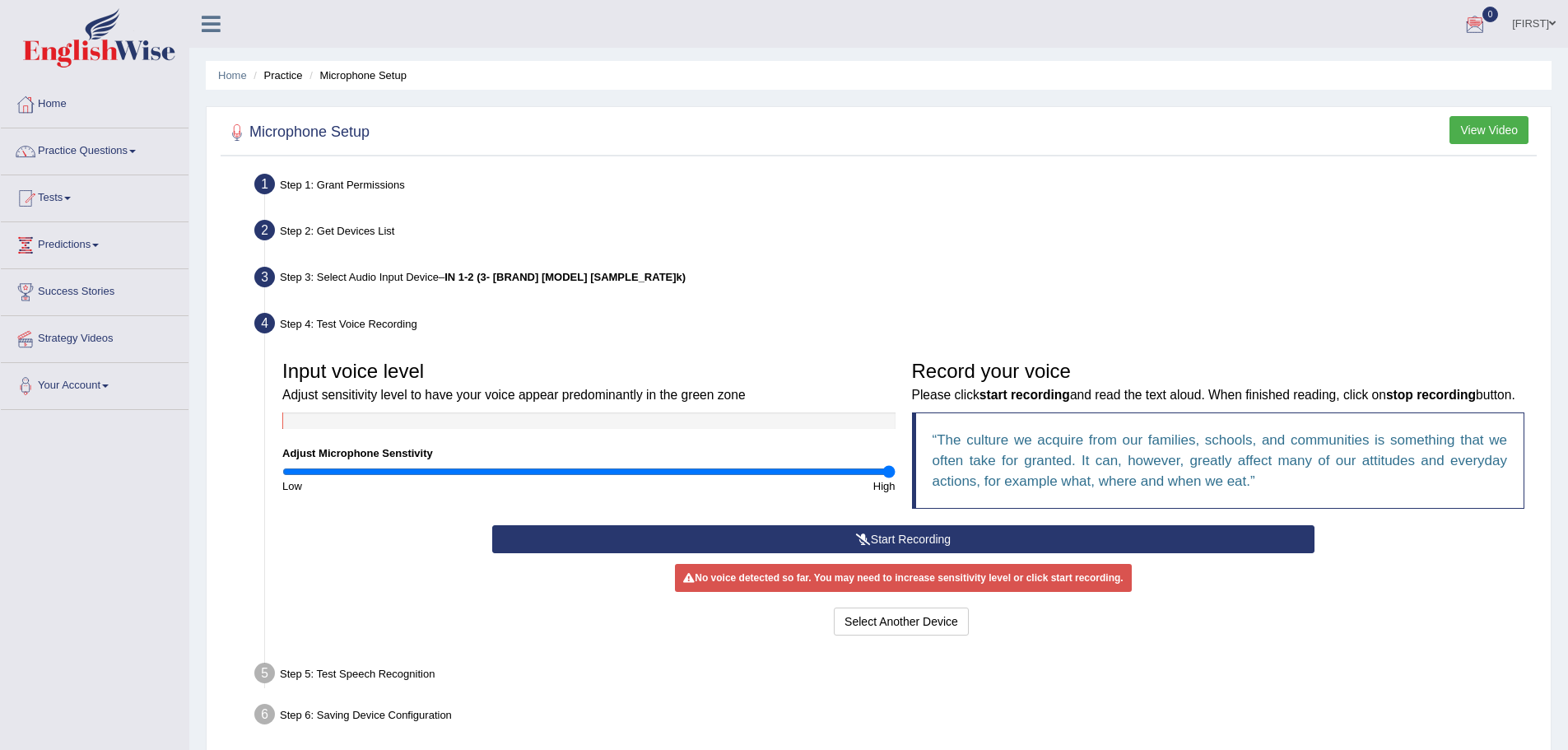 drag, startPoint x: 593, startPoint y: 470, endPoint x: 873, endPoint y: 468, distance: 280.00714 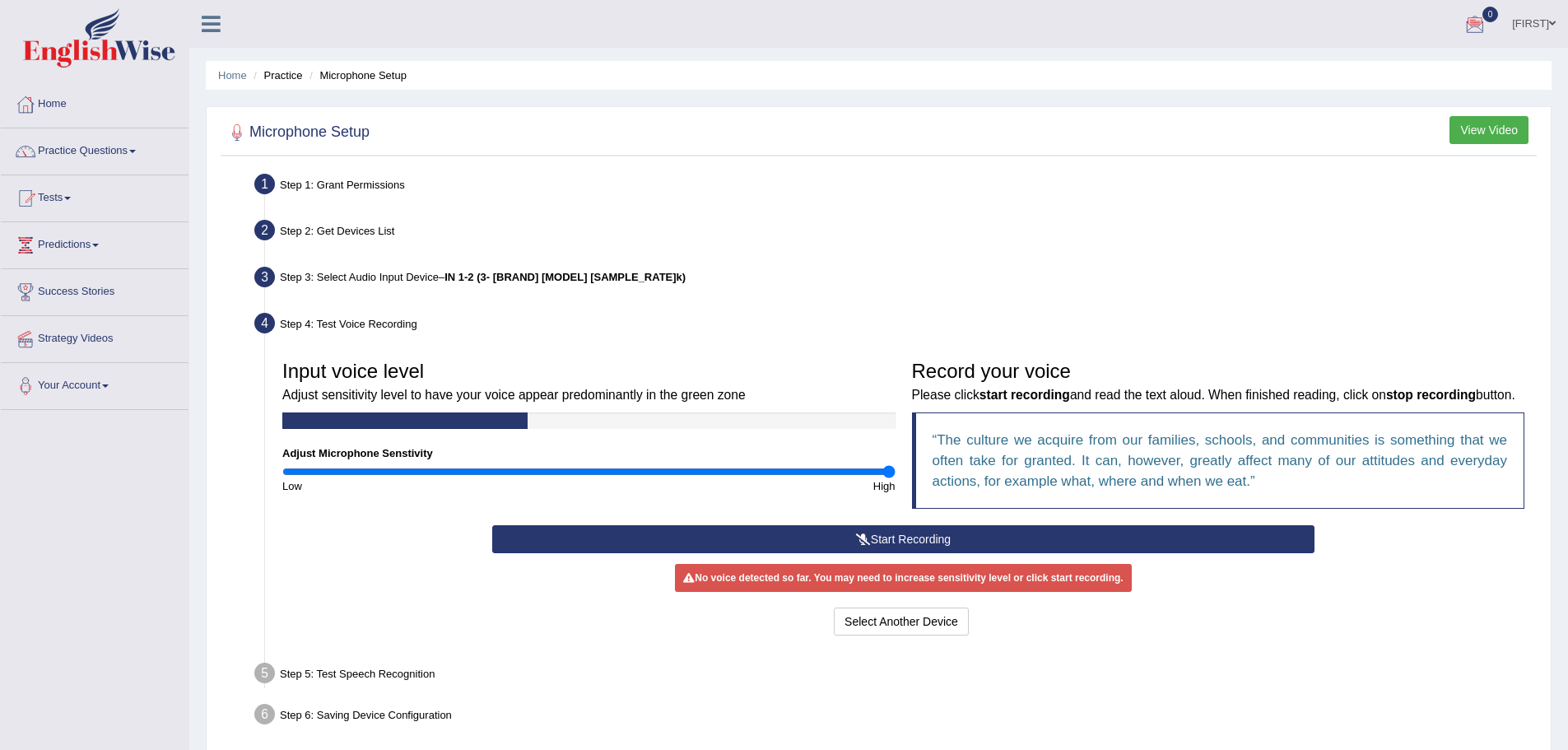 click on "Input voice level   Adjust sensitivity level to have your voice appear predominantly in the green zone     Adjust Microphone Senstivity     Low   High" at bounding box center [589, 423] 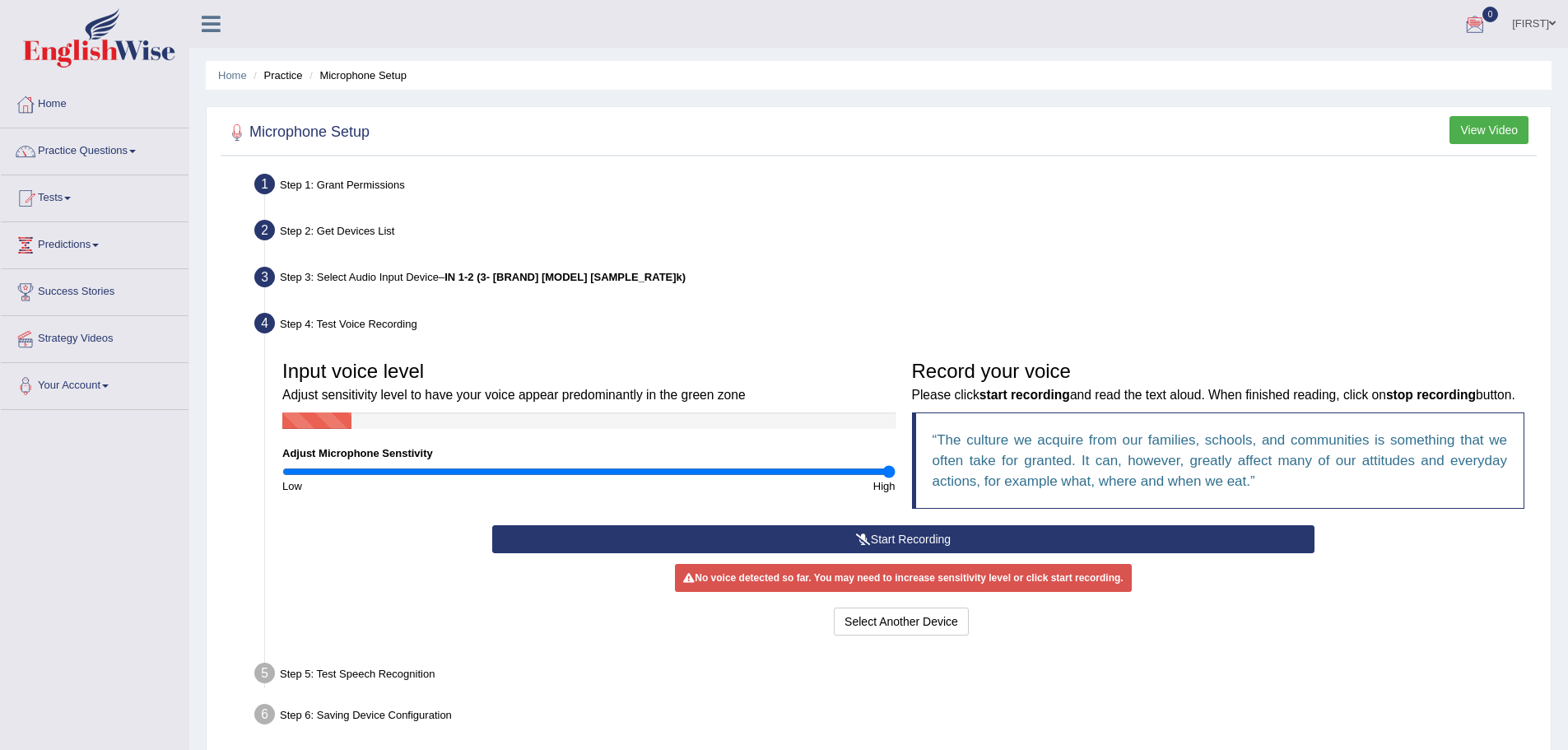 click on "Input voice level   Adjust sensitivity level to have your voice appear predominantly in the green zone     Adjust Microphone Senstivity     Low   High" at bounding box center (589, 423) 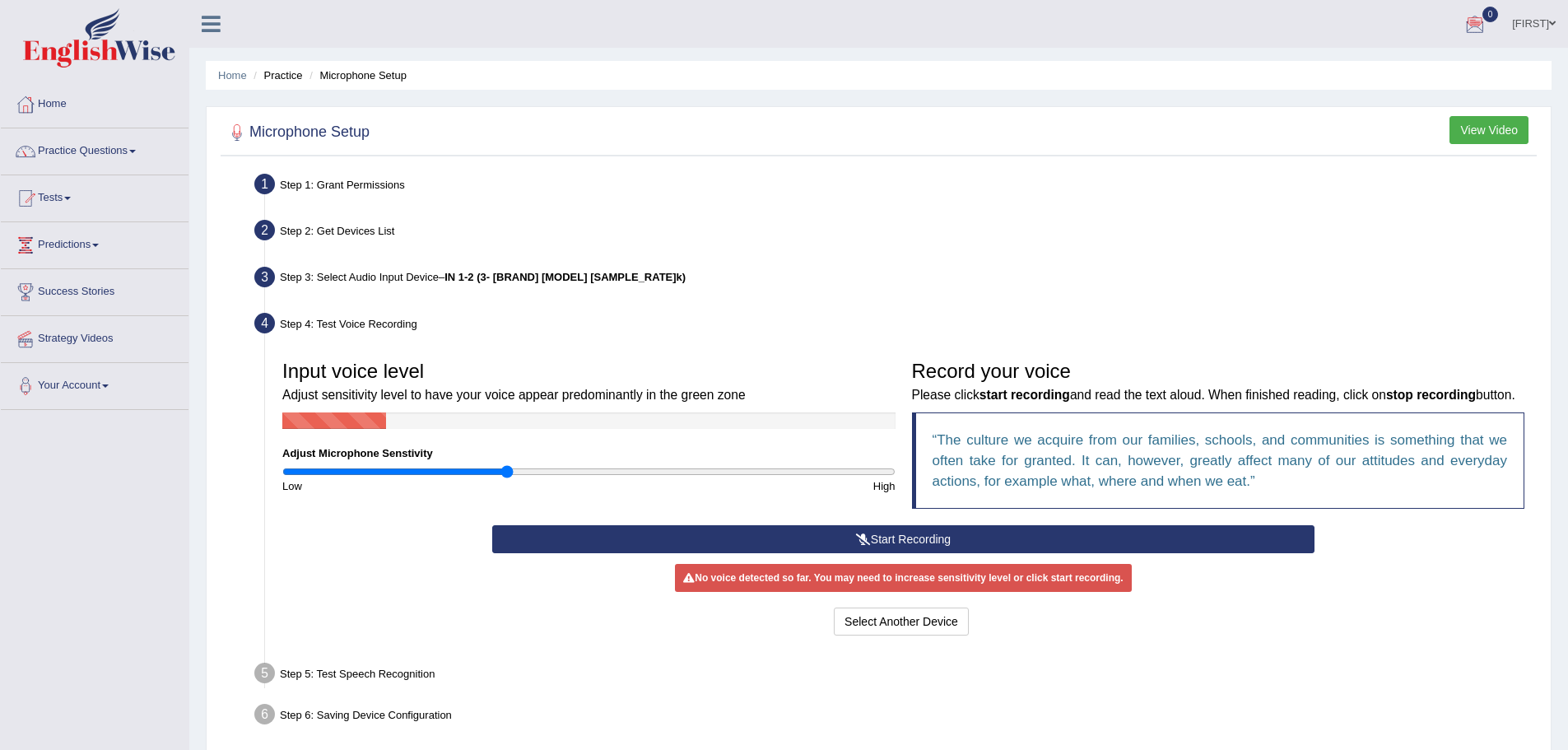 click at bounding box center (589, 472) 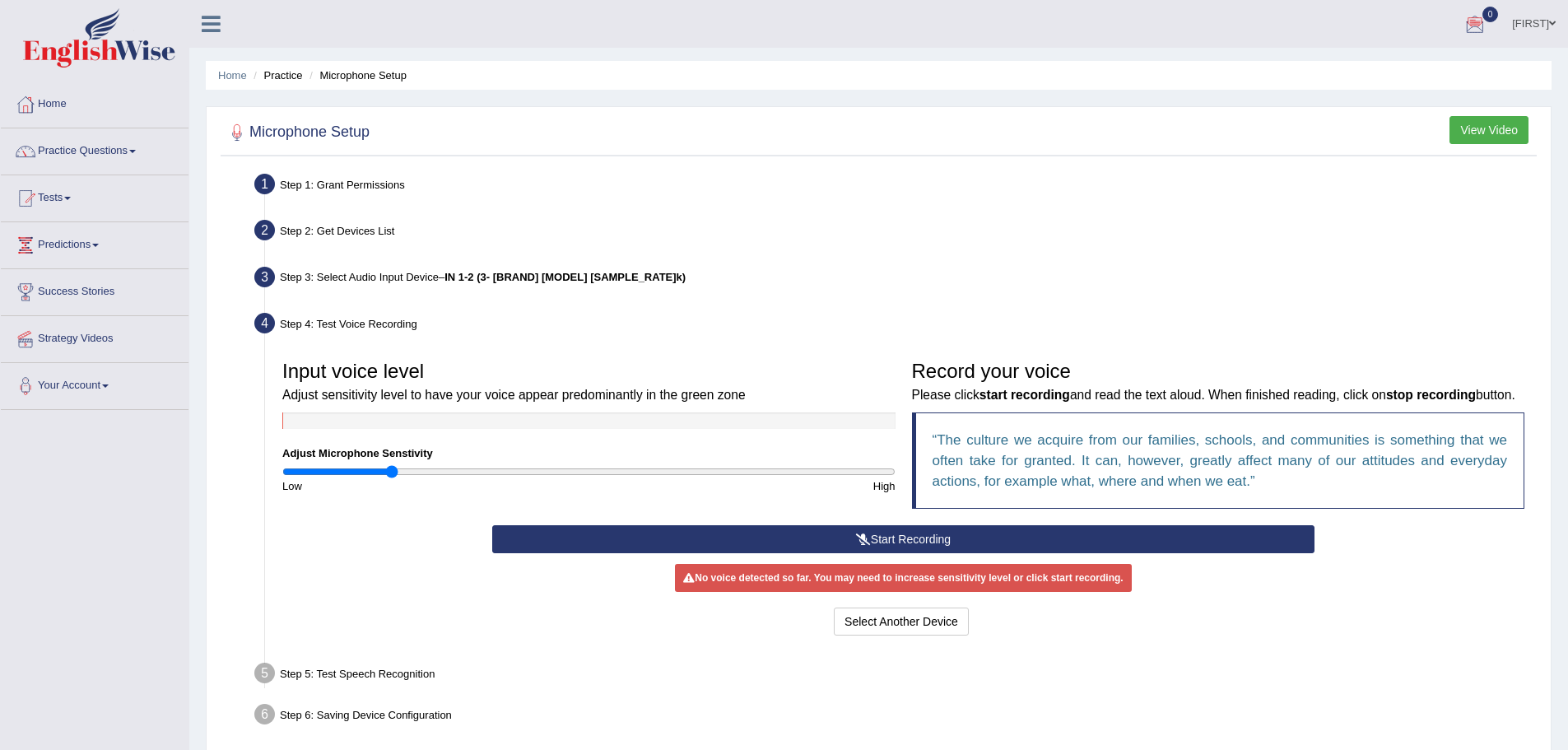 drag, startPoint x: 393, startPoint y: 473, endPoint x: 378, endPoint y: 473, distance: 15 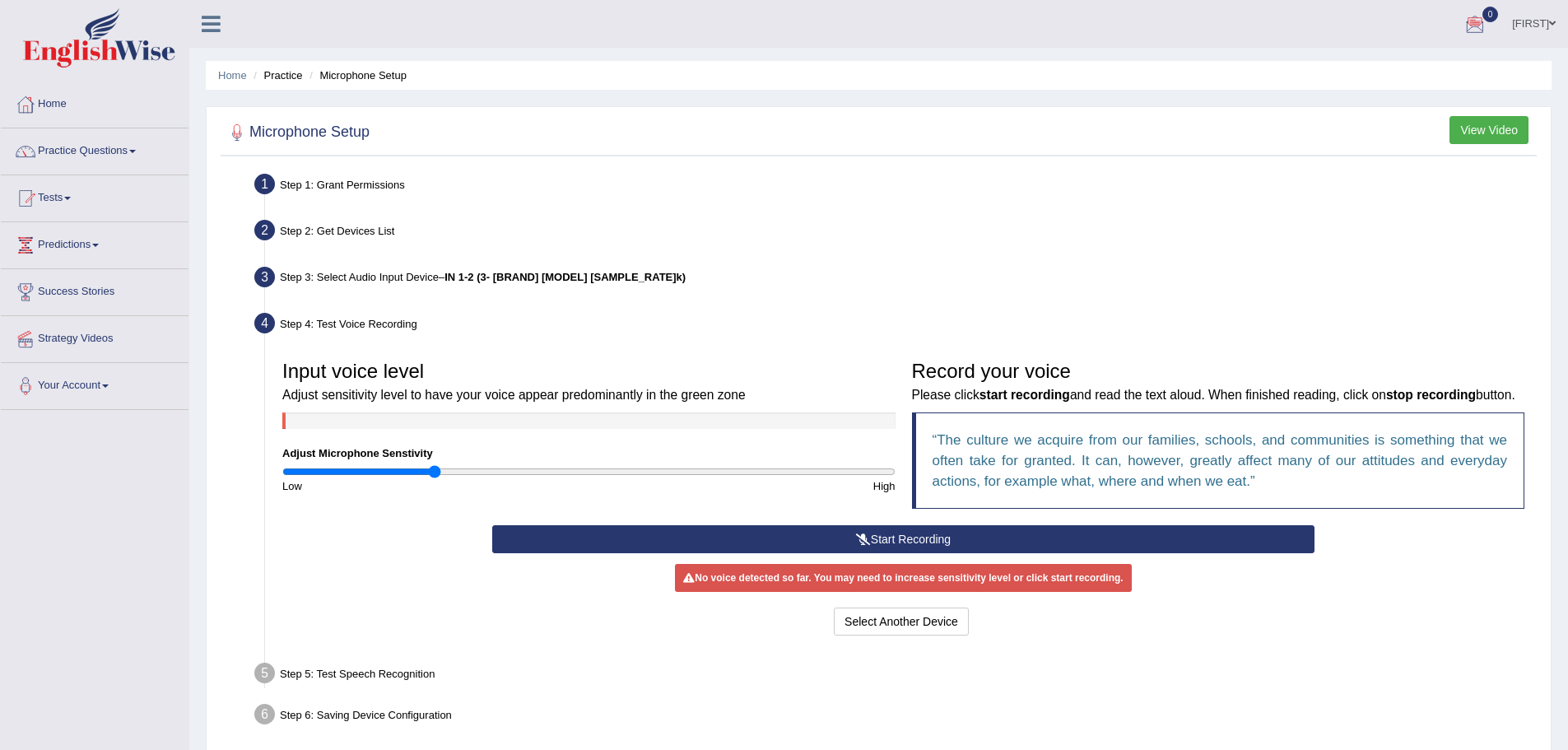 drag, startPoint x: 435, startPoint y: 474, endPoint x: 444, endPoint y: 475, distance: 9.055385 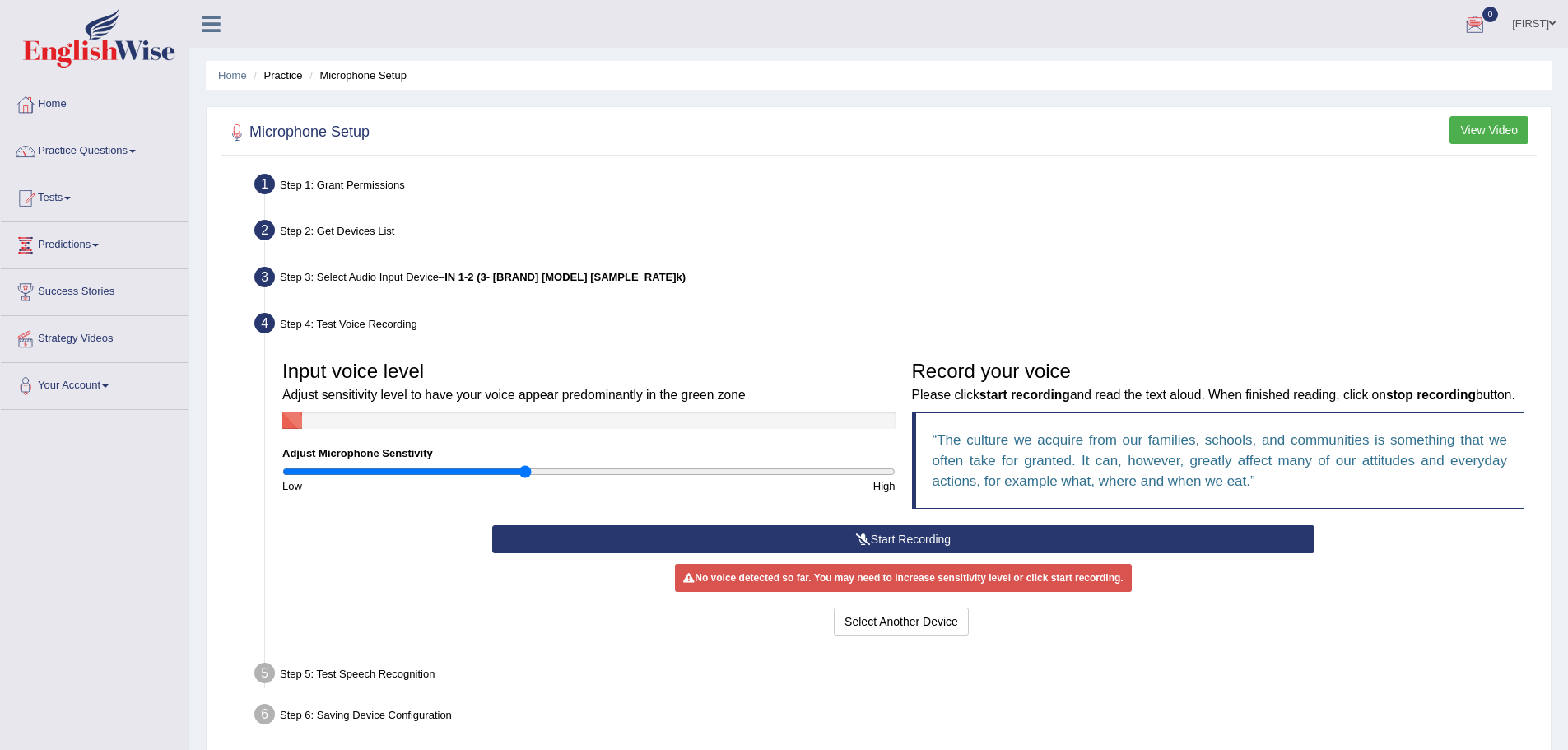drag, startPoint x: 522, startPoint y: 475, endPoint x: 565, endPoint y: 474, distance: 43.011626 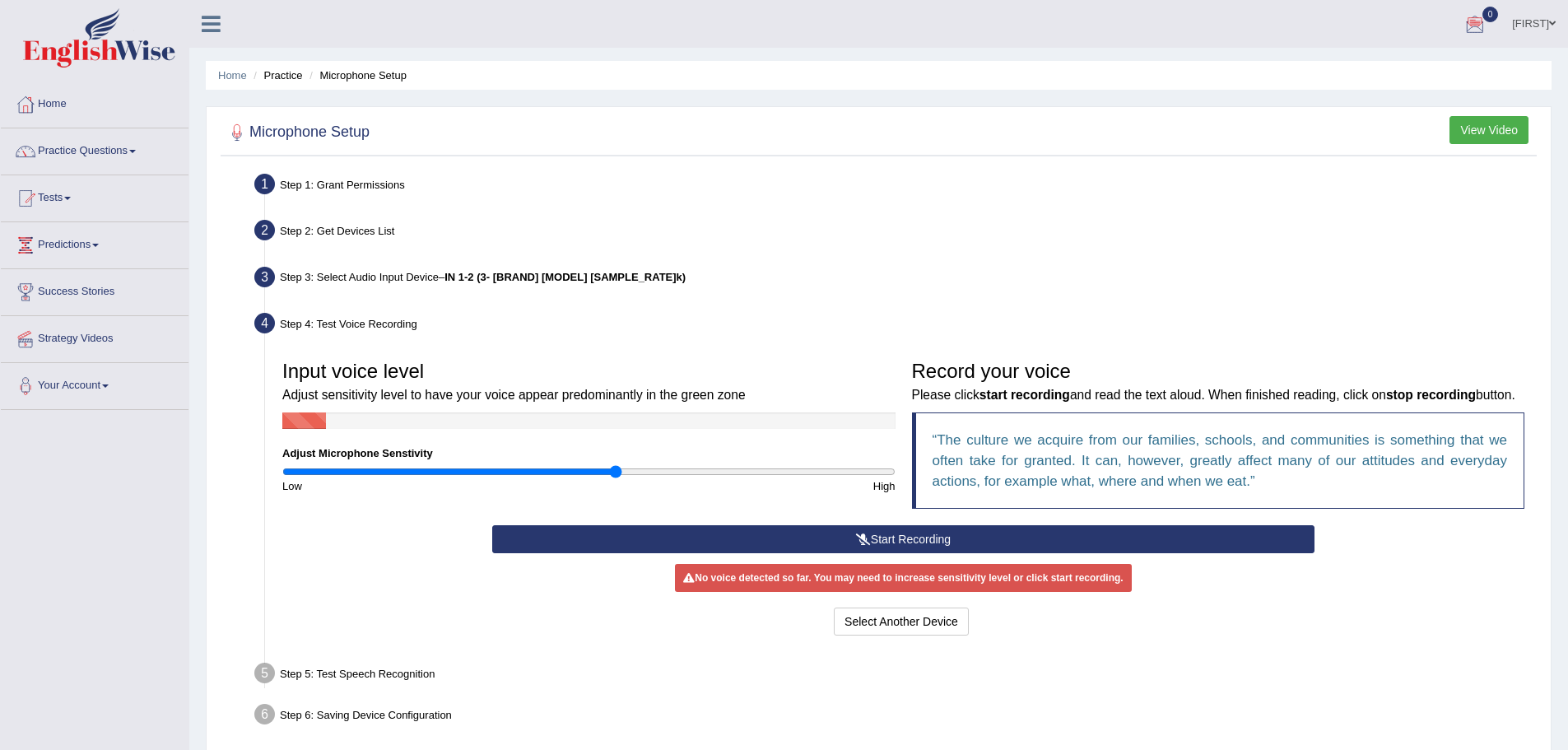 drag, startPoint x: 607, startPoint y: 468, endPoint x: 624, endPoint y: 466, distance: 17.117243 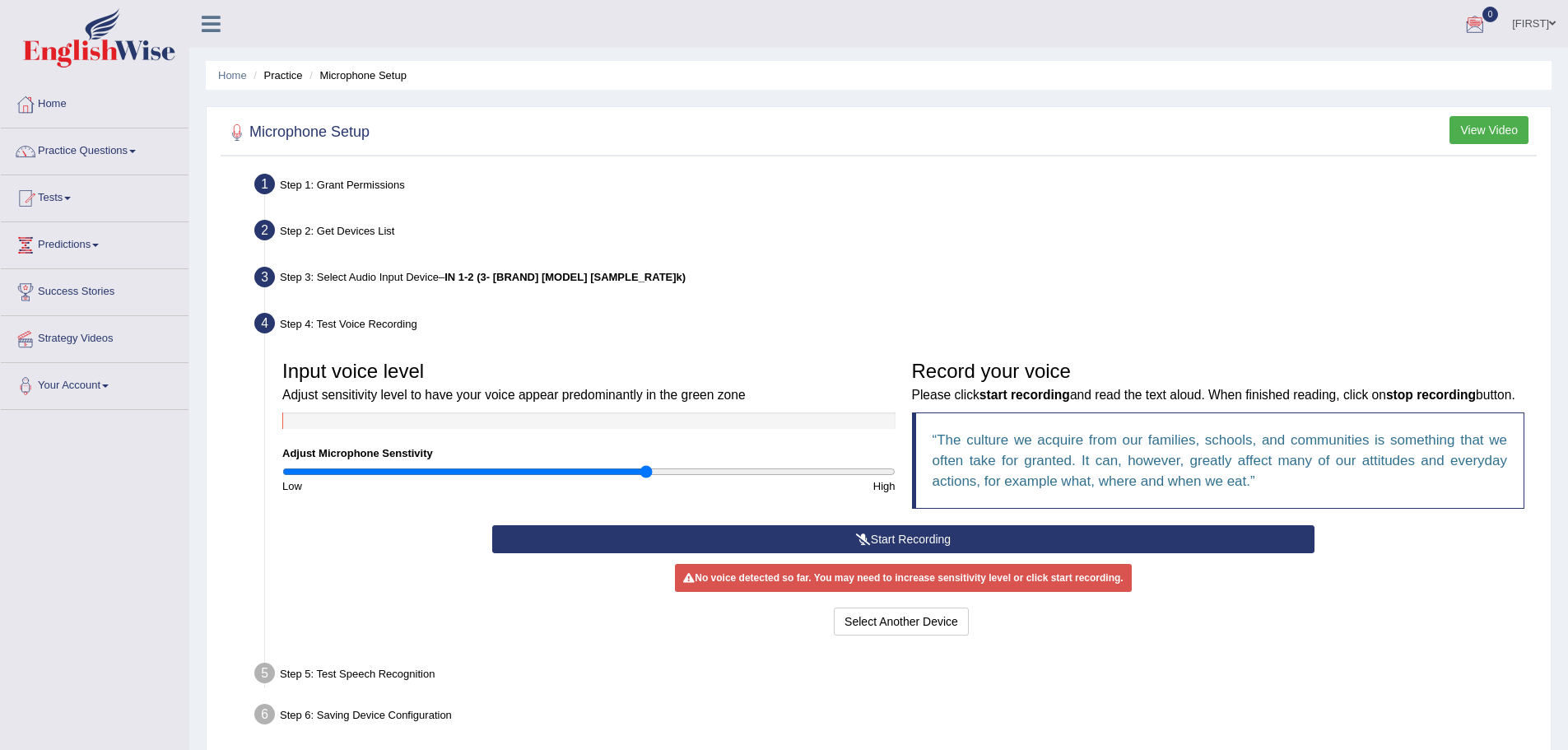 drag, startPoint x: 646, startPoint y: 468, endPoint x: 658, endPoint y: 475, distance: 13.892444 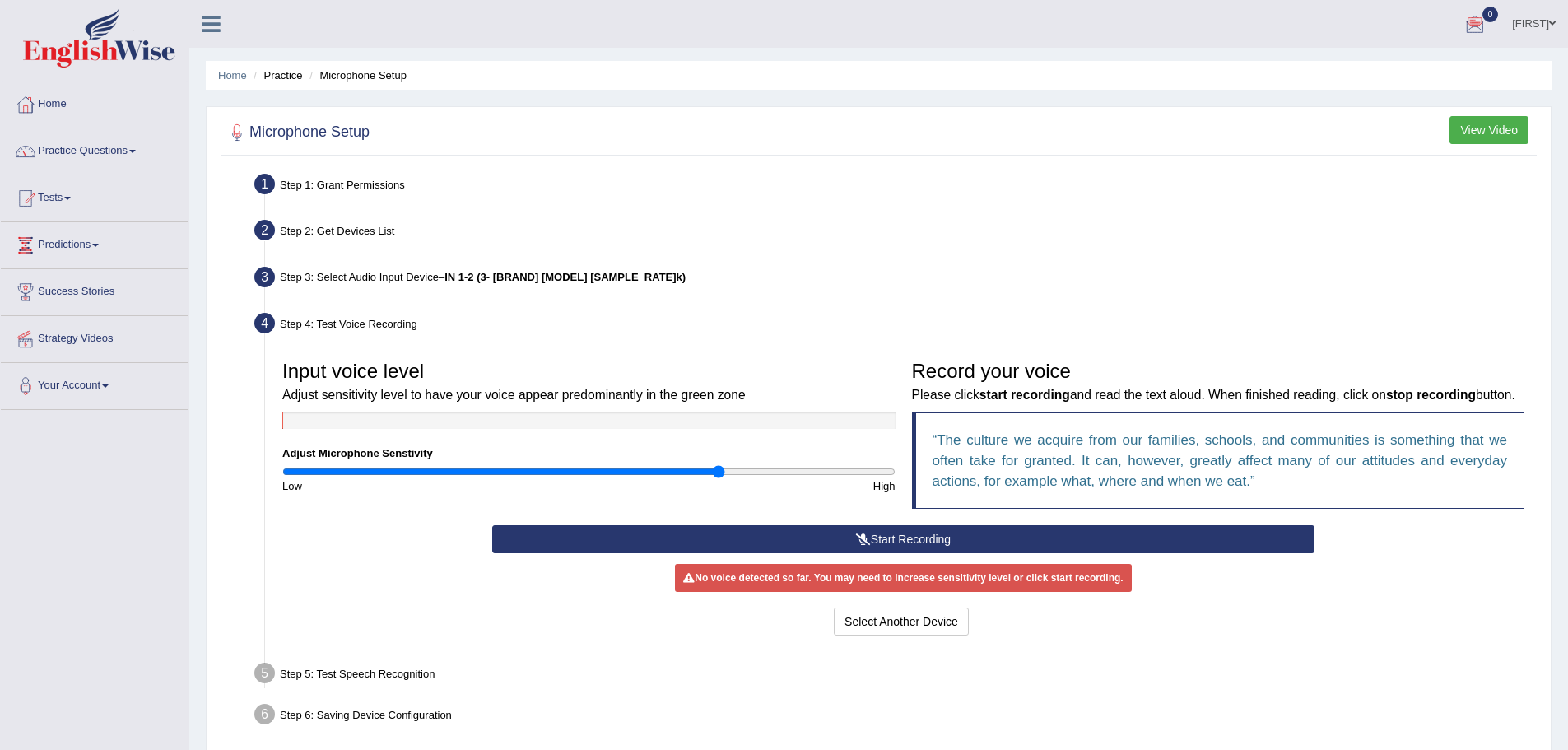 drag, startPoint x: 713, startPoint y: 465, endPoint x: 721, endPoint y: 467, distance: 8.246211 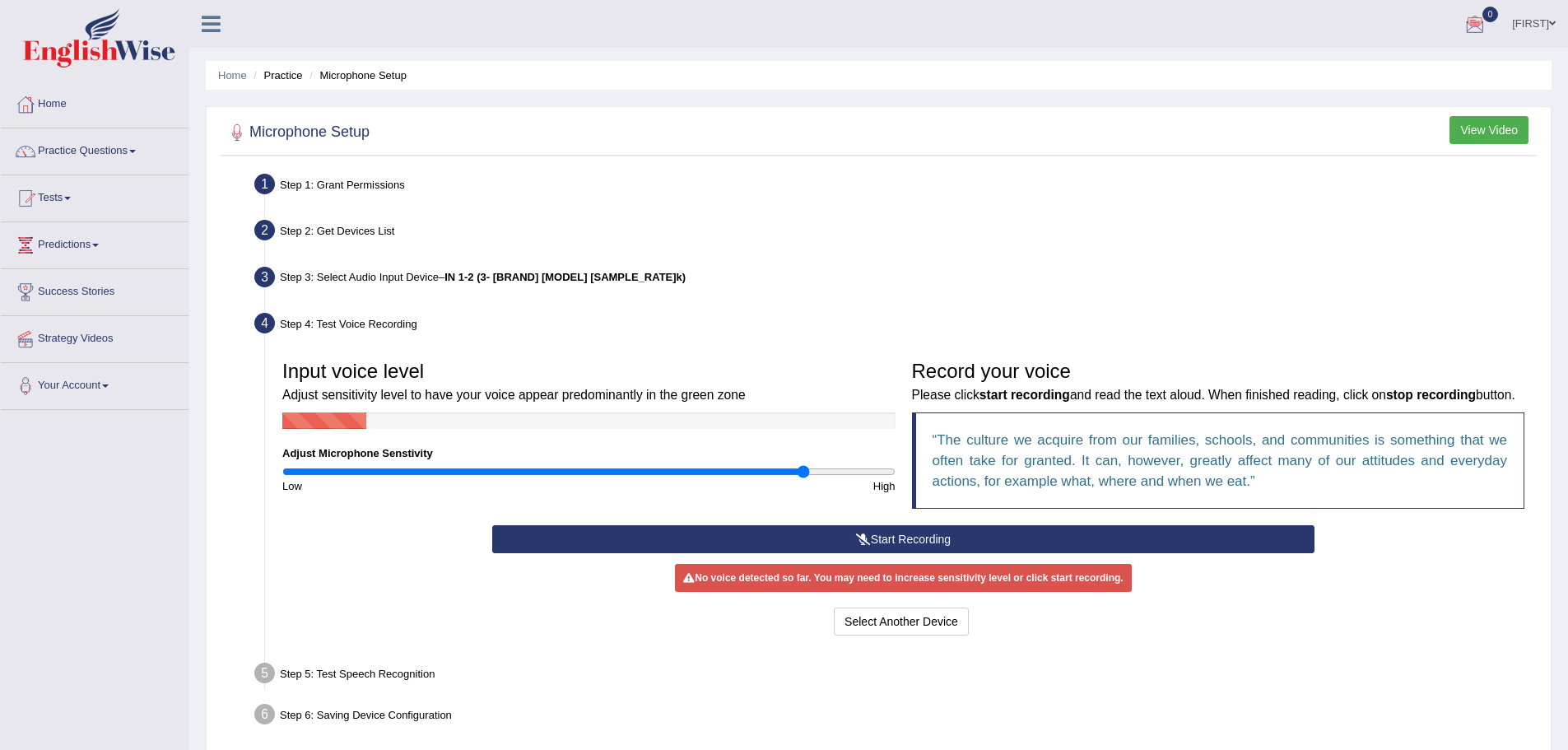 drag, startPoint x: 784, startPoint y: 466, endPoint x: 805, endPoint y: 470, distance: 21.377558 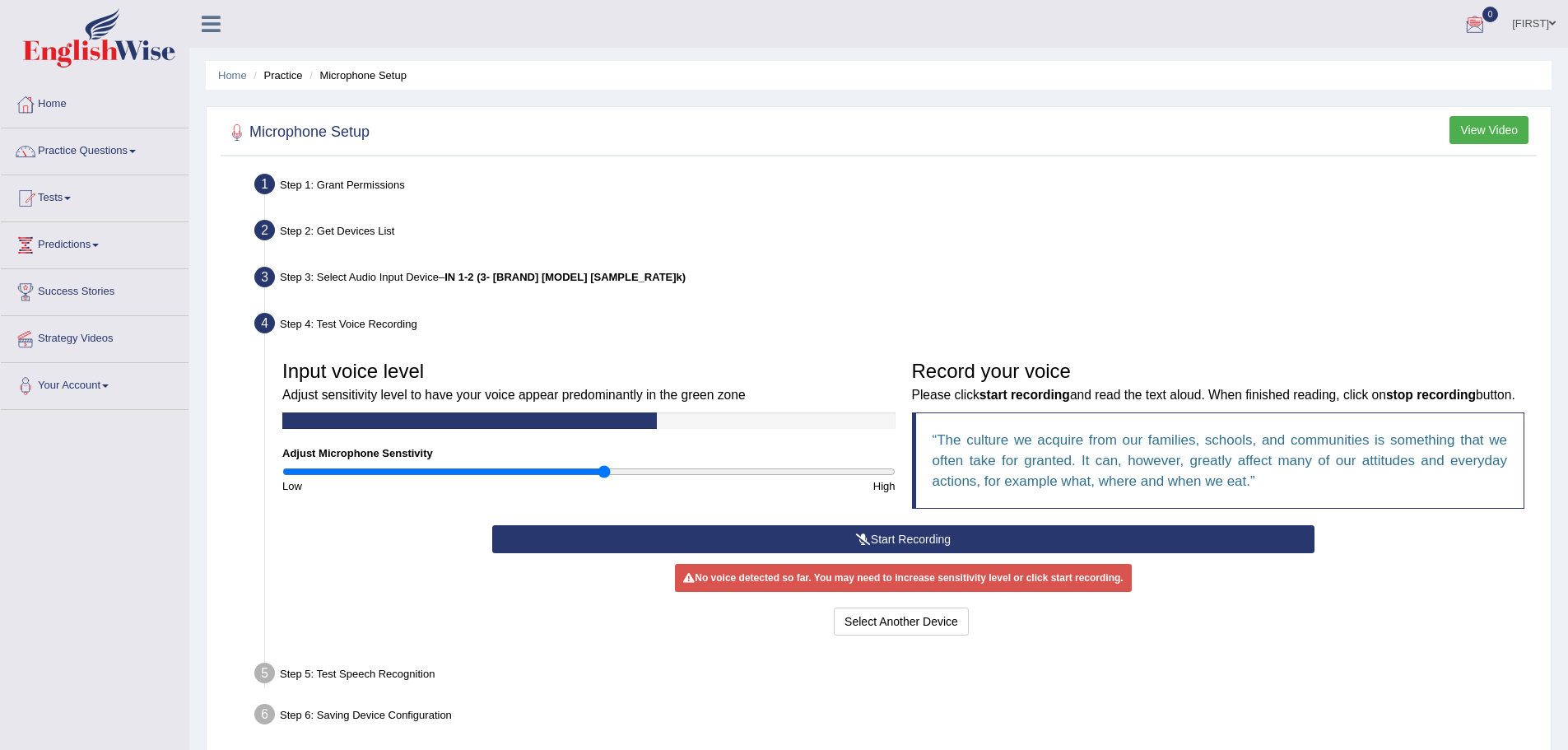 click at bounding box center (589, 472) 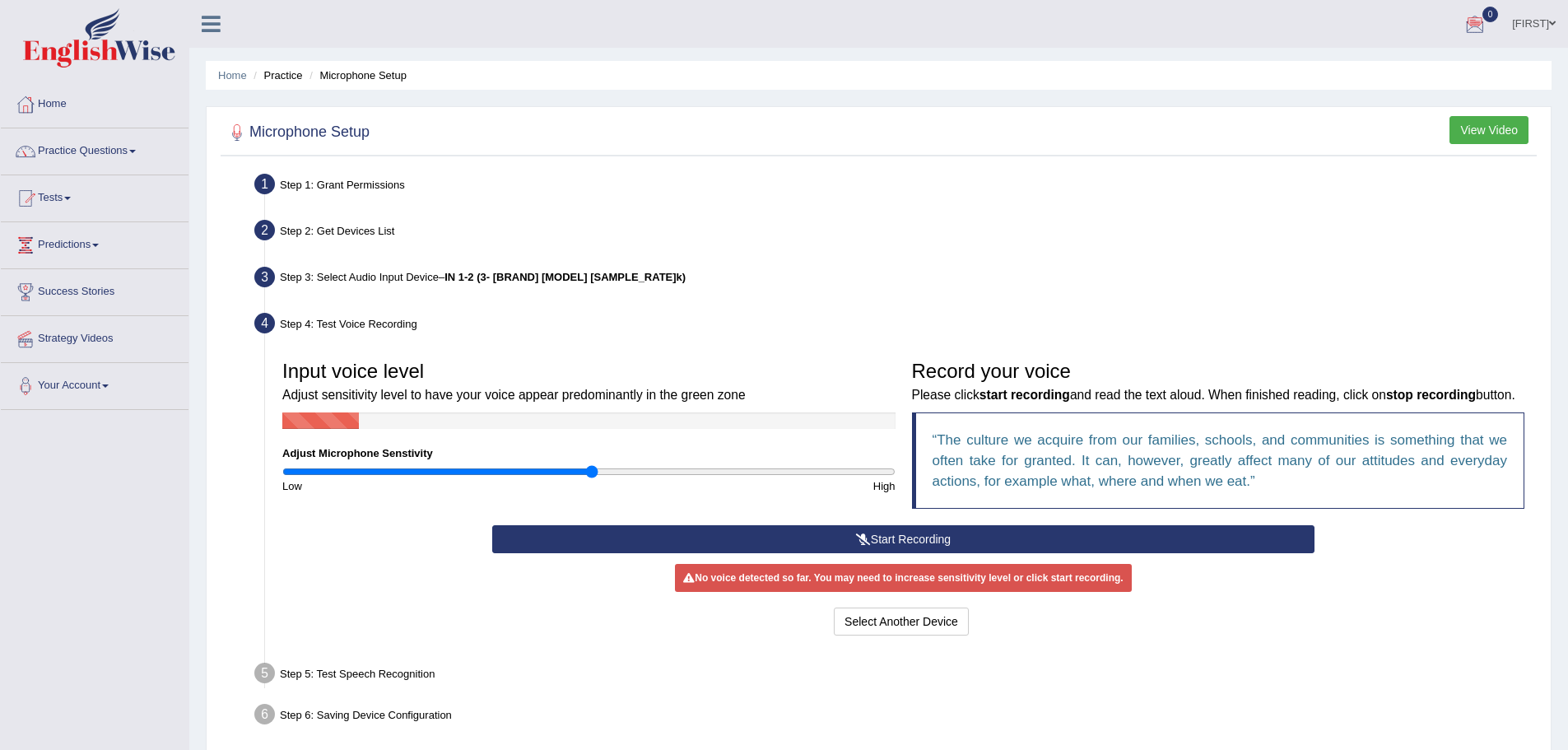 click at bounding box center [589, 472] 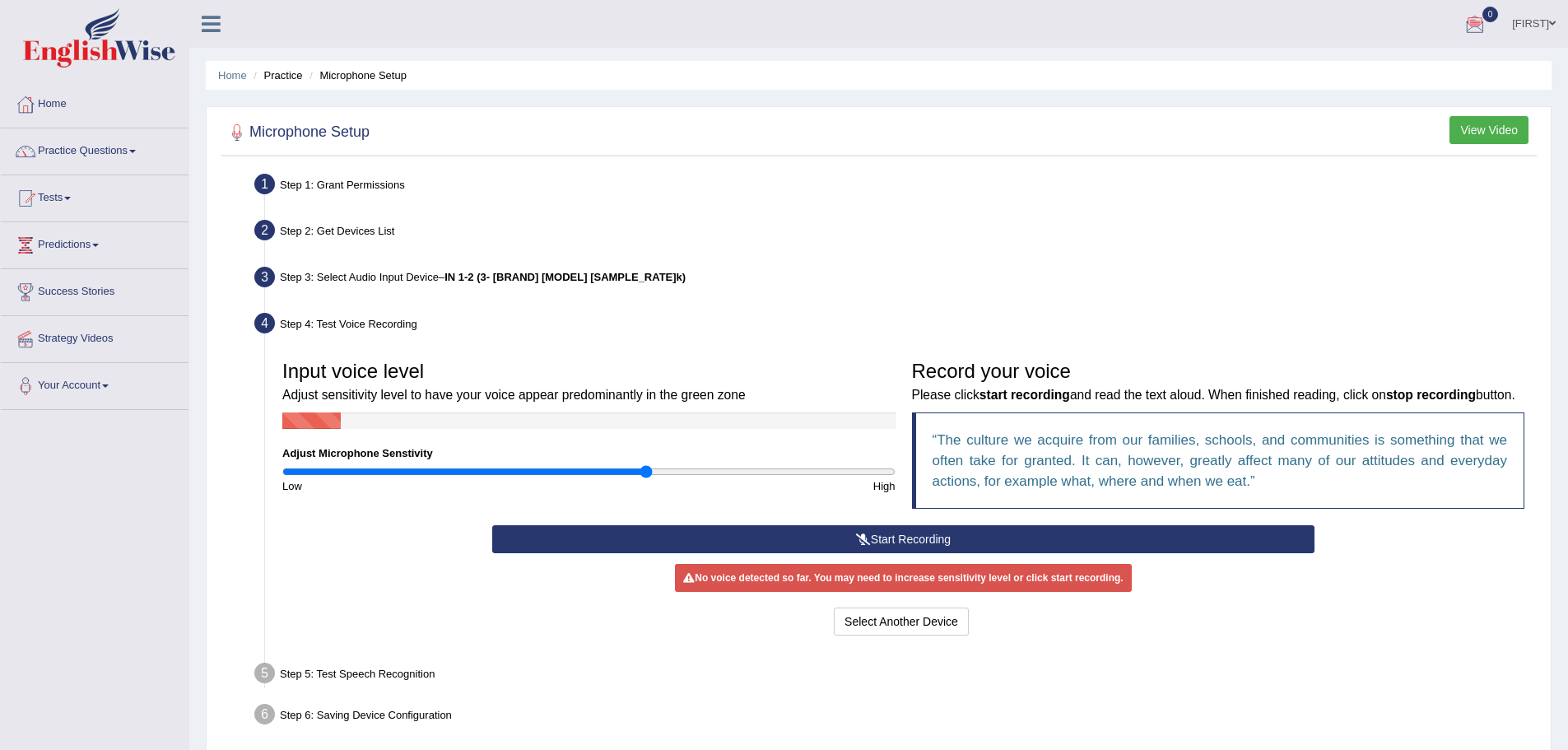 click at bounding box center [589, 472] 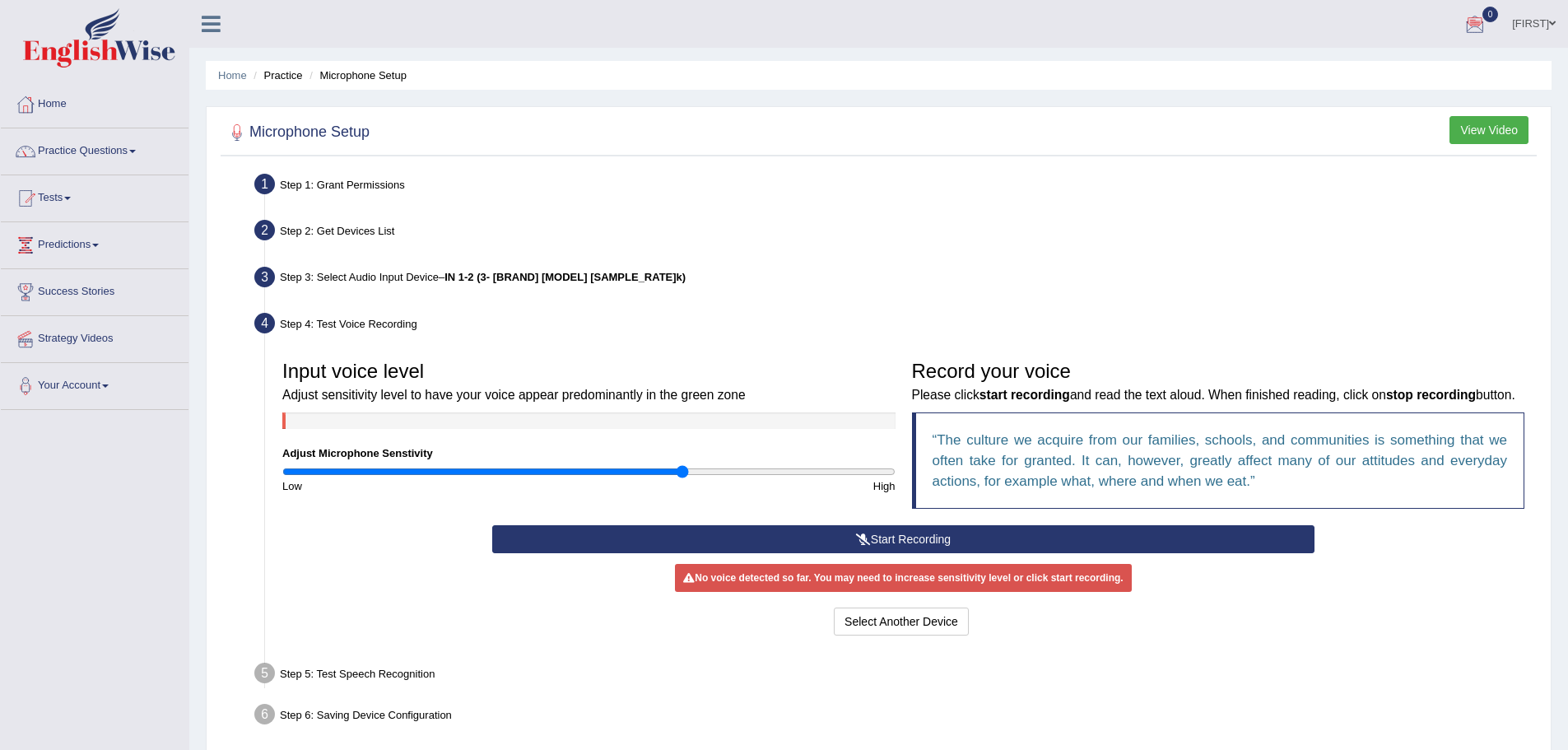type on "1.32" 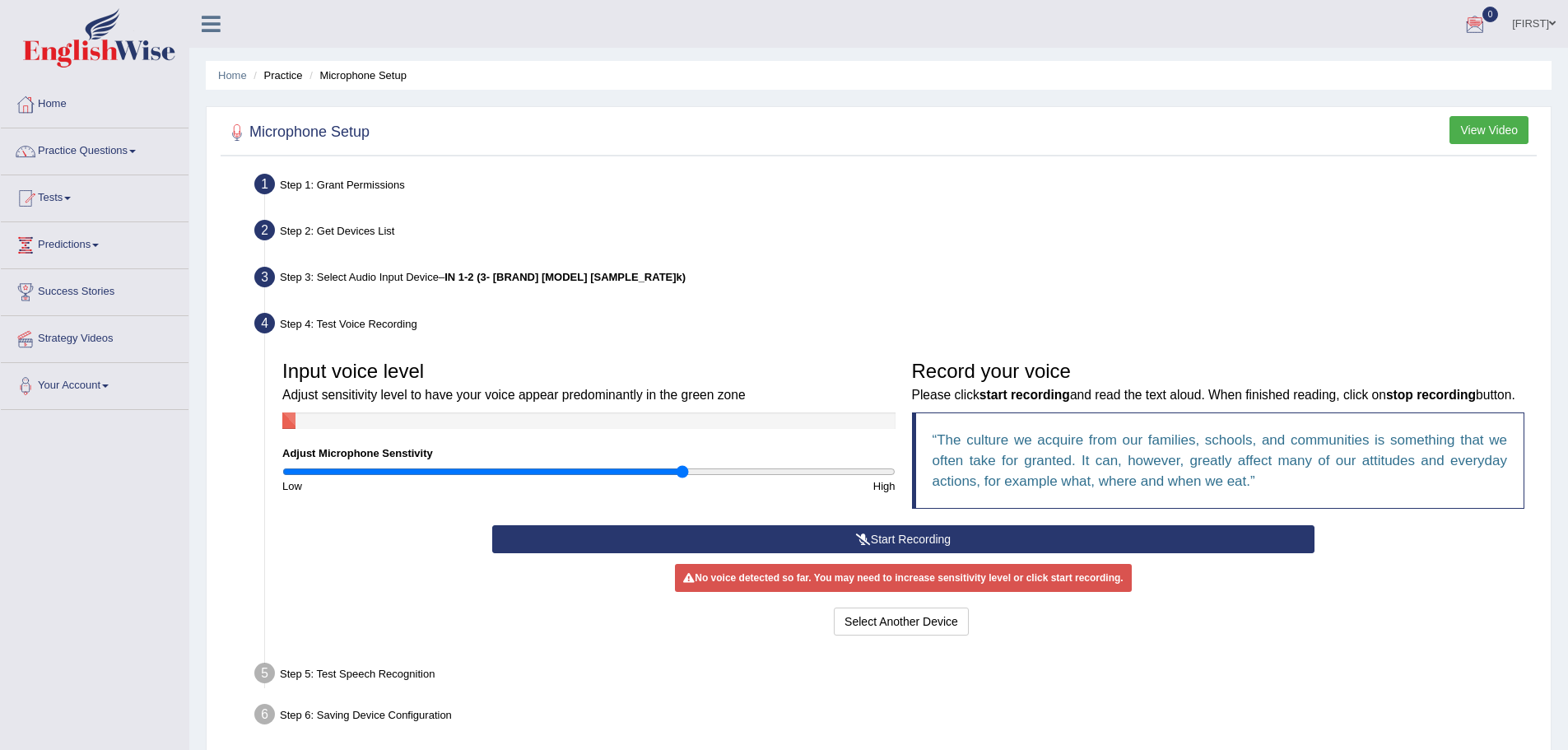 click on "Start Recording" at bounding box center (903, 539) 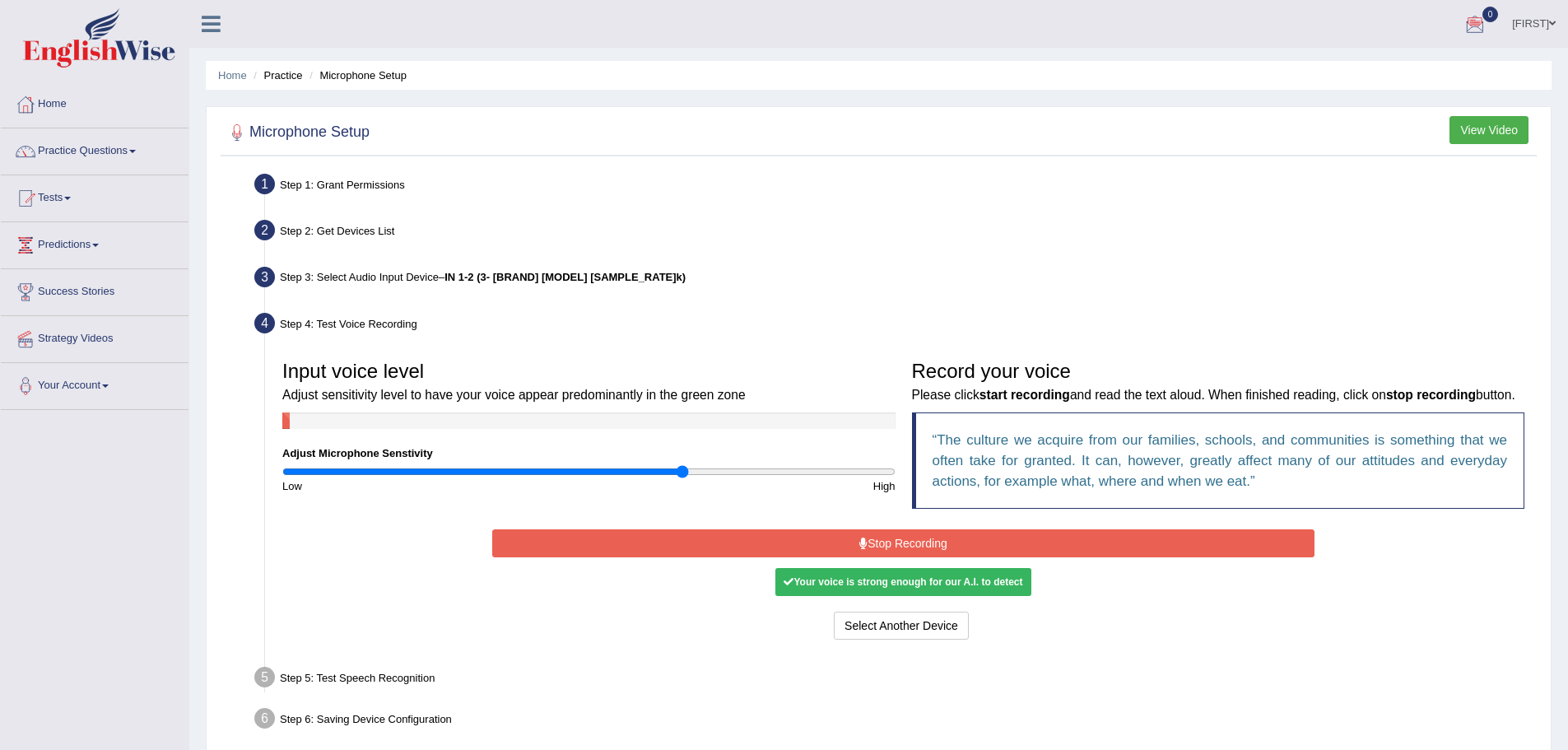 click on "Stop Recording" at bounding box center [903, 543] 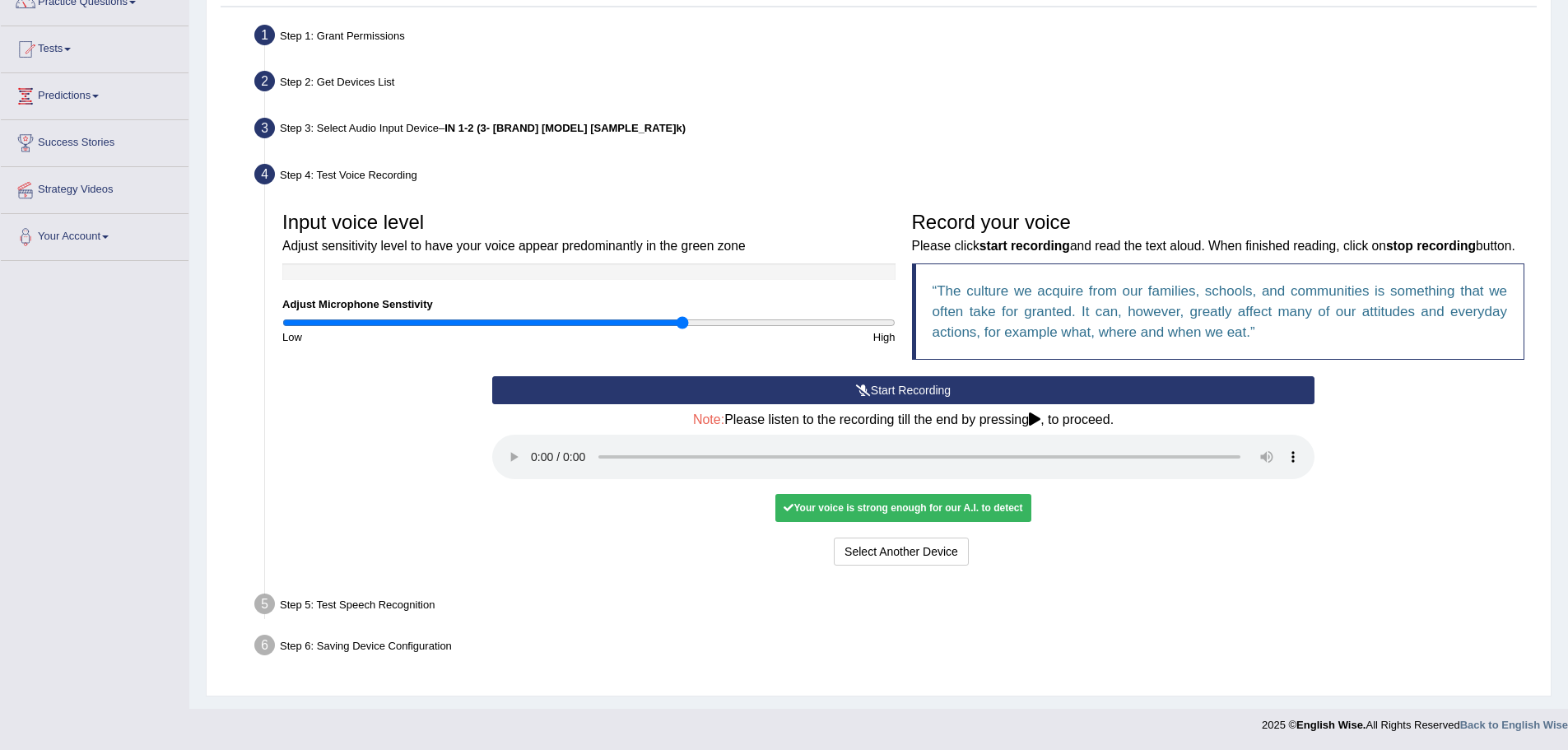 scroll, scrollTop: 170, scrollLeft: 0, axis: vertical 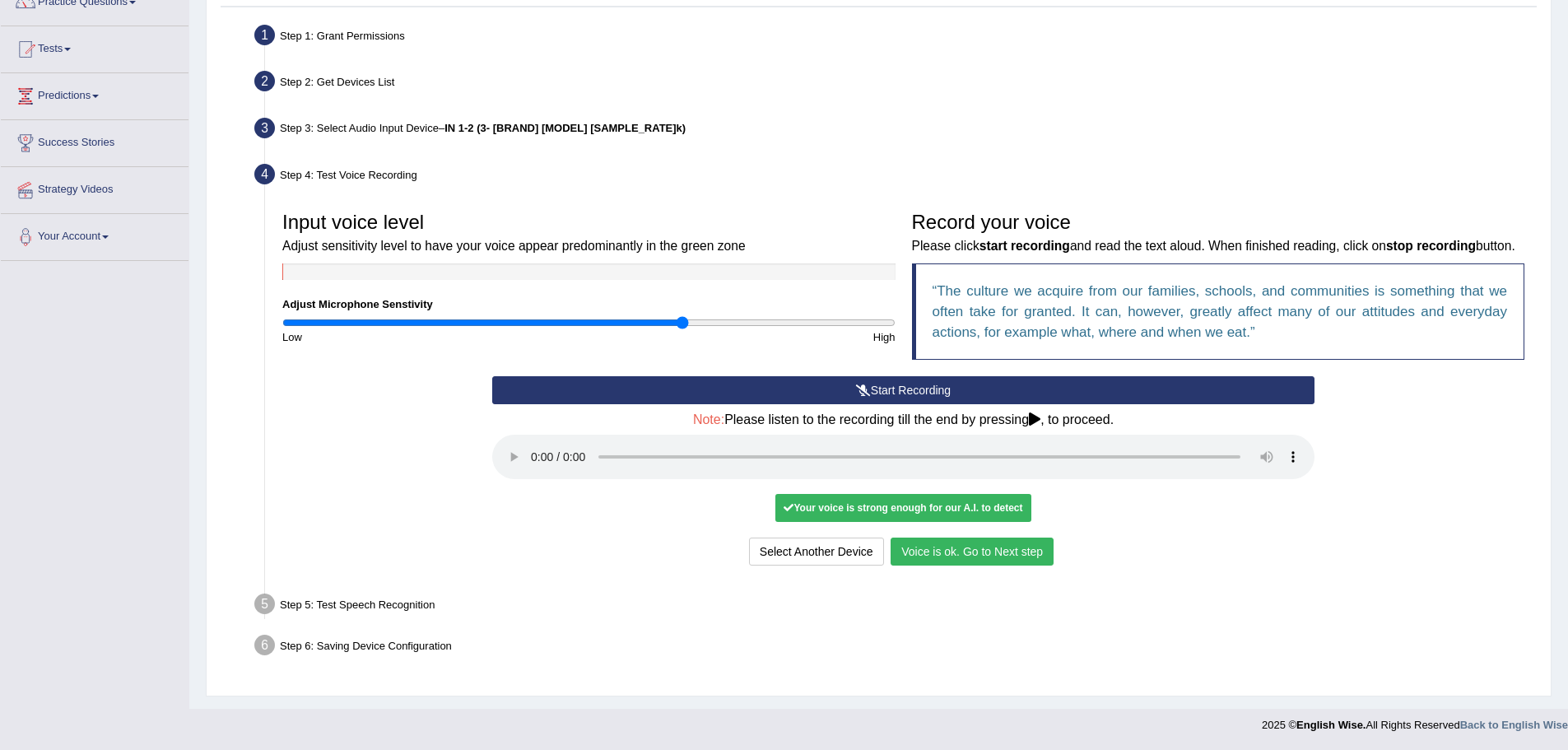 click on "Voice is ok. Go to Next step" at bounding box center [972, 552] 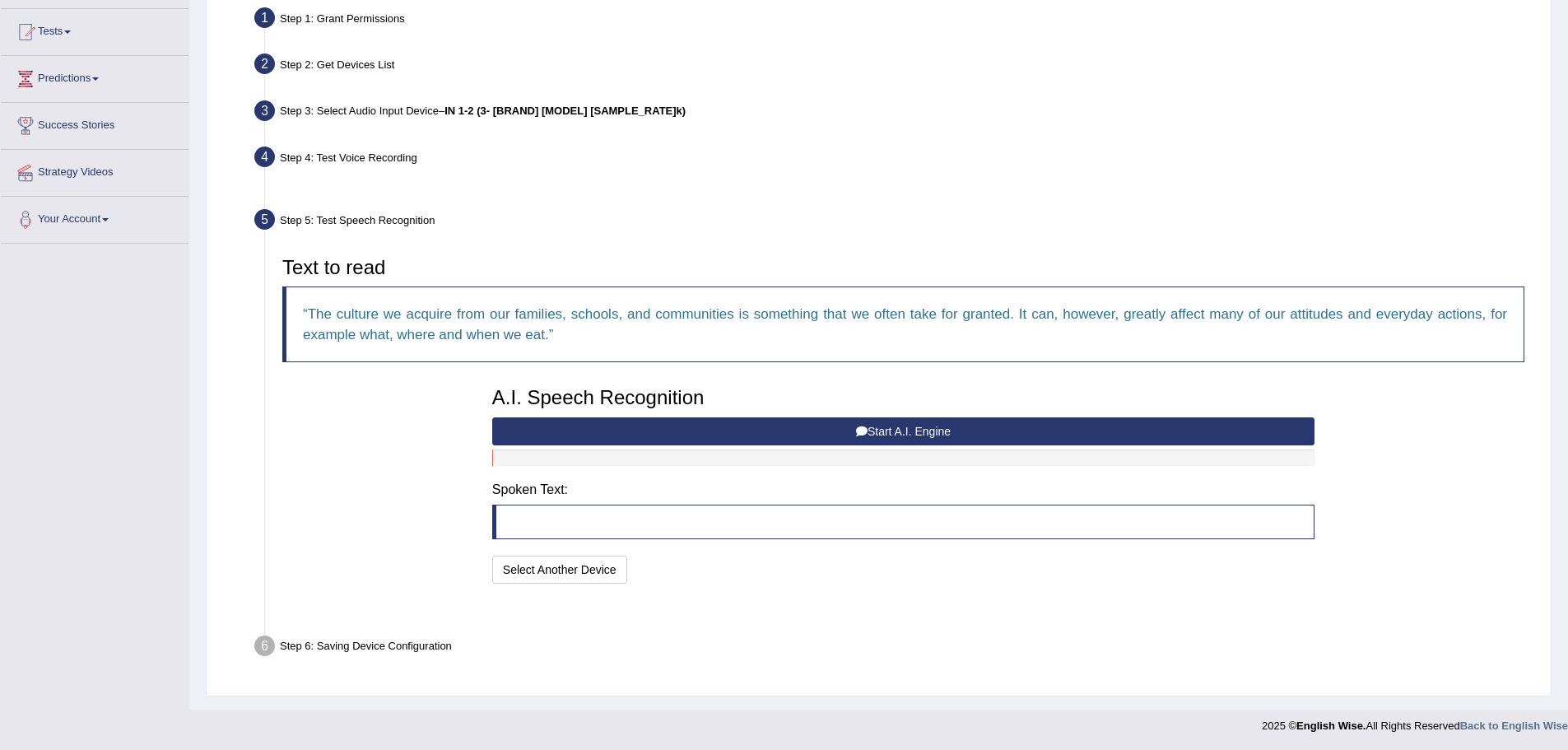 scroll, scrollTop: 127, scrollLeft: 0, axis: vertical 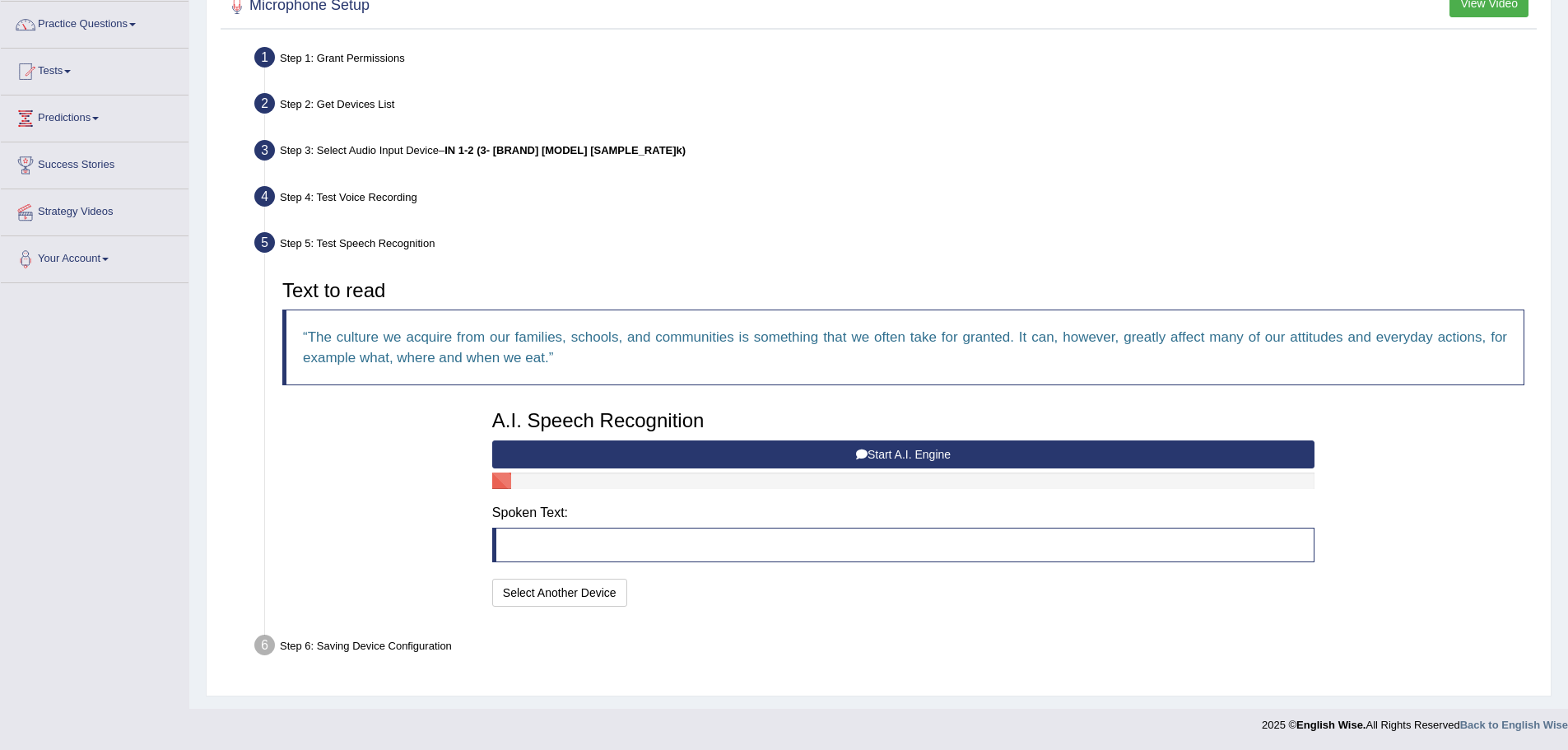 click on "Start A.I. Engine" at bounding box center [903, 454] 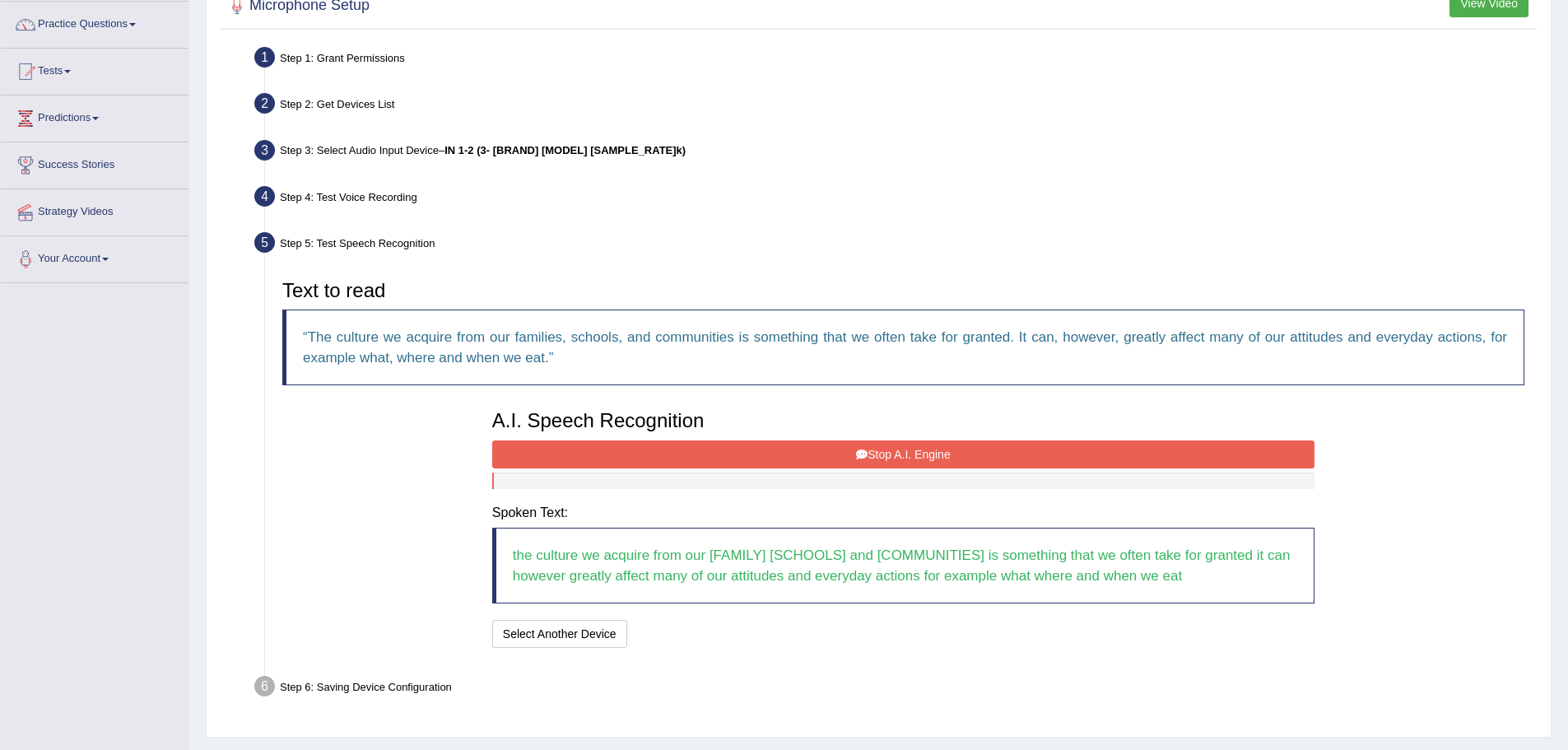 click on "Stop A.I. Engine" at bounding box center (903, 454) 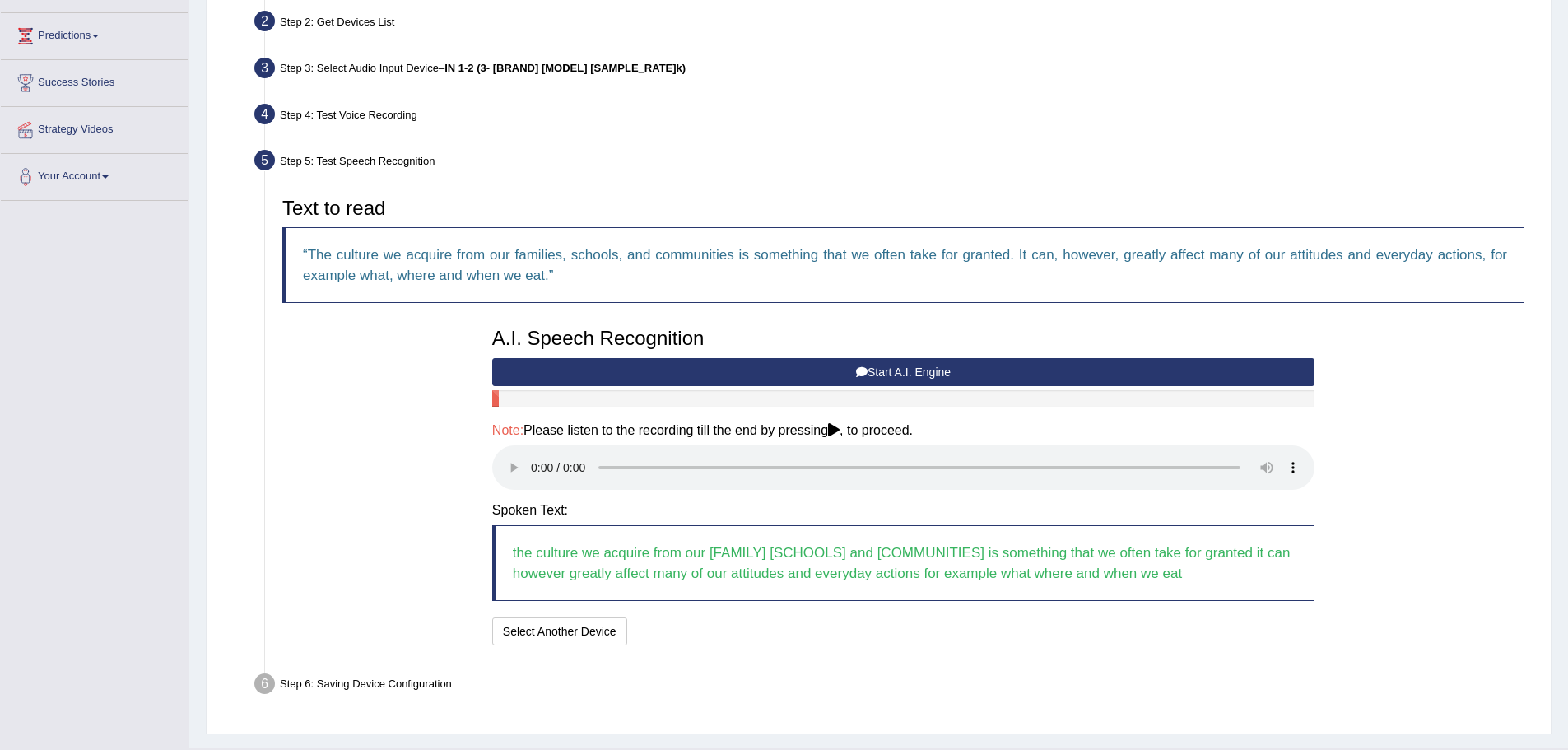 scroll, scrollTop: 248, scrollLeft: 0, axis: vertical 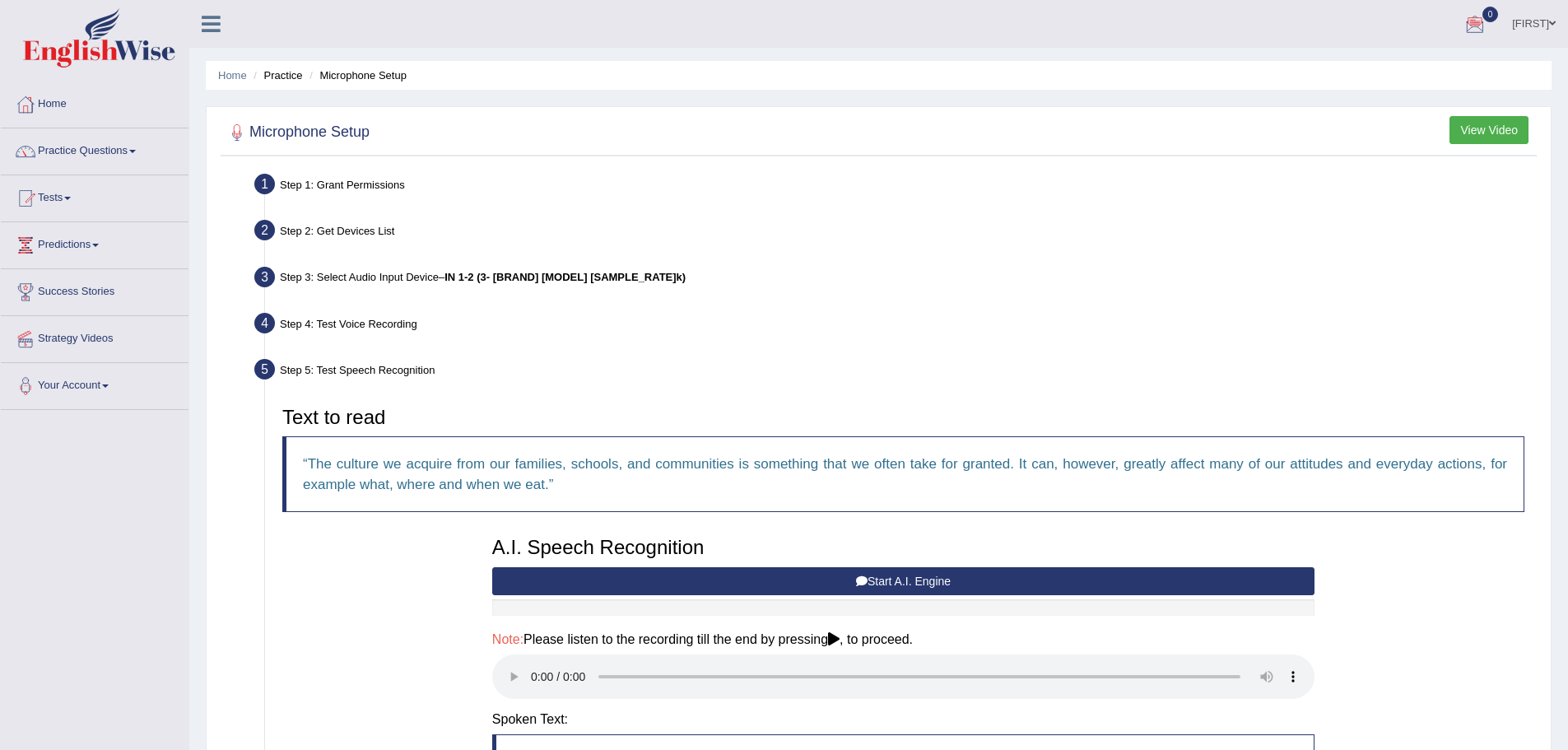 click on "Step 5: Test Speech Recognition" at bounding box center (895, 372) 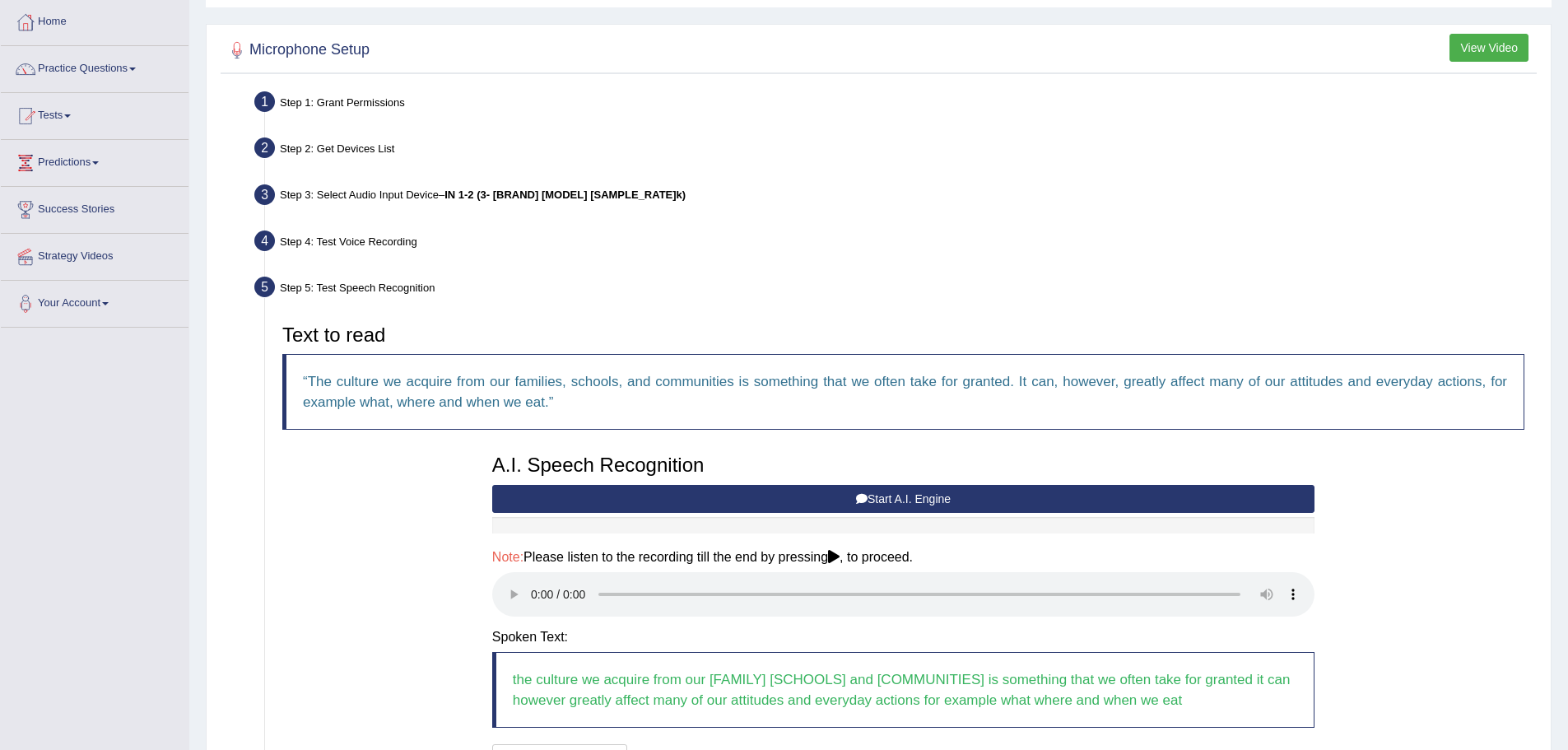 scroll, scrollTop: 165, scrollLeft: 0, axis: vertical 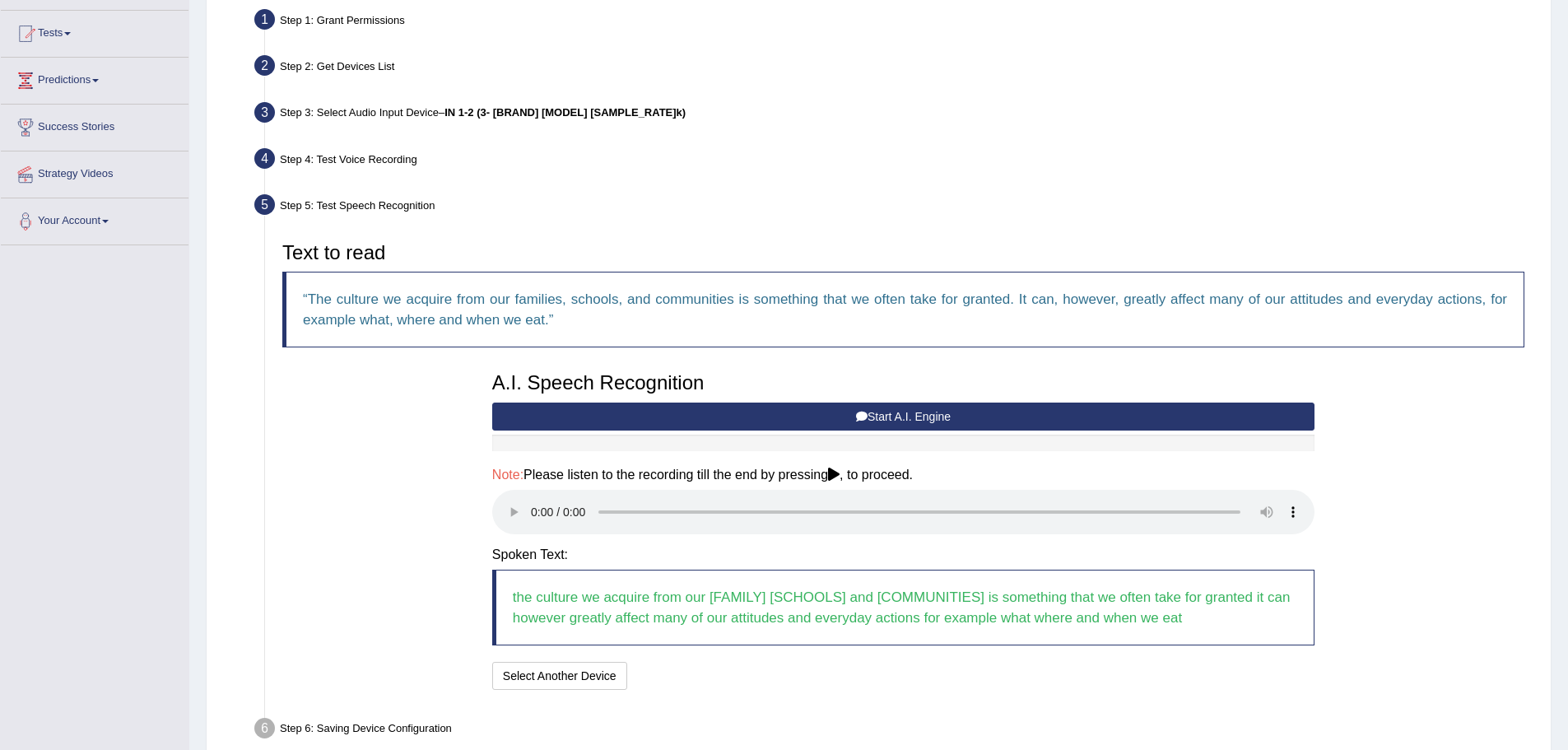 click on "Text to read   The culture we acquire from our families, schools, and communities is something that we often take for granted. It can, however, greatly affect many of our attitudes and everyday actions, for example what, where and when we eat.   A.I. Speech Recognition    Start A.I. Engine    Stop A.I. Engine     Note:  Please listen to the recording till the end by pressing  , to proceed.     Spoken Text:   the culture we acquire from our families schools and communities is something that we often take for granted it can however greatly affect many of our attitudes and everyday actions for example what where and when we eat   I will practice without this feature   Select Another Device   Speech is ok. Go to Last step" at bounding box center (903, 464) 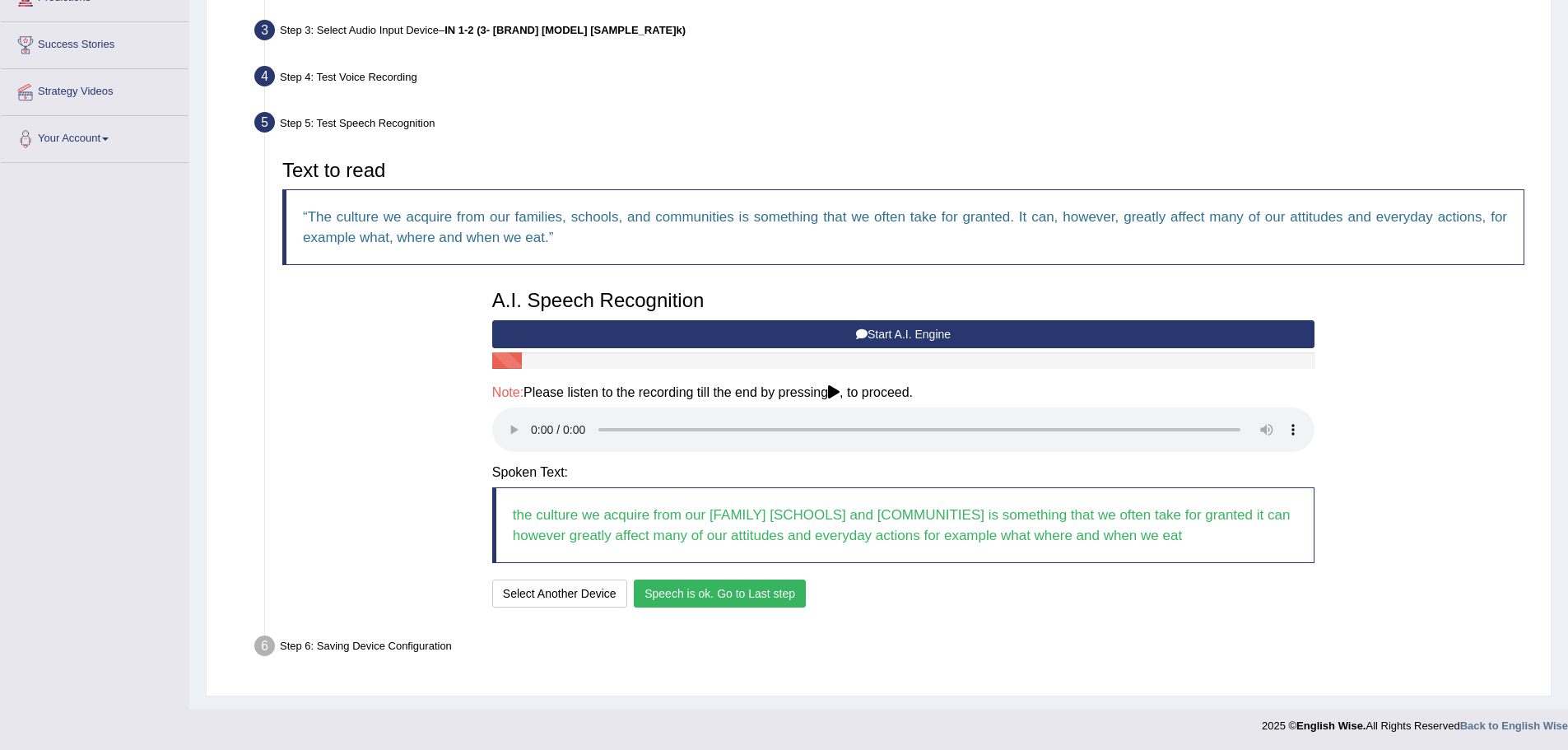 click on "Speech is ok. Go to Last step" at bounding box center [719, 594] 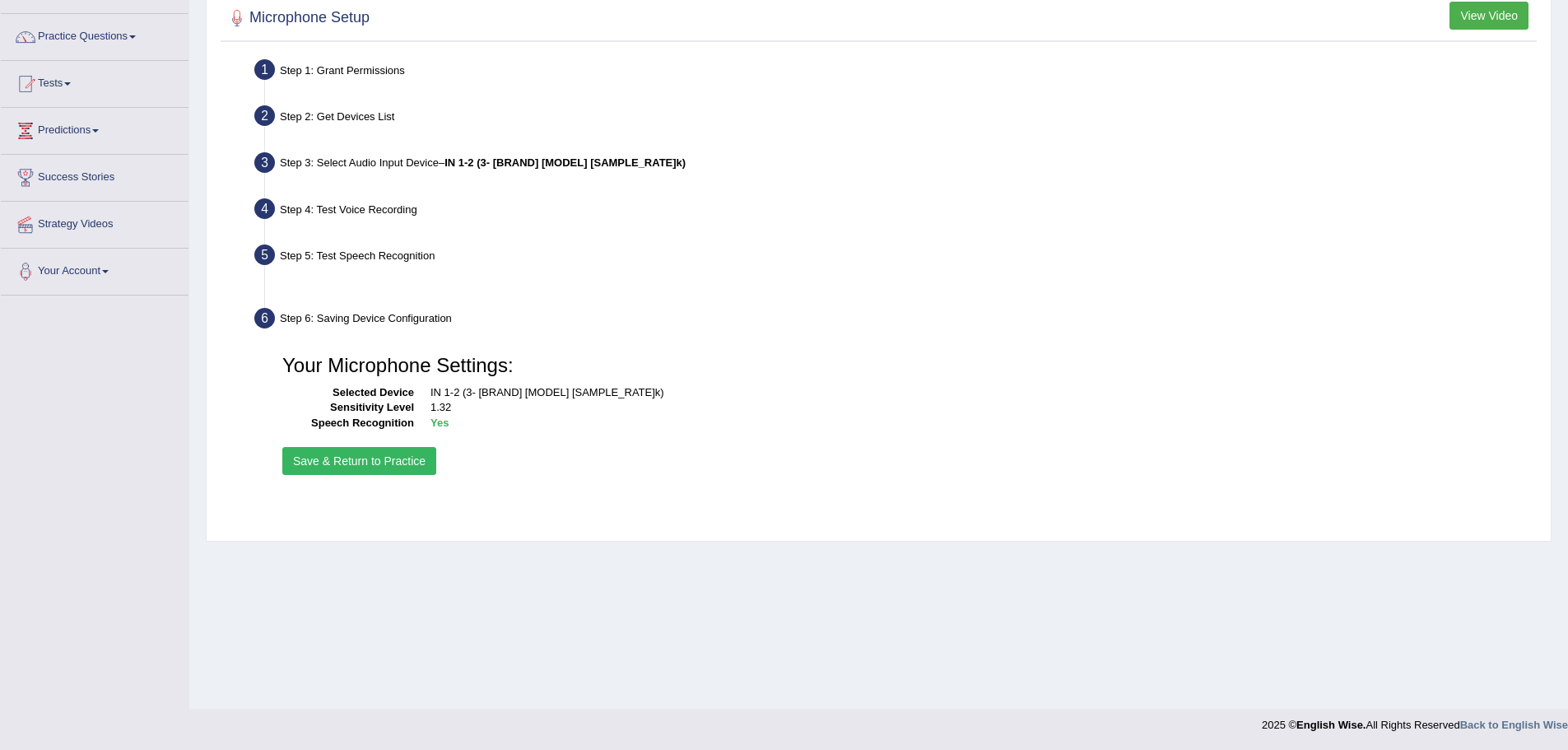 scroll, scrollTop: 114, scrollLeft: 0, axis: vertical 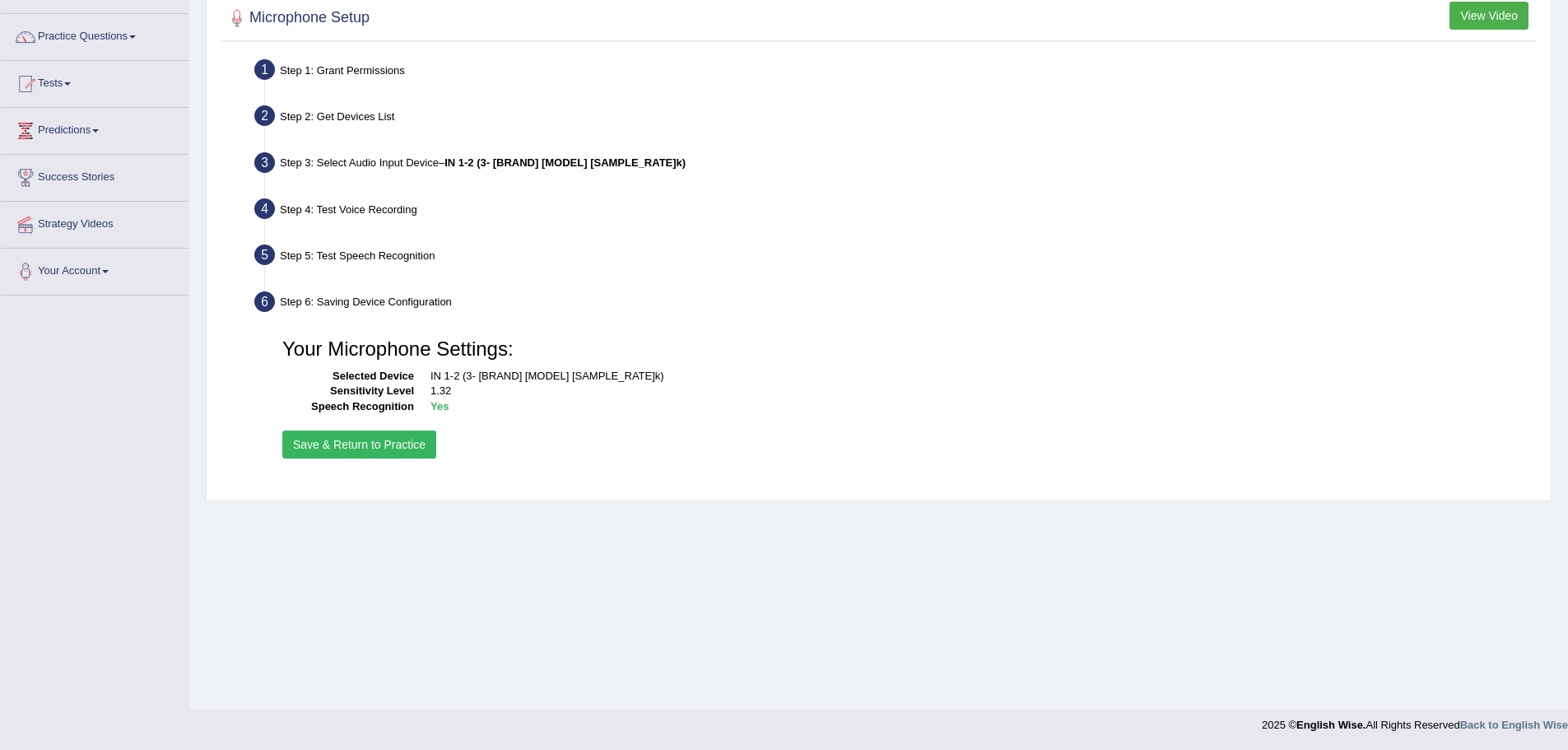 click on "Save & Return to Practice" at bounding box center (359, 445) 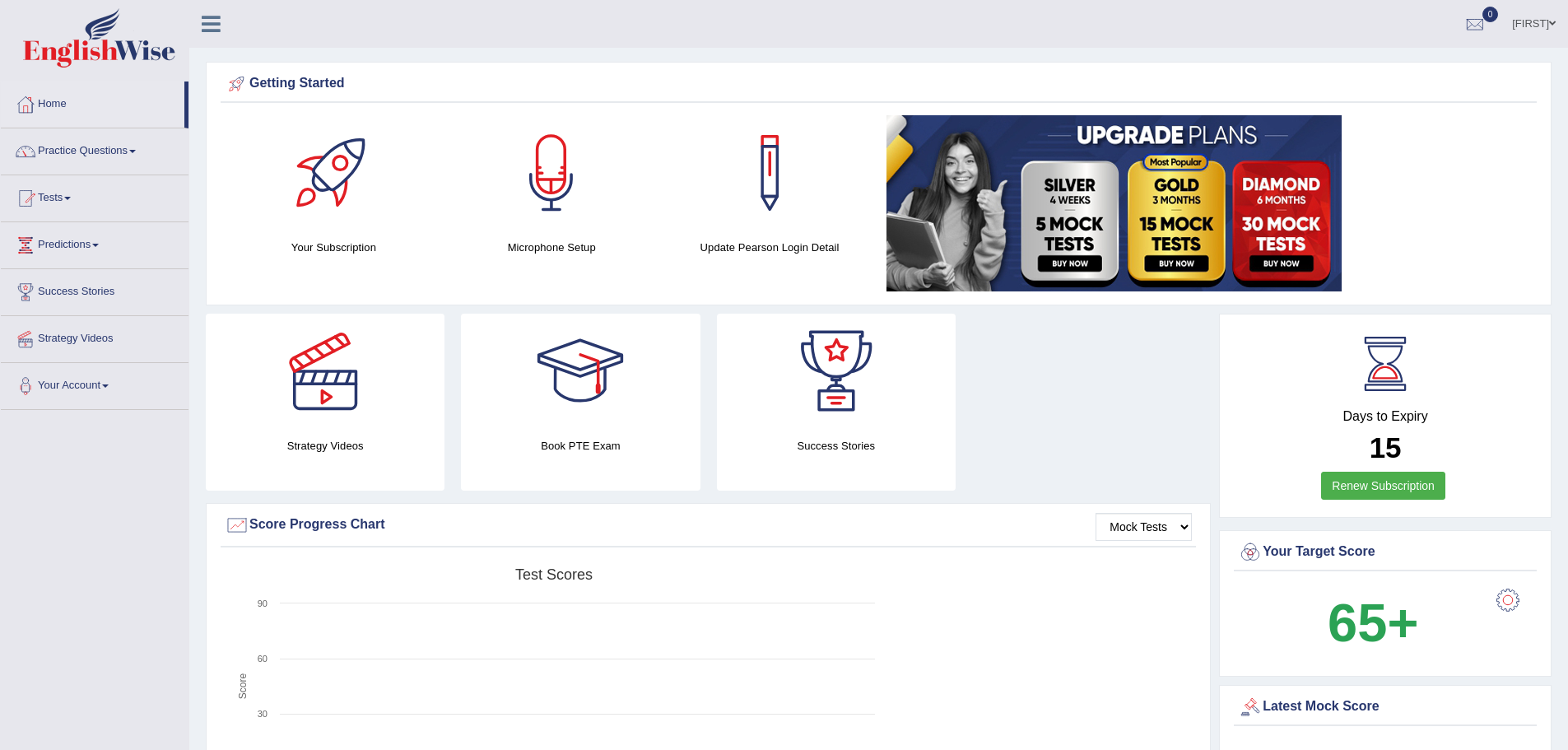 scroll, scrollTop: 0, scrollLeft: 0, axis: both 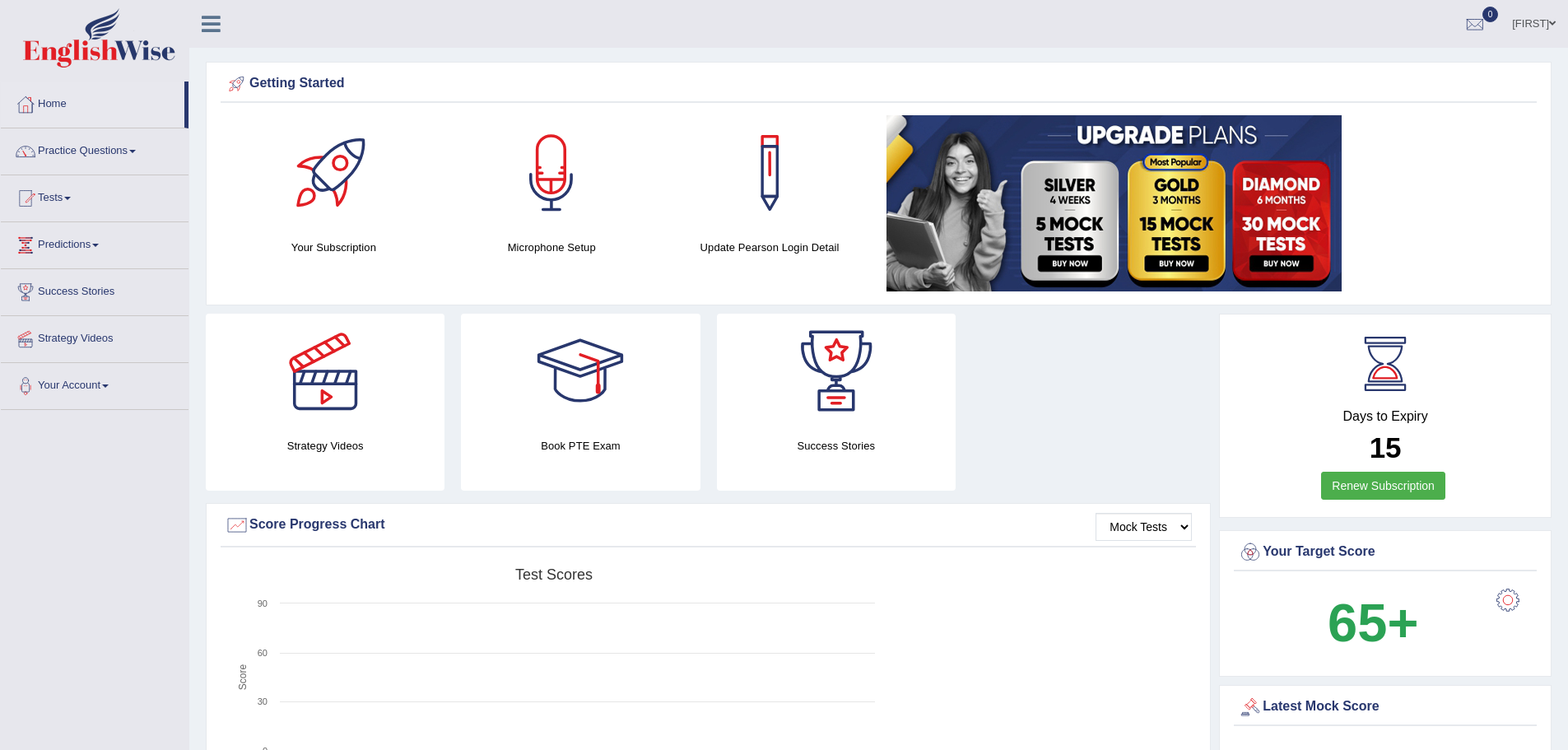click at bounding box center [325, 371] 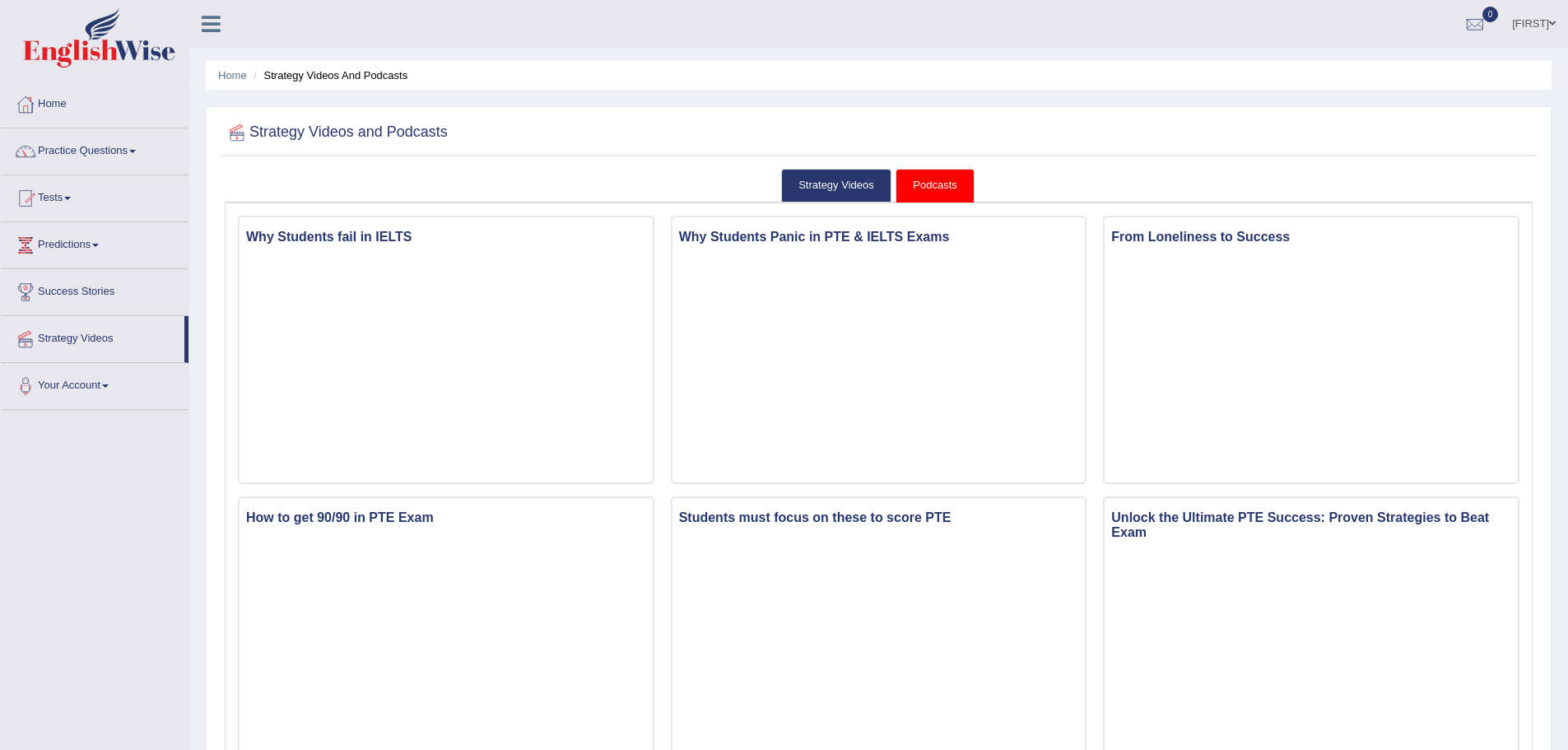 scroll, scrollTop: 0, scrollLeft: 0, axis: both 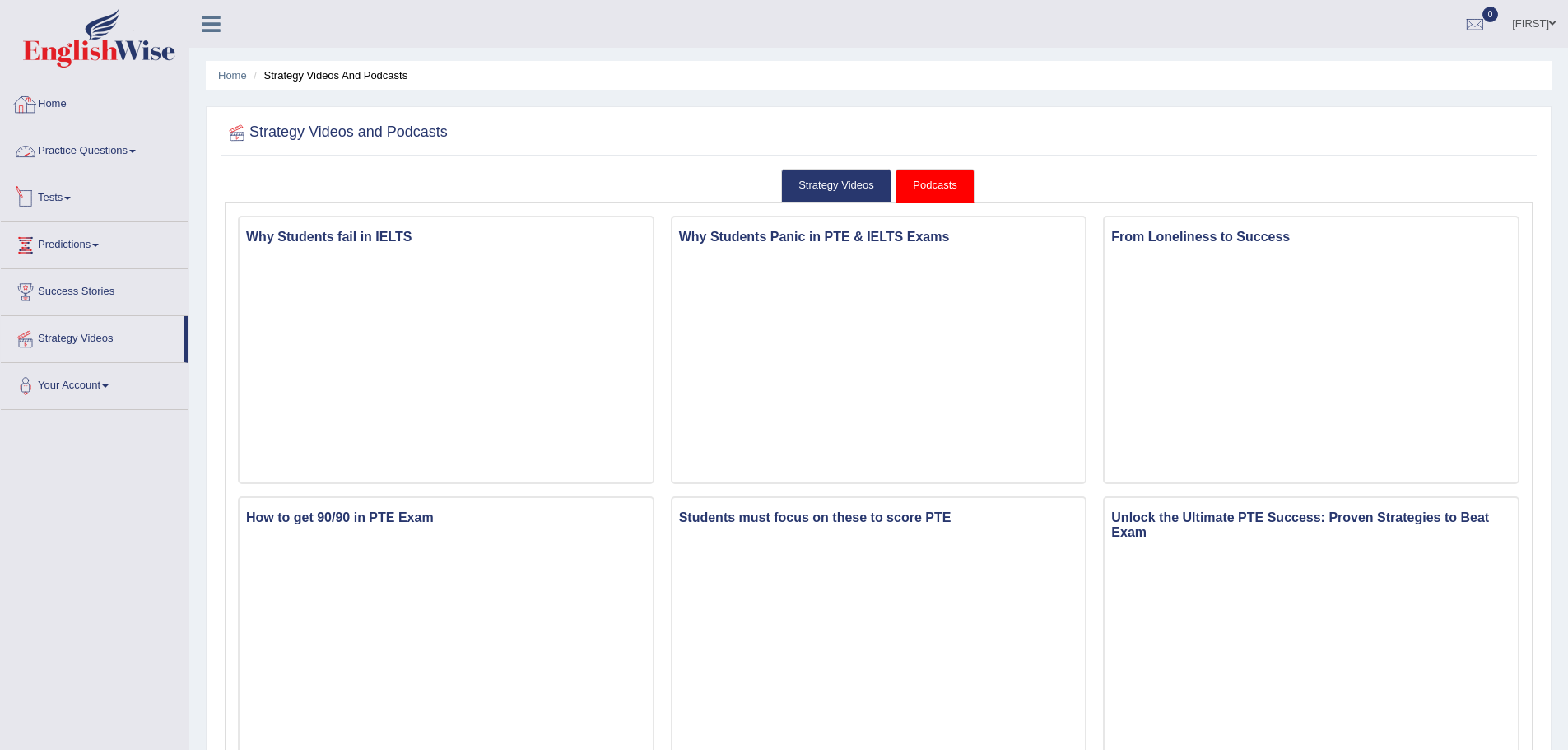 click on "Tests" at bounding box center (95, 196) 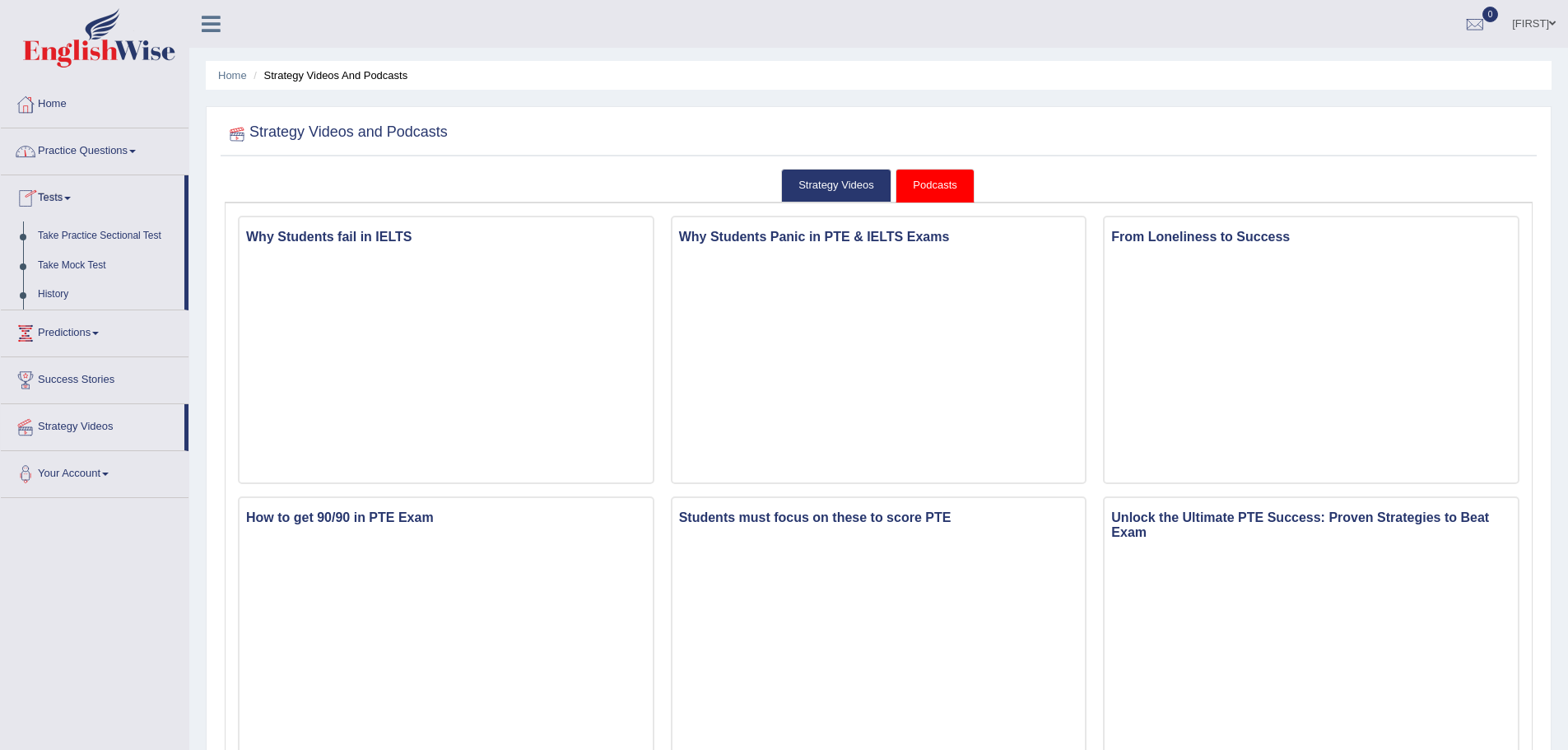 click on "Practice Questions" at bounding box center (95, 149) 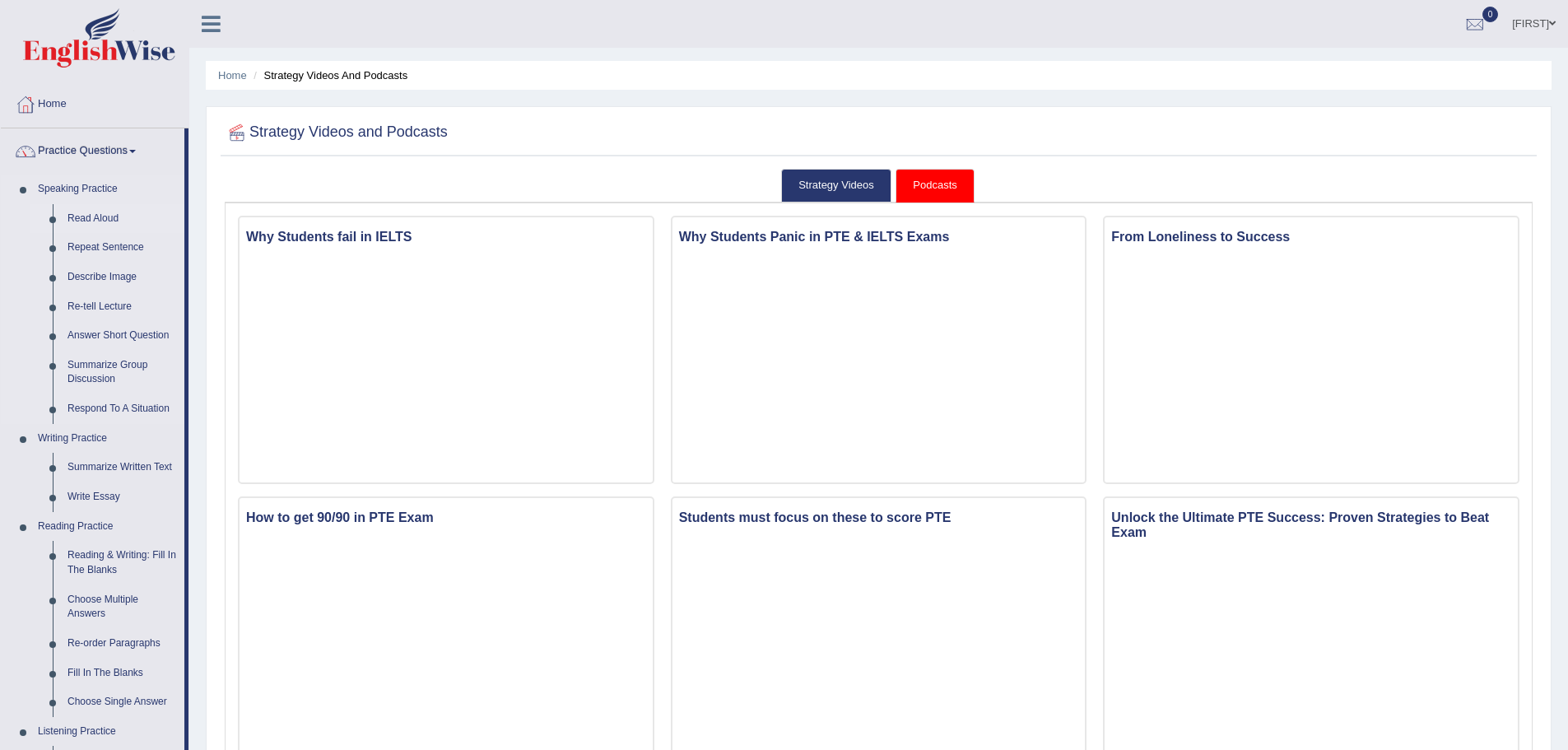 click on "Read Aloud" at bounding box center [122, 219] 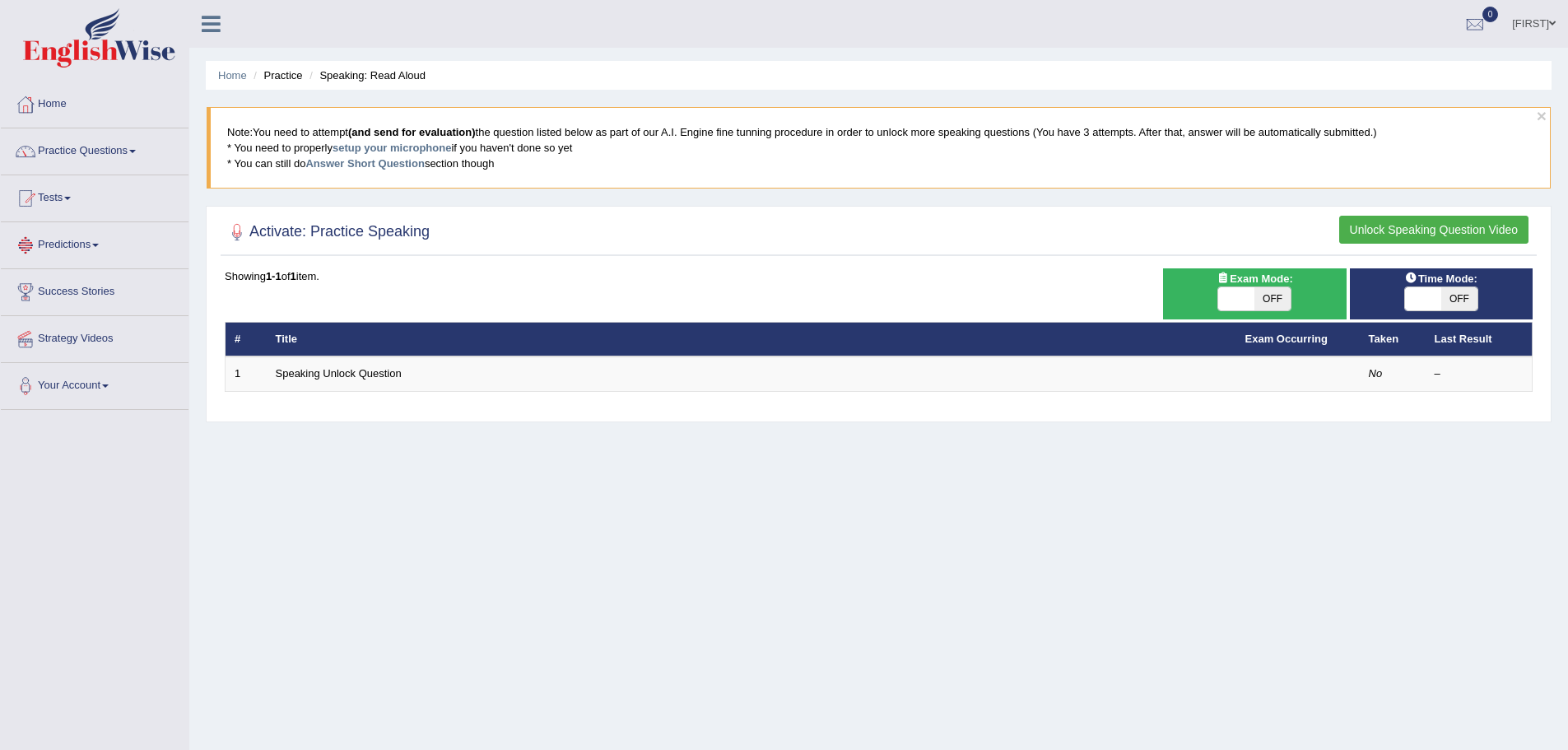 scroll, scrollTop: 0, scrollLeft: 0, axis: both 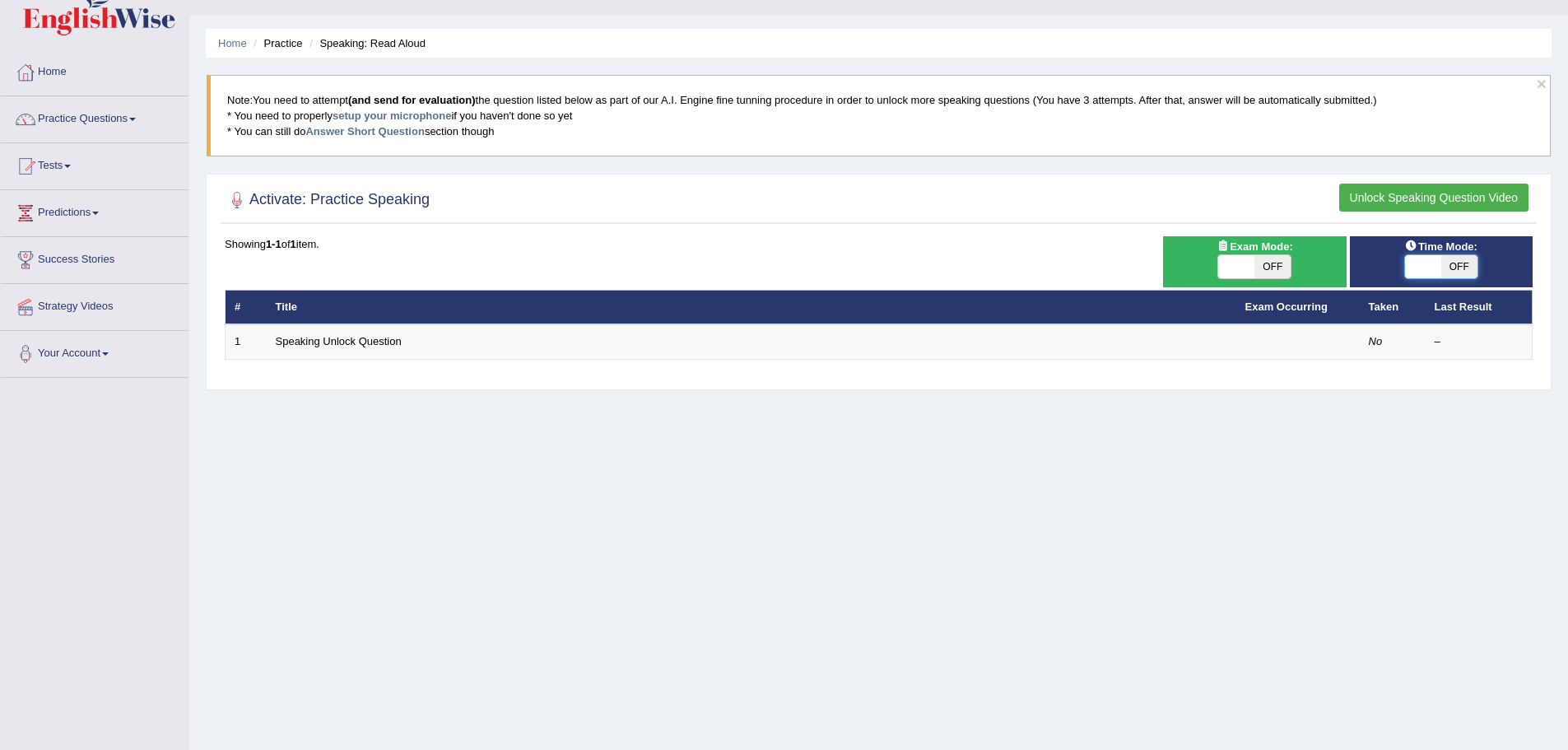 click at bounding box center (1423, 267) 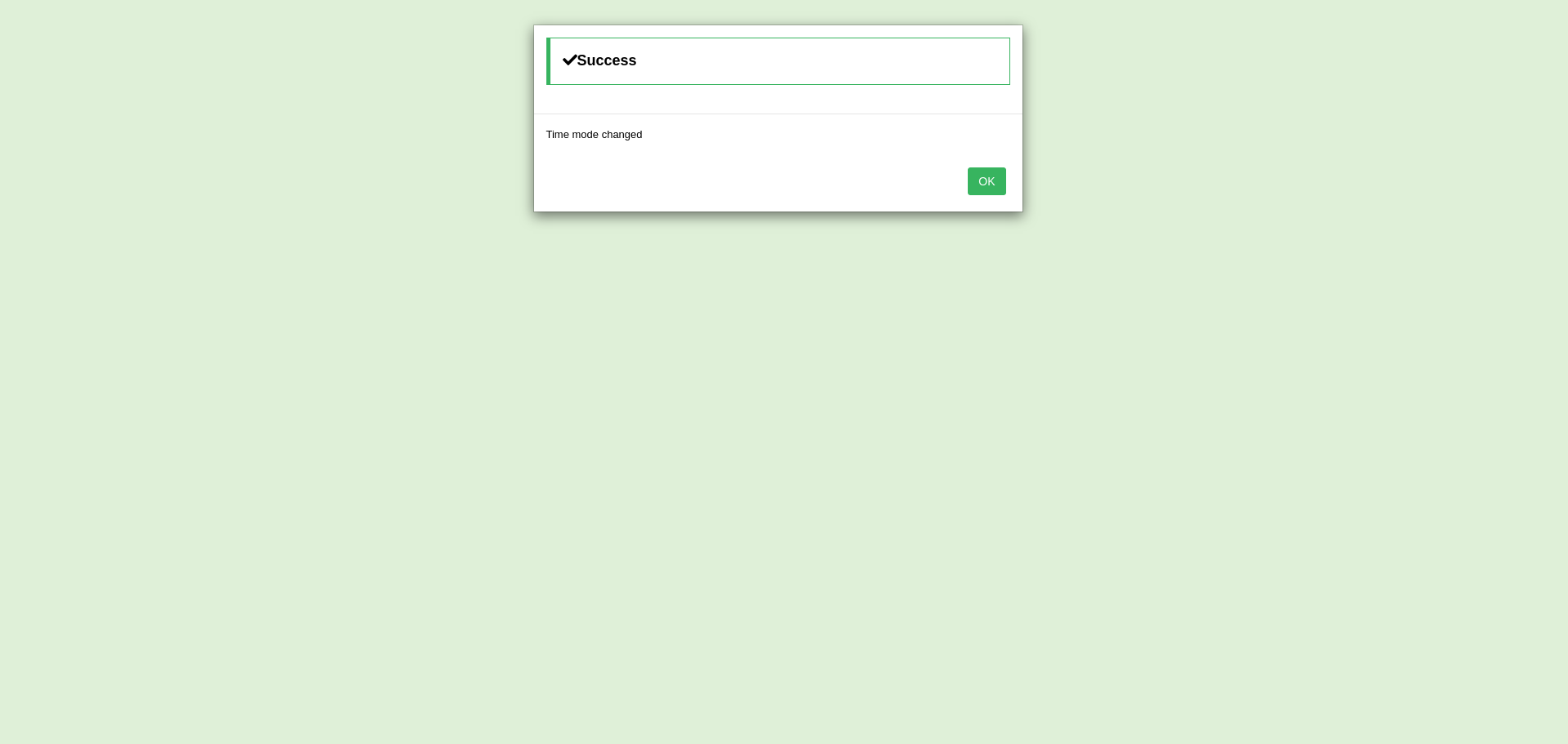 click on "OK" at bounding box center [987, 181] 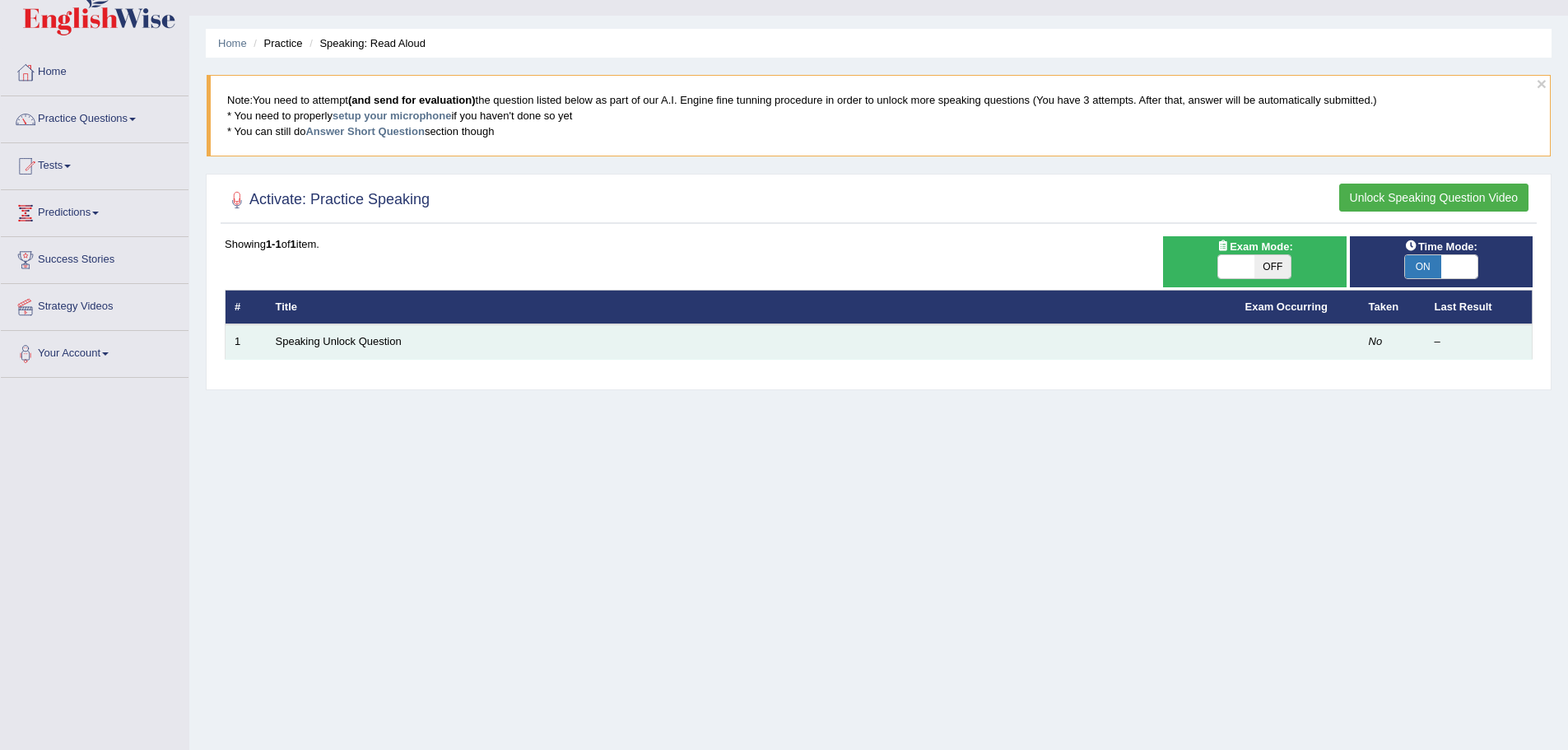 click on "Speaking Unlock Question" at bounding box center [751, 342] 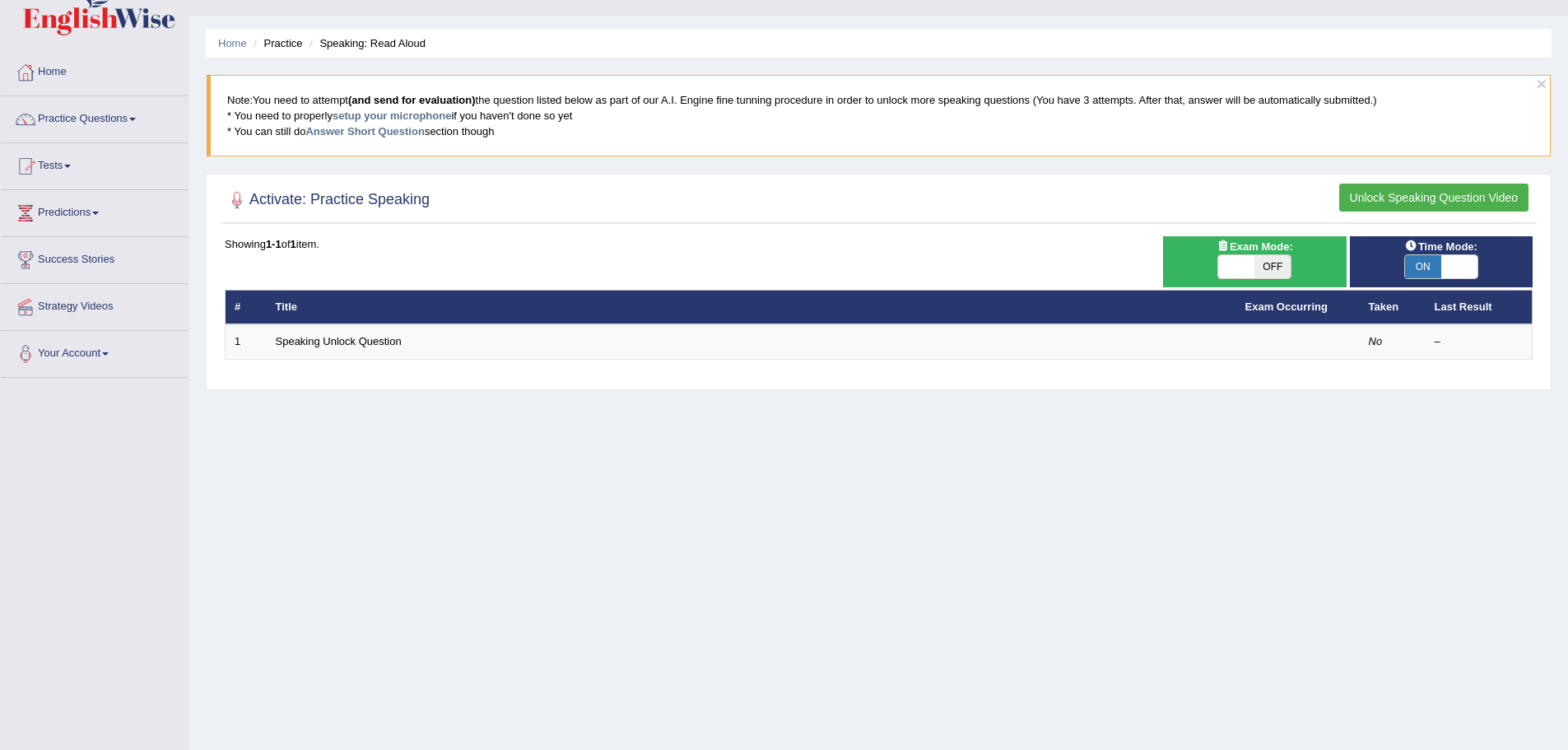 click on "Unlock Speaking Question Video" at bounding box center (1434, 198) 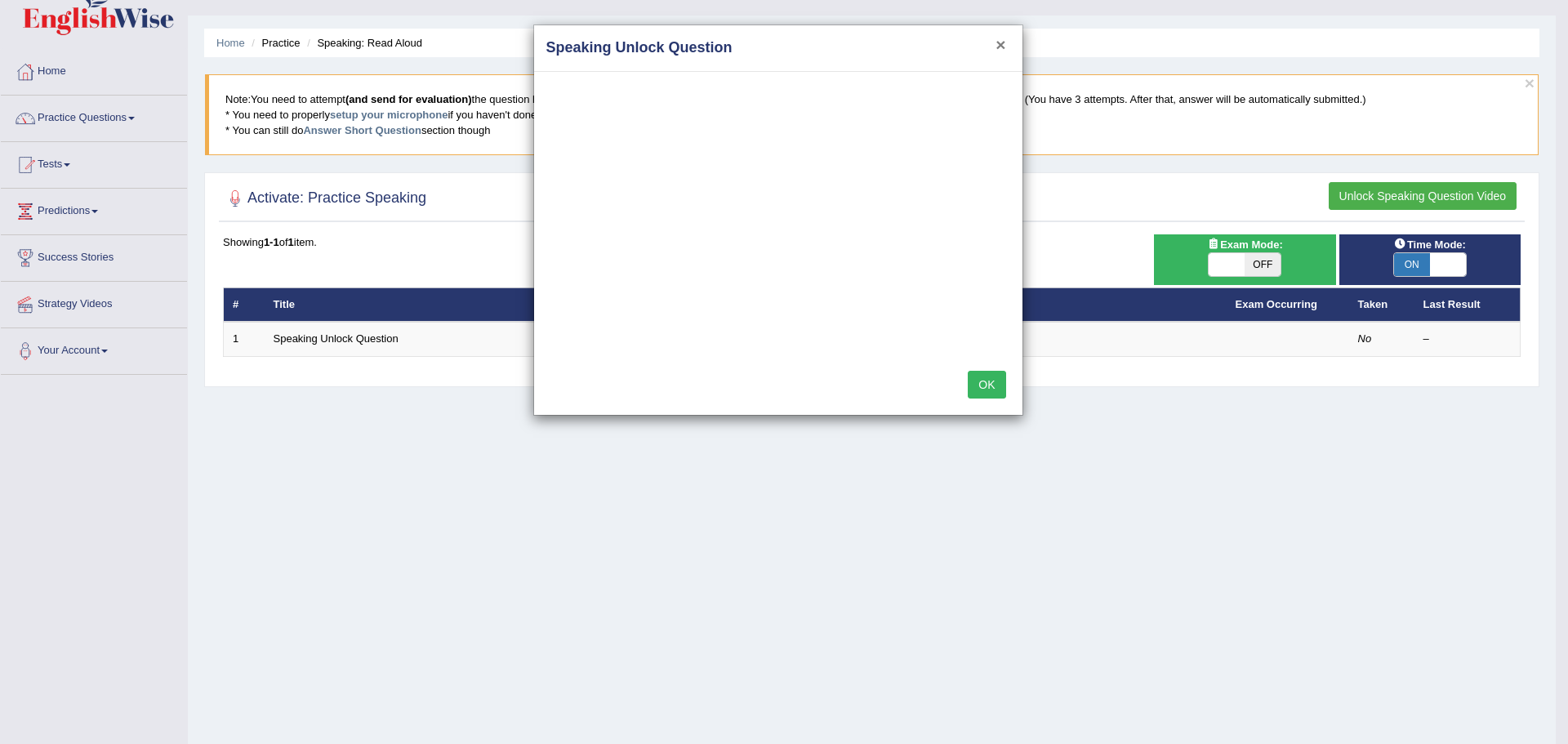 click on "× Speaking Unlock Question" at bounding box center (778, 48) 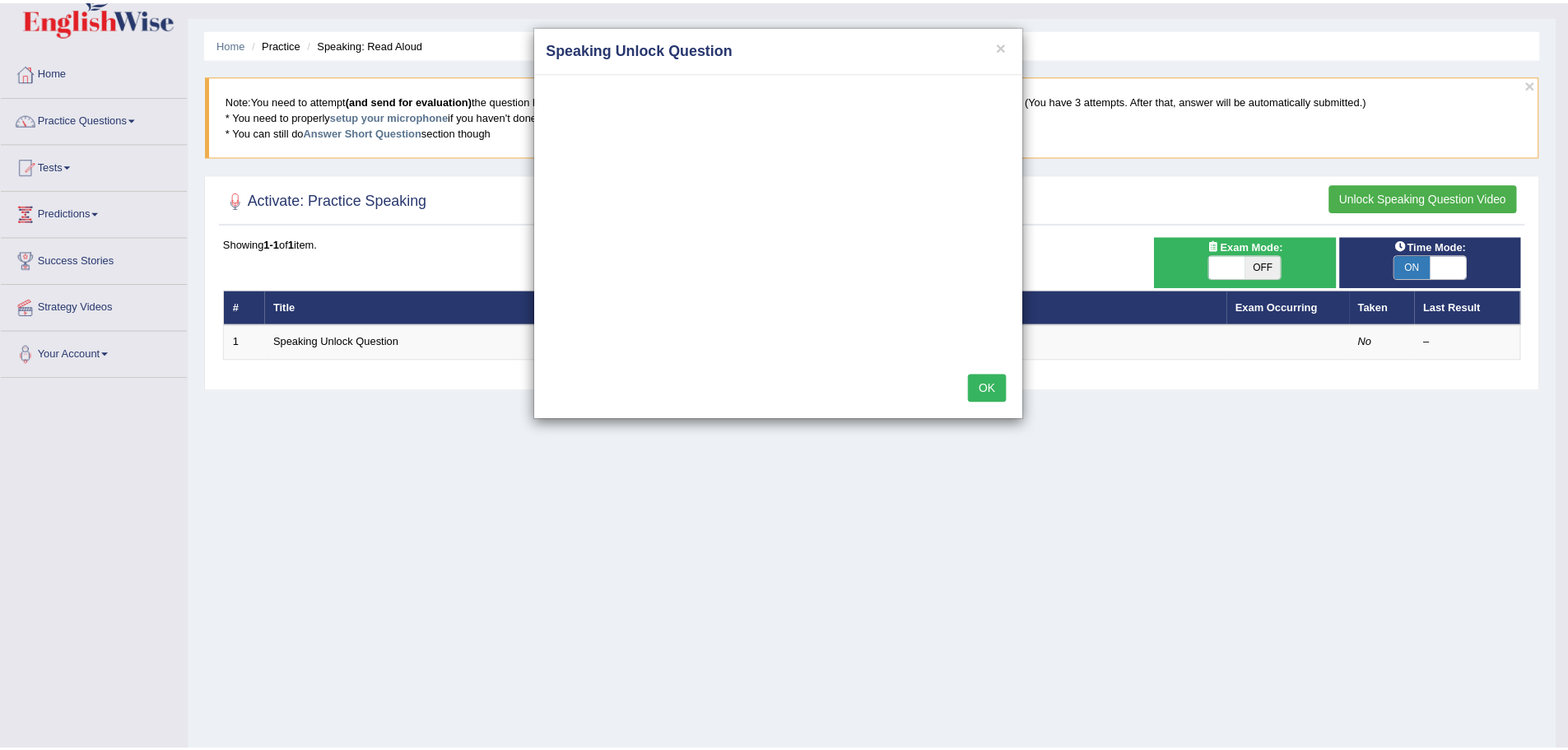 scroll, scrollTop: 0, scrollLeft: 0, axis: both 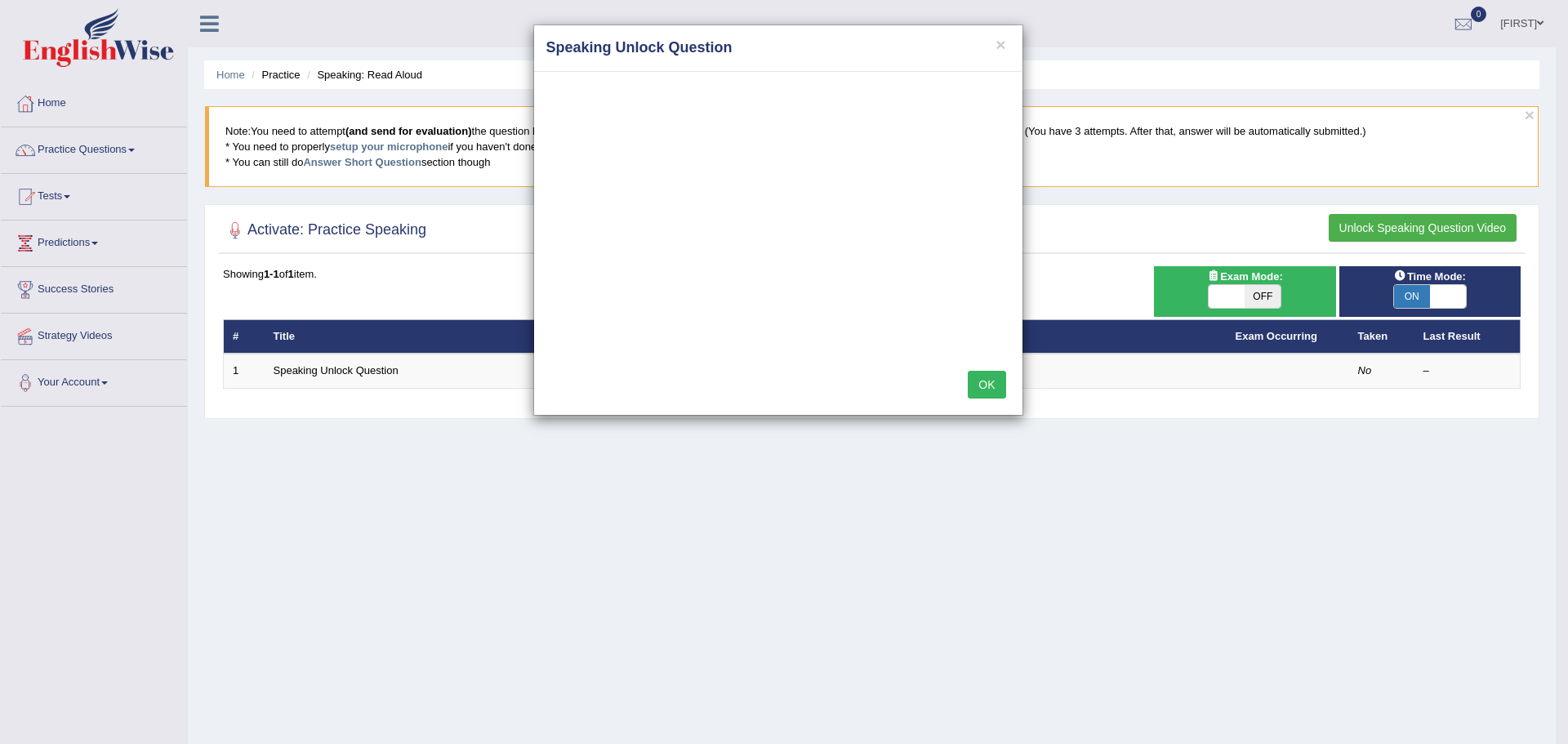 click on "× Speaking Unlock Question OK" at bounding box center (784, 372) 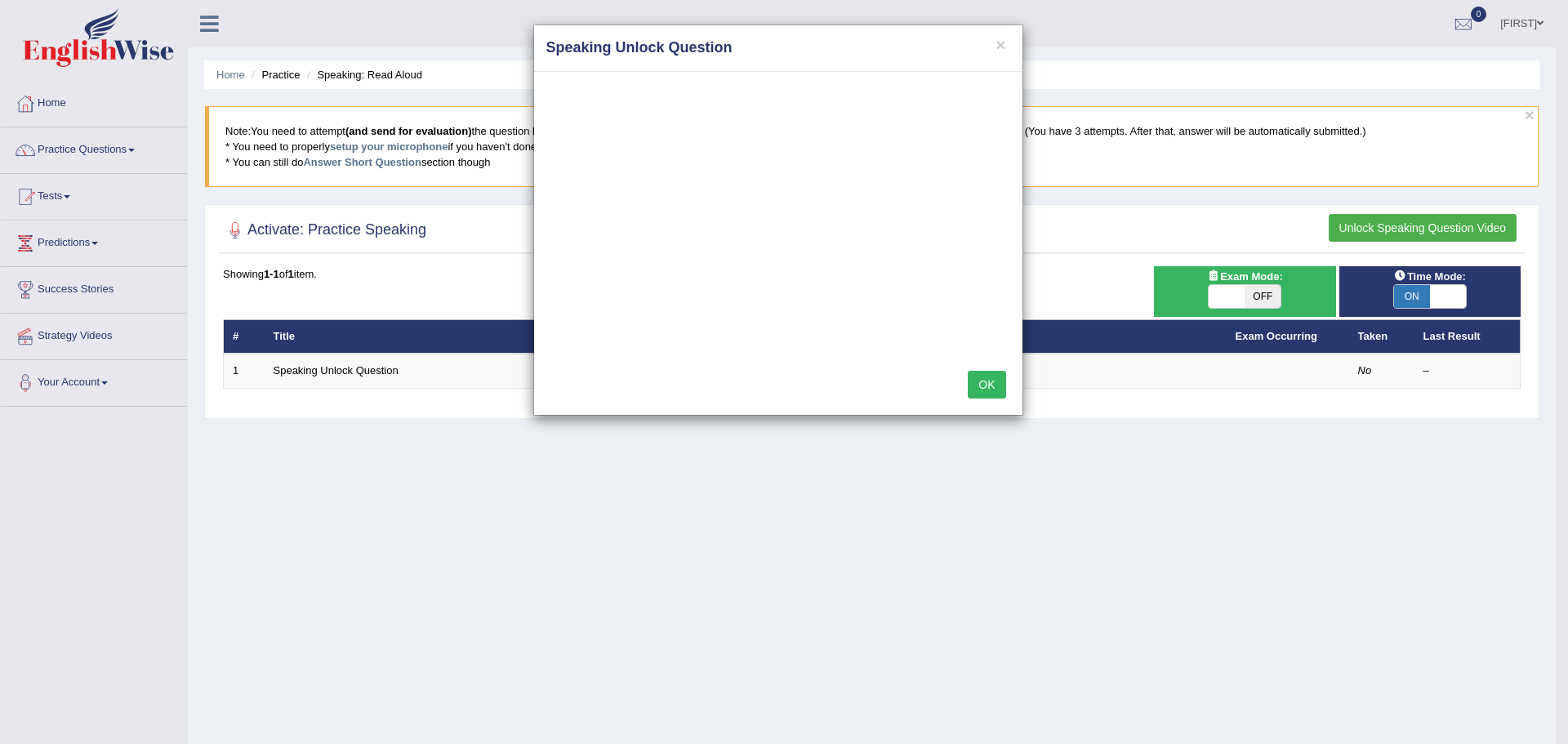 click on "OK" at bounding box center [987, 385] 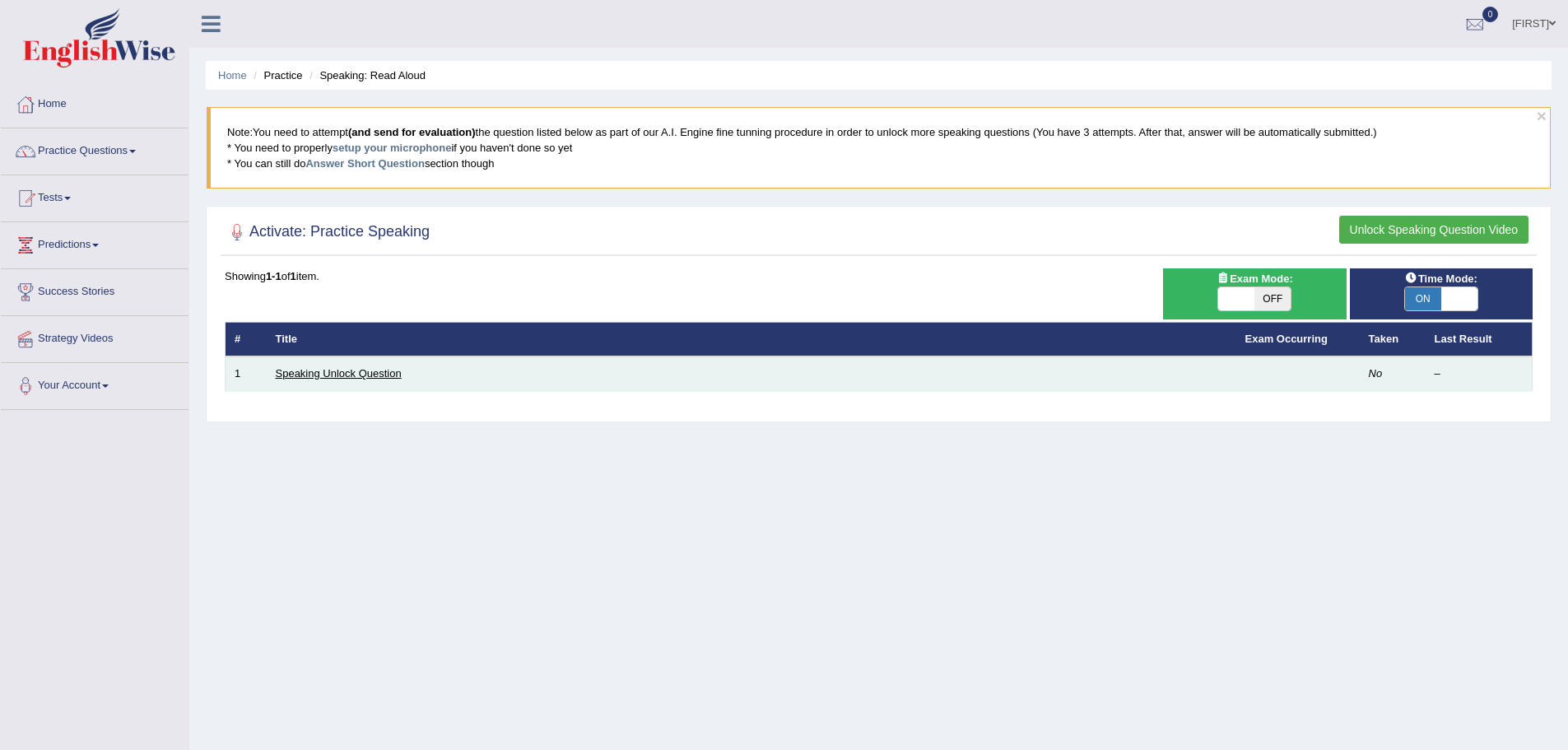 click on "Speaking Unlock Question" at bounding box center (338, 373) 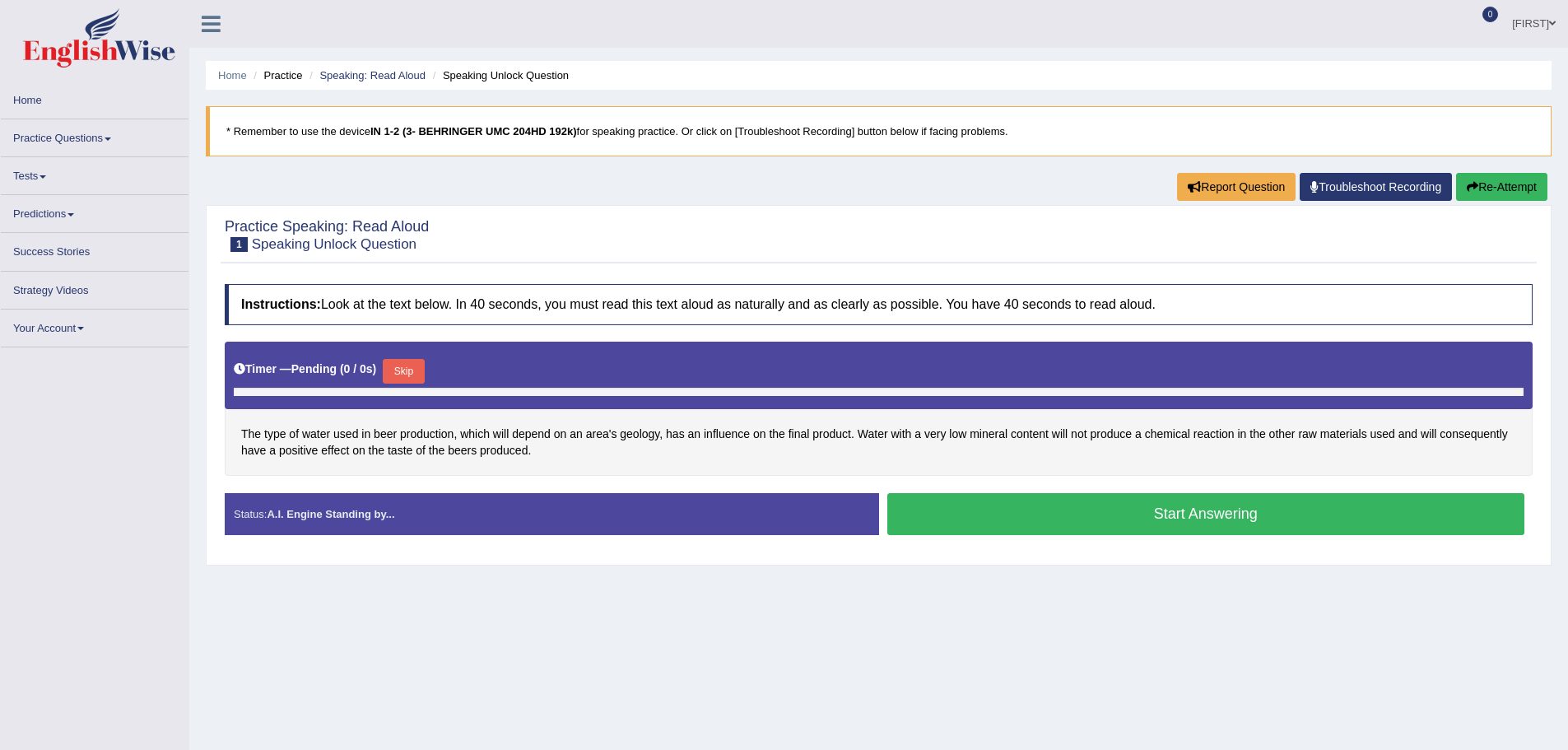 scroll, scrollTop: 0, scrollLeft: 0, axis: both 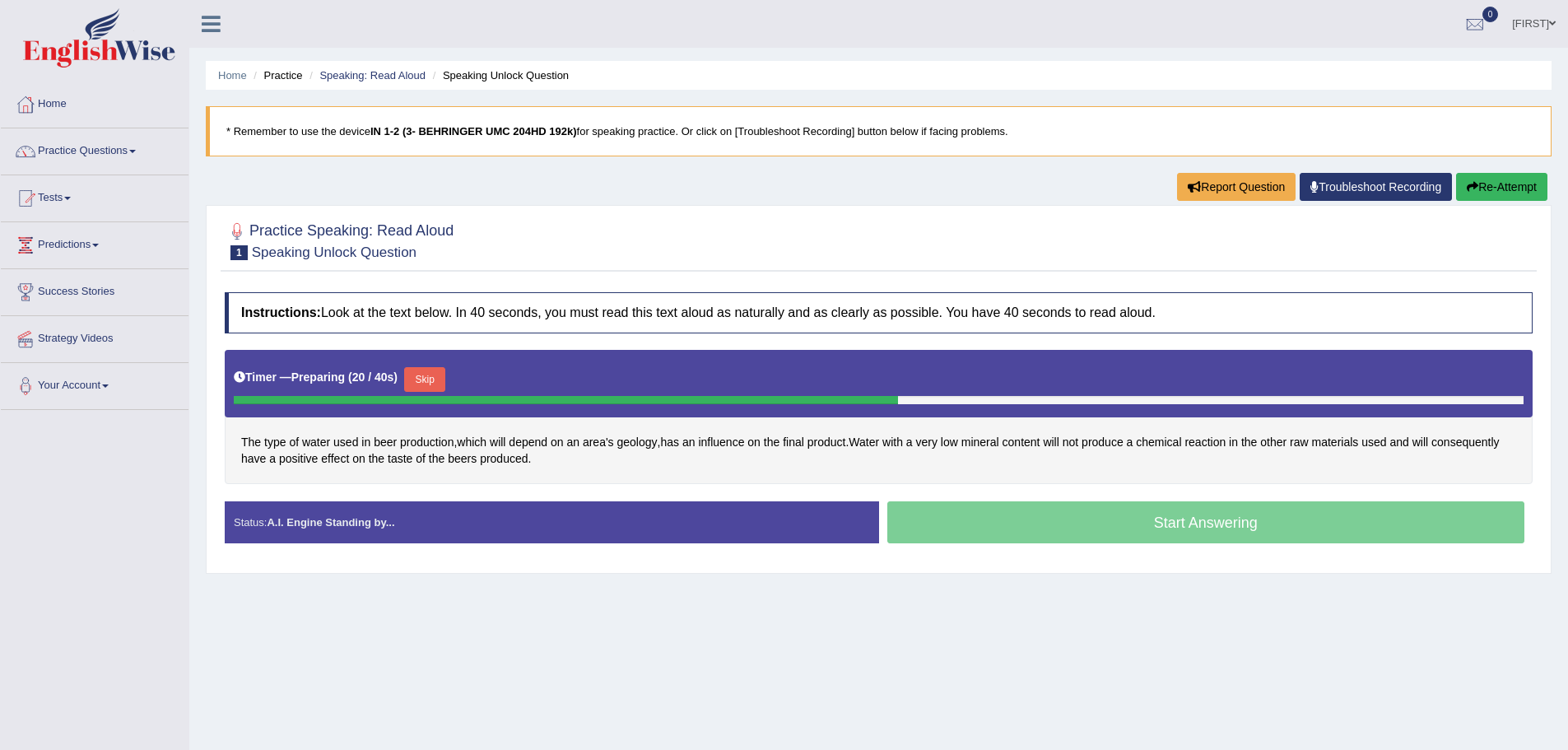 click on "Start Answering" at bounding box center (1206, 524) 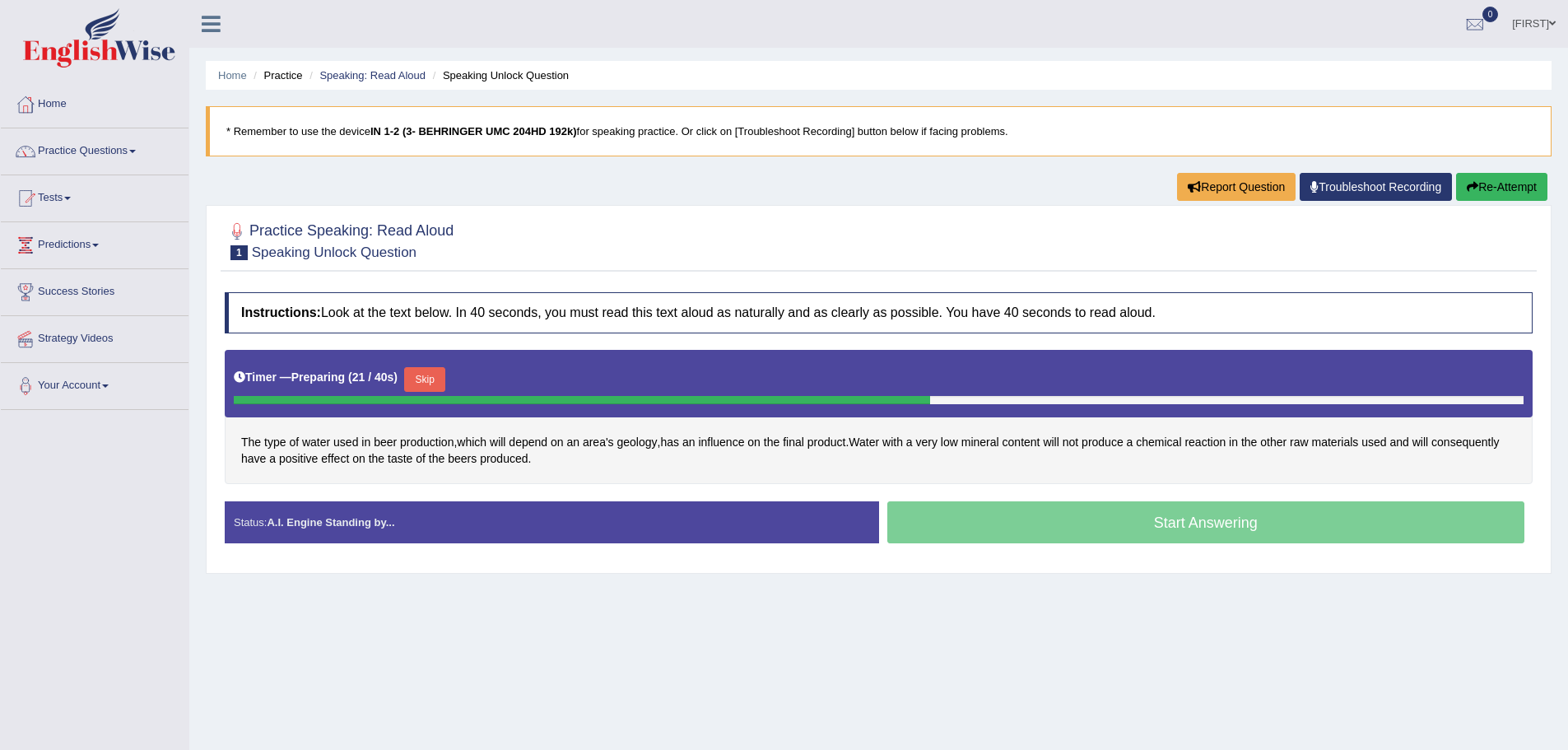 click on "Start Answering" at bounding box center (1206, 524) 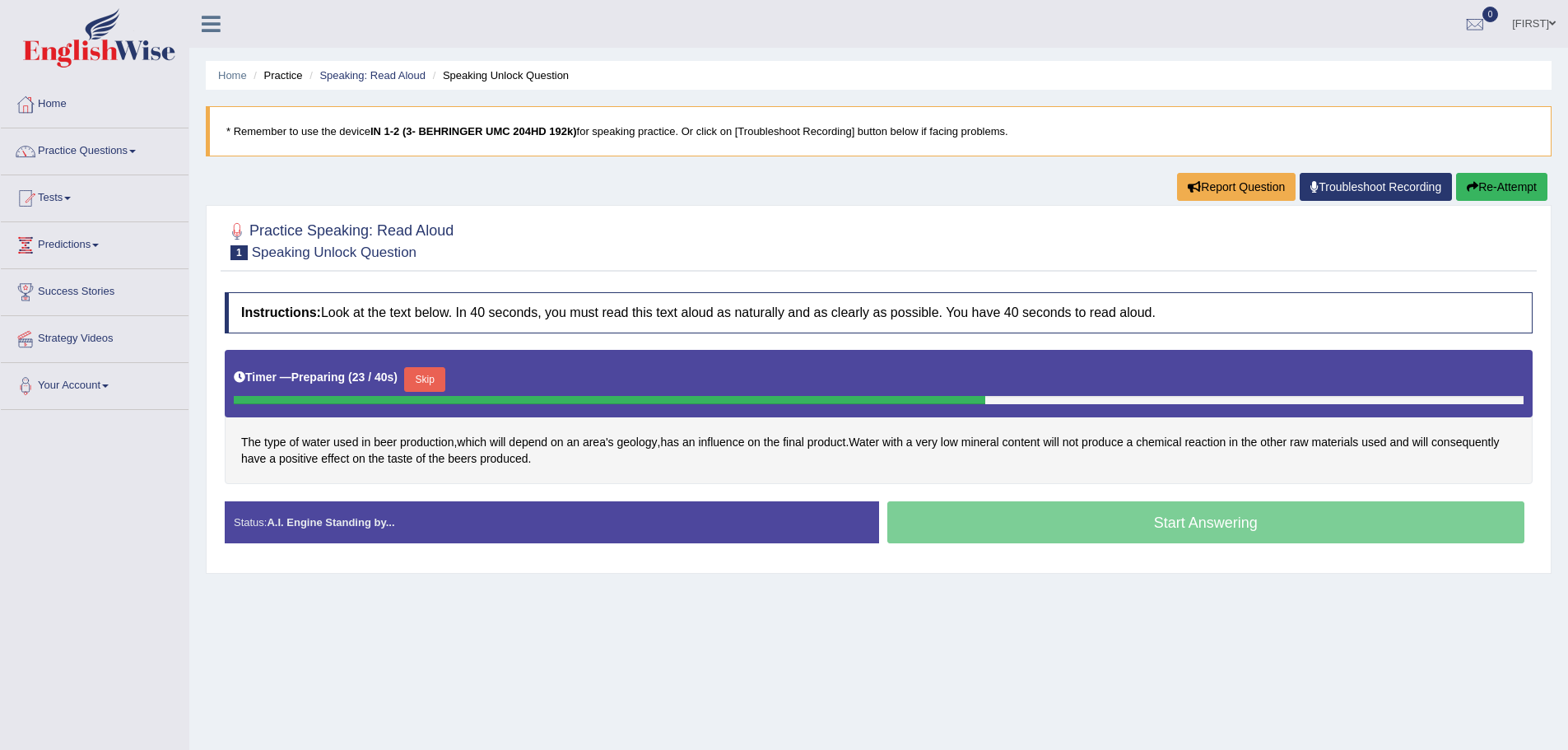 click on "Skip" at bounding box center (425, 380) 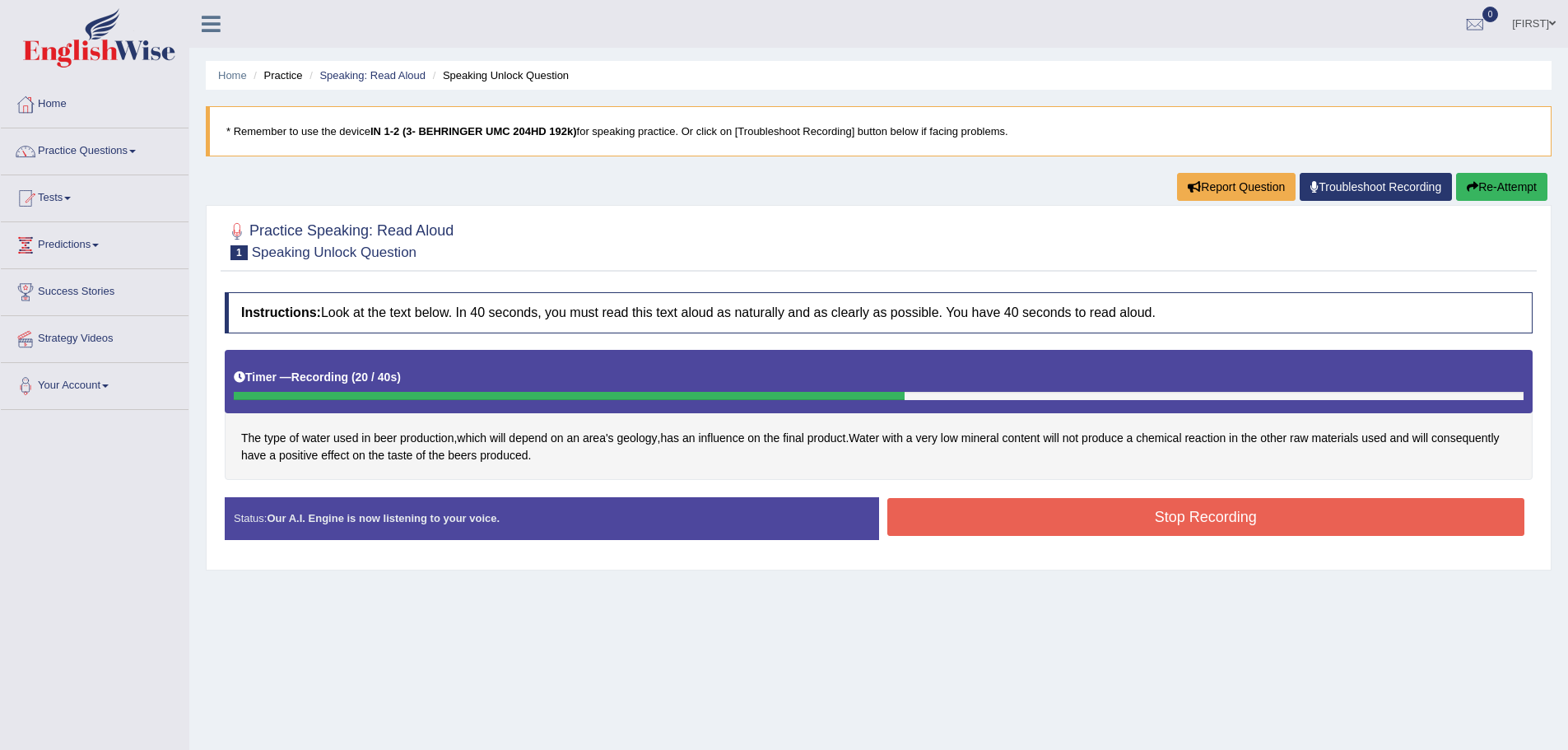 click on "Stop Recording" at bounding box center [1206, 517] 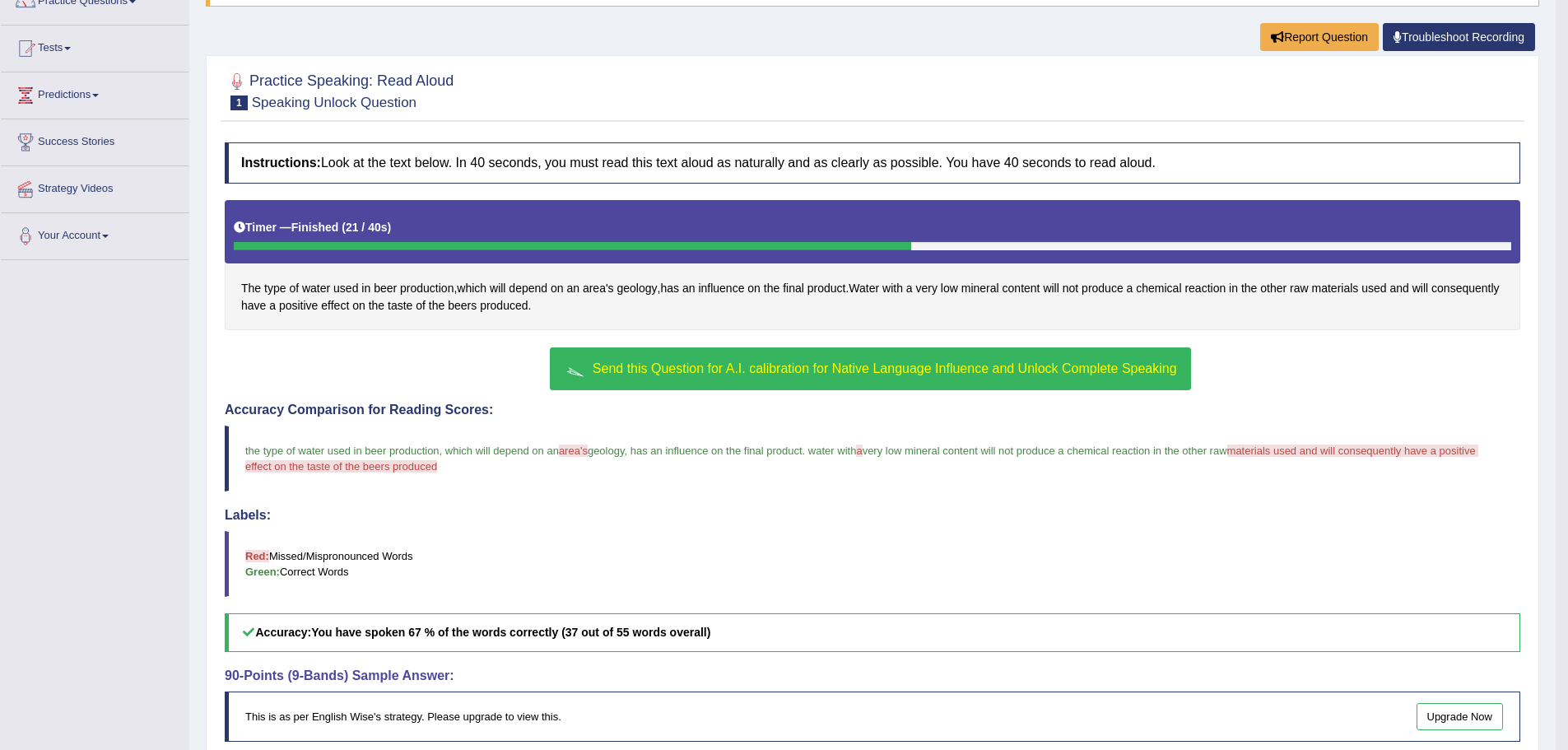 scroll, scrollTop: 68, scrollLeft: 0, axis: vertical 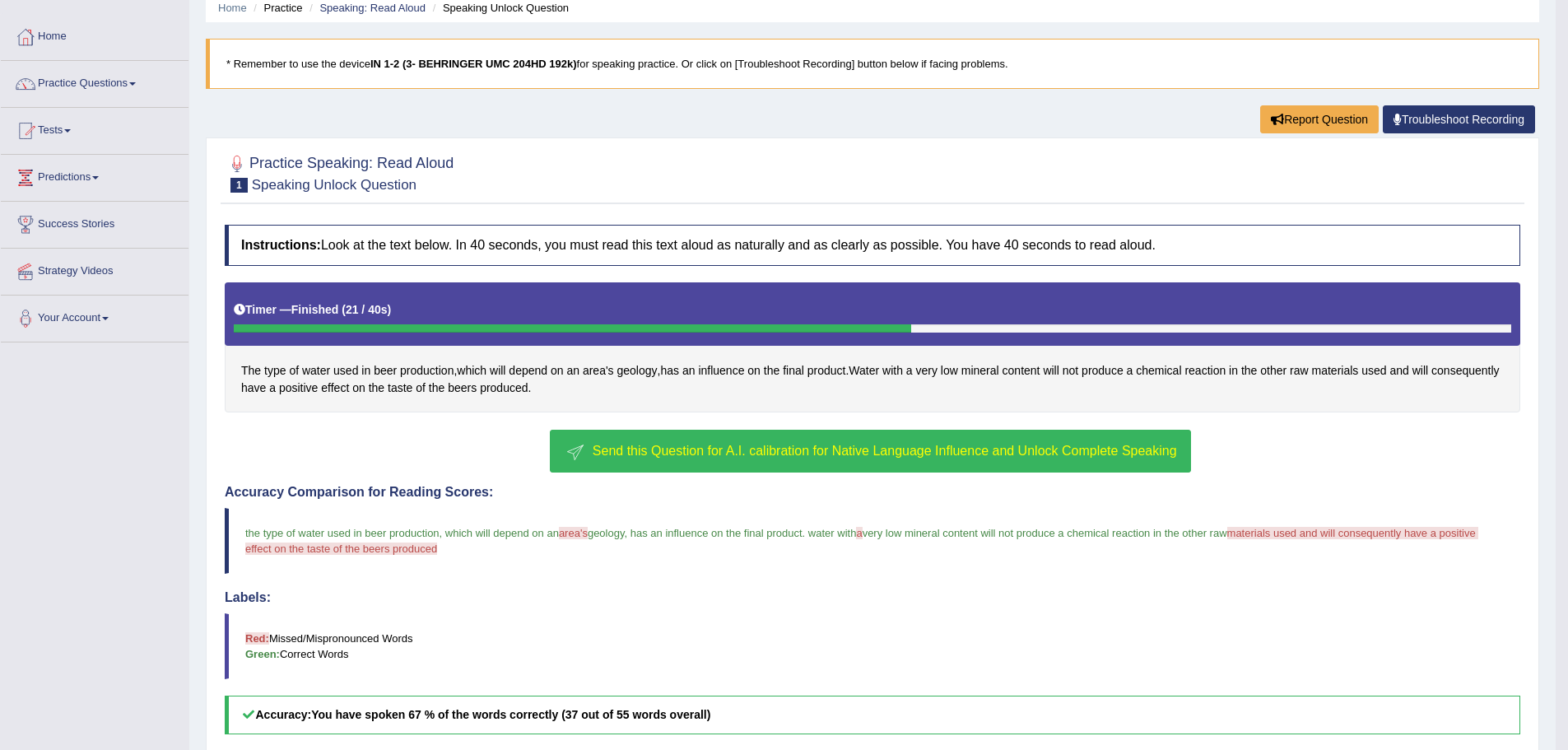 click on "Speaking Unlock Question" at bounding box center (334, 184) 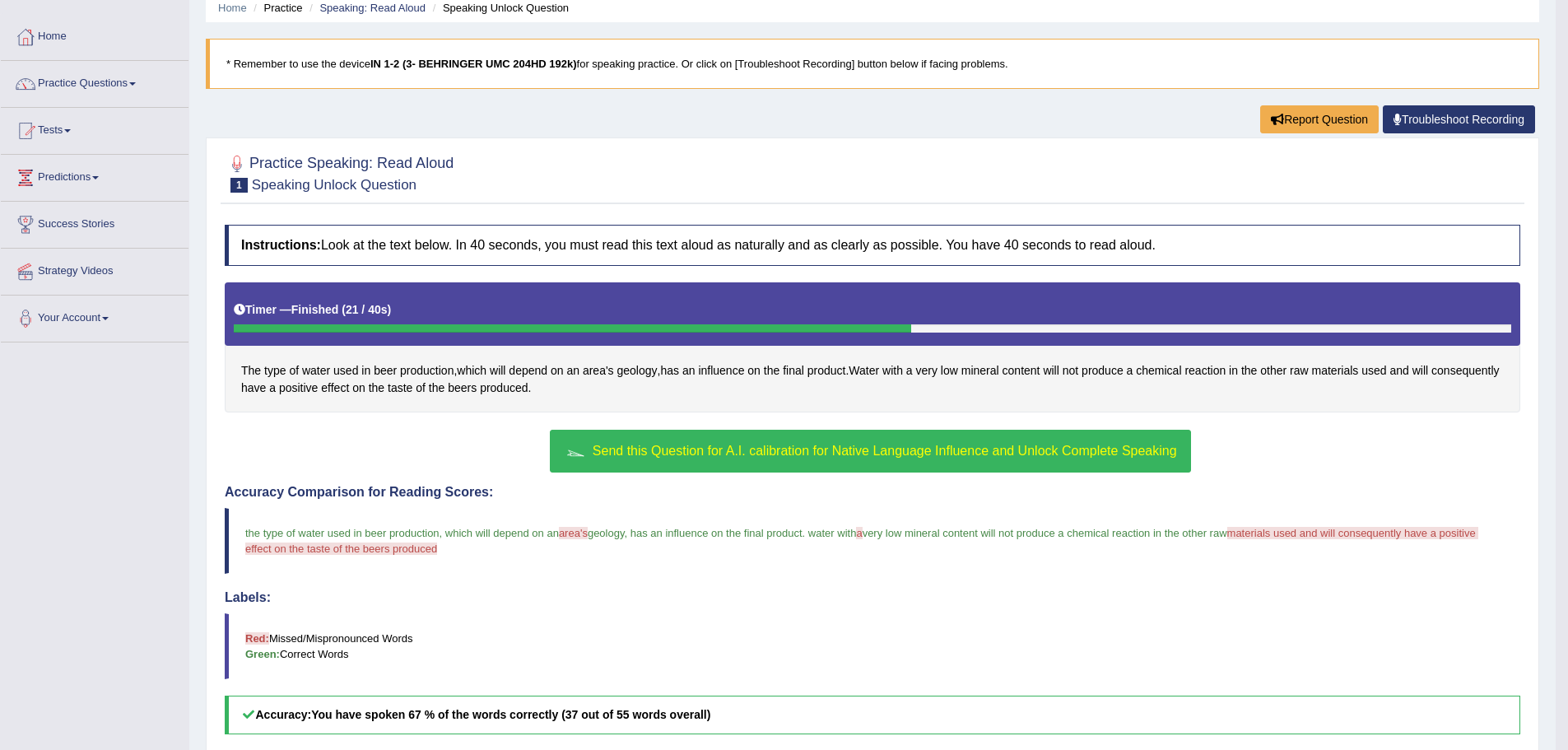 click on "Instructions:  Look at the text below. In 40 seconds, you must read this text aloud as naturally and as clearly as possible. You have 40 seconds to read aloud." at bounding box center (872, 245) 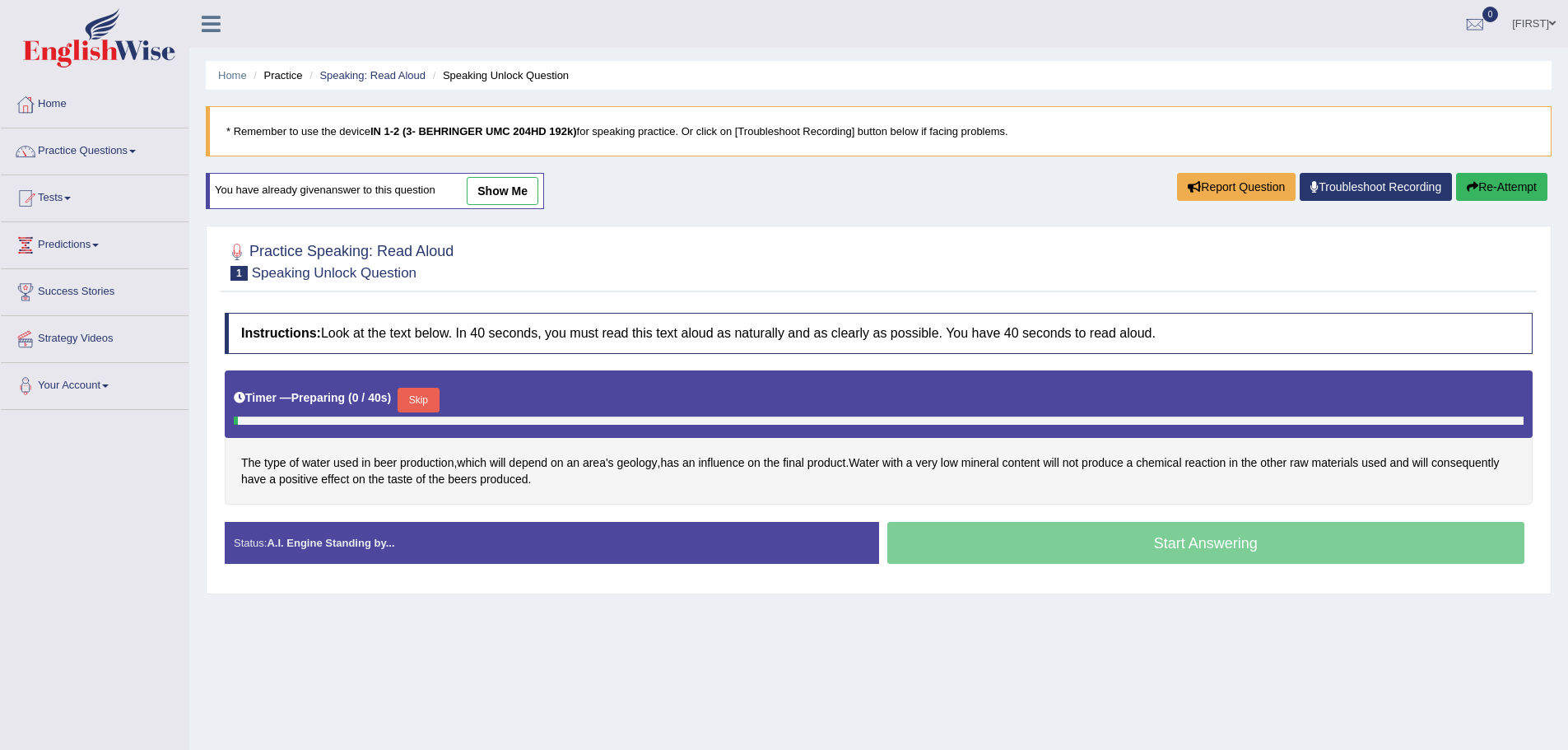 scroll, scrollTop: 68, scrollLeft: 0, axis: vertical 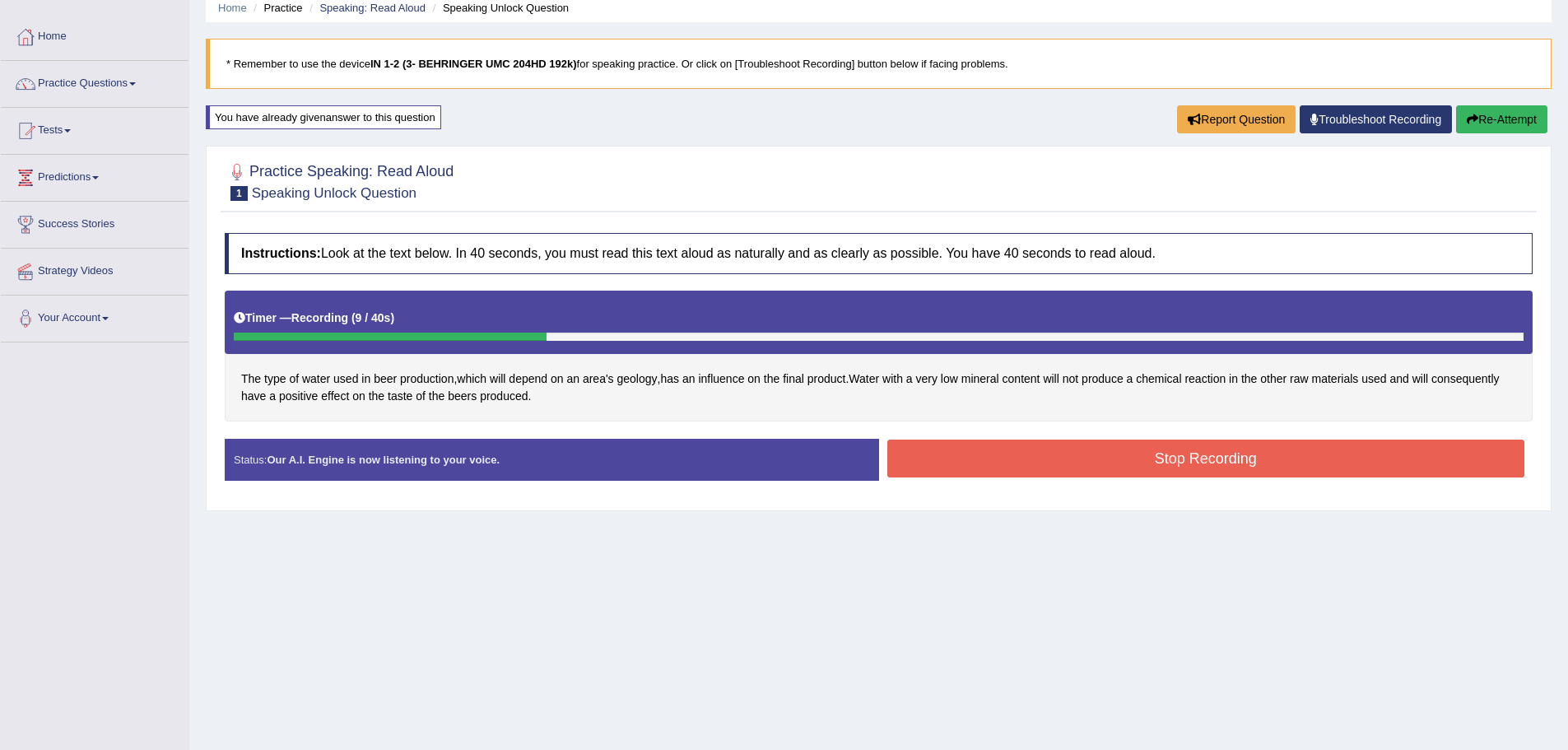 click on "Stop Recording" at bounding box center (1206, 459) 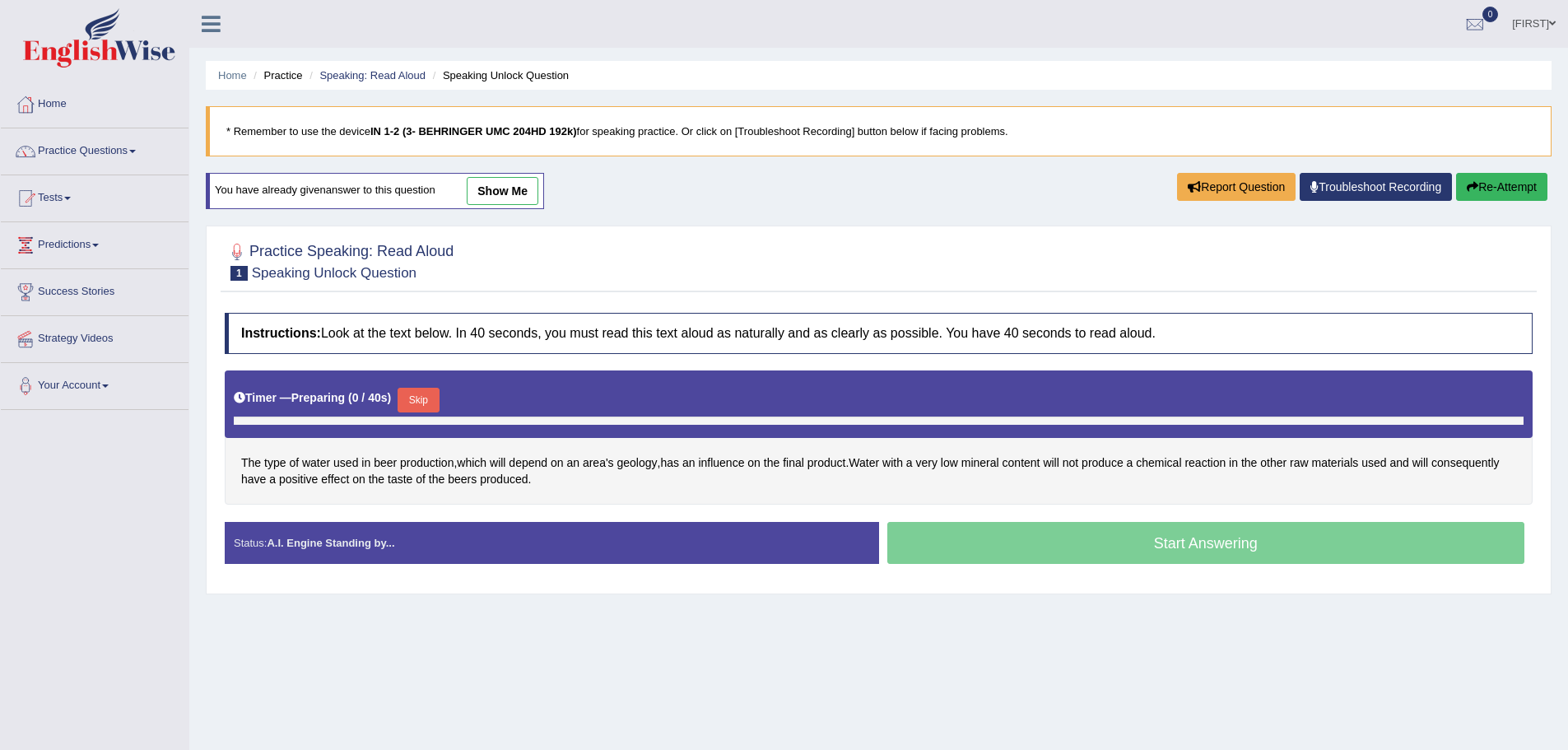 scroll, scrollTop: 68, scrollLeft: 0, axis: vertical 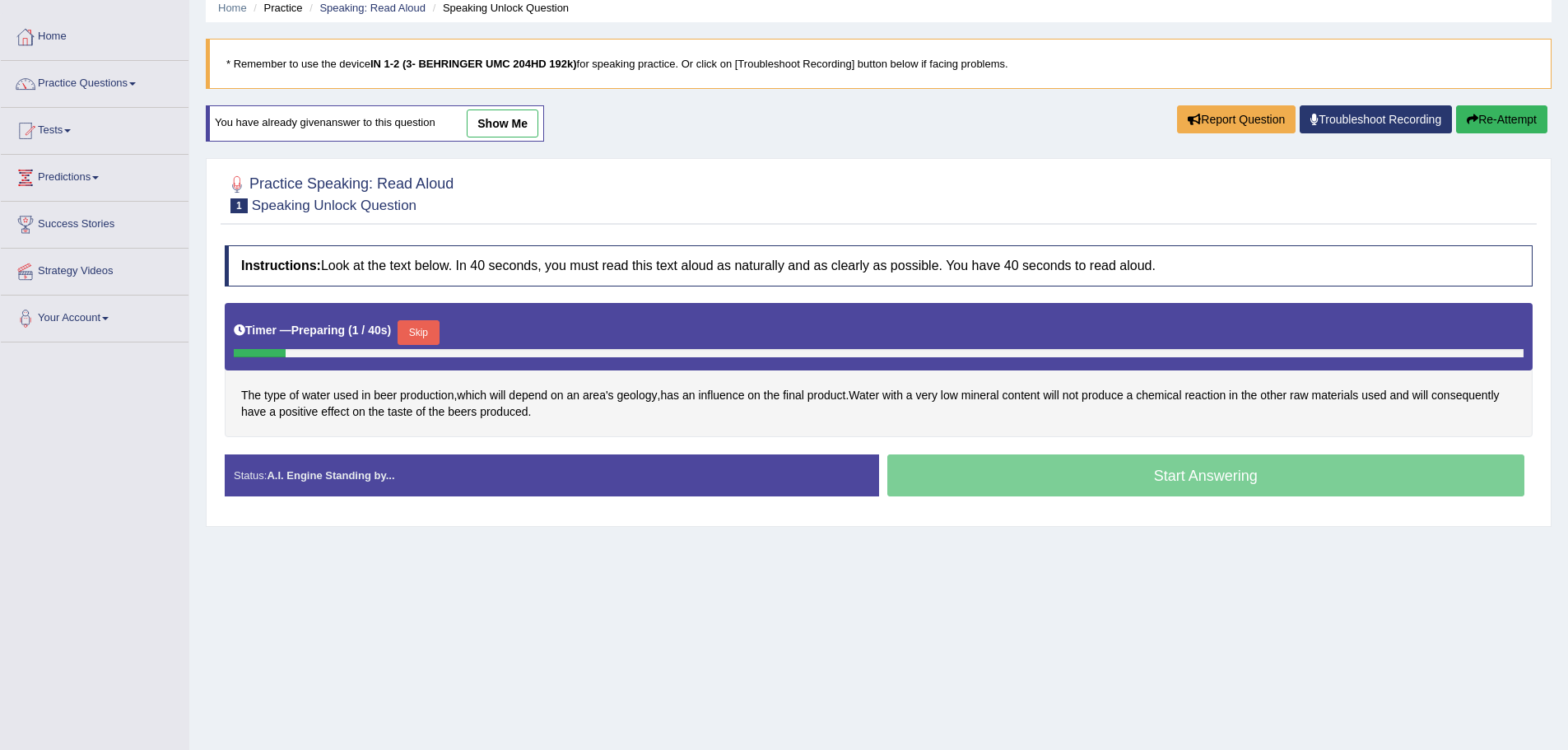 click on "Skip" at bounding box center [418, 333] 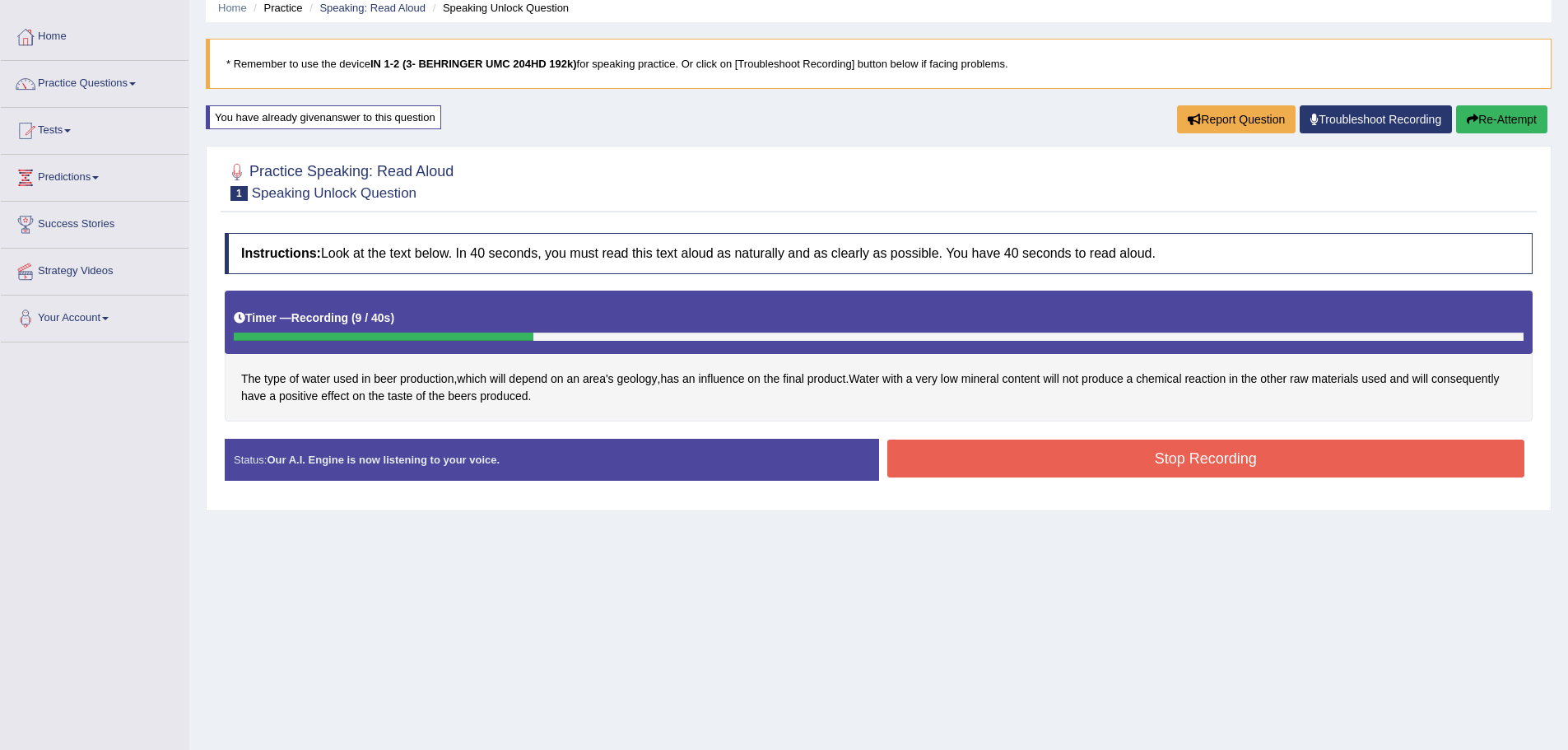 click on "Stop Recording" at bounding box center (1206, 459) 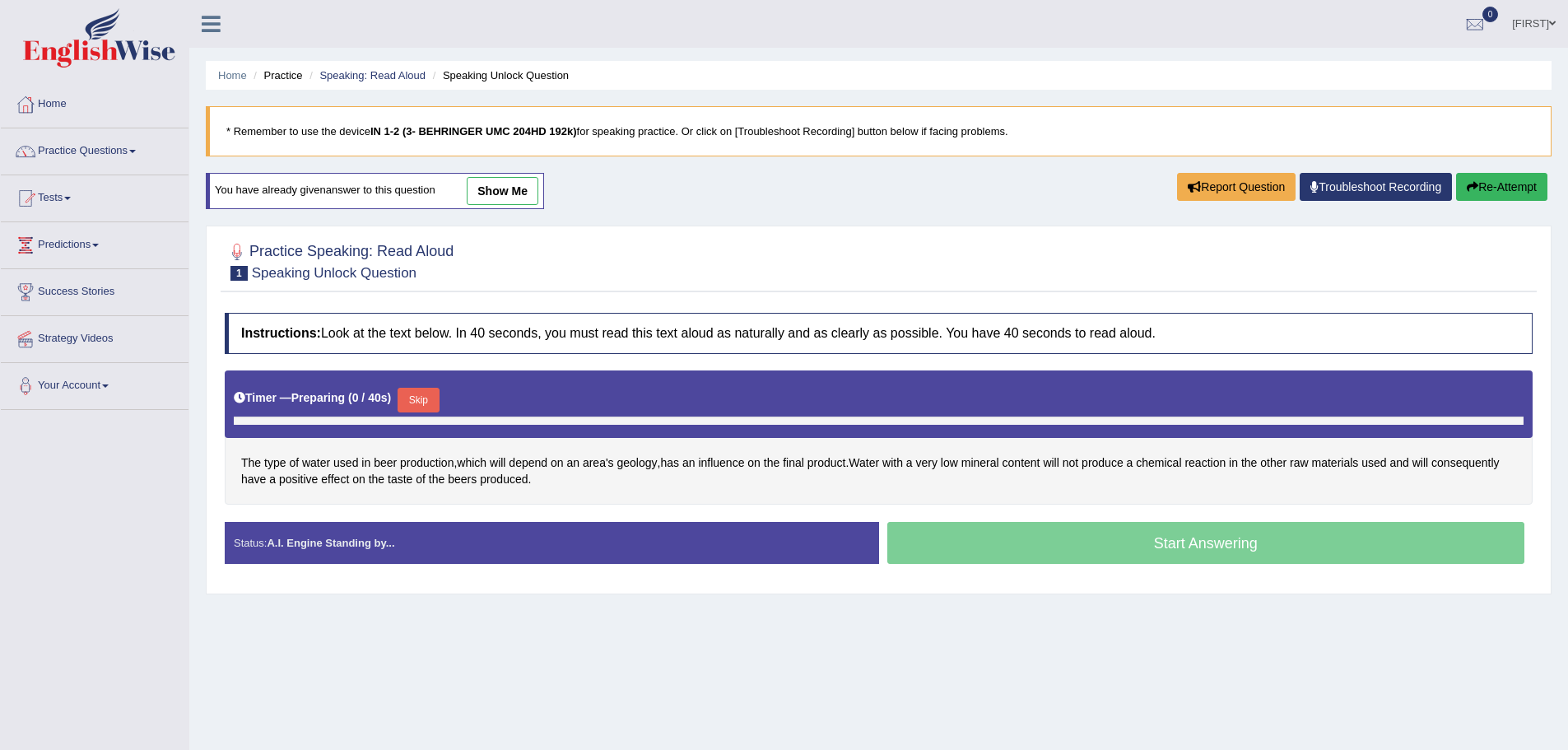 scroll, scrollTop: 68, scrollLeft: 0, axis: vertical 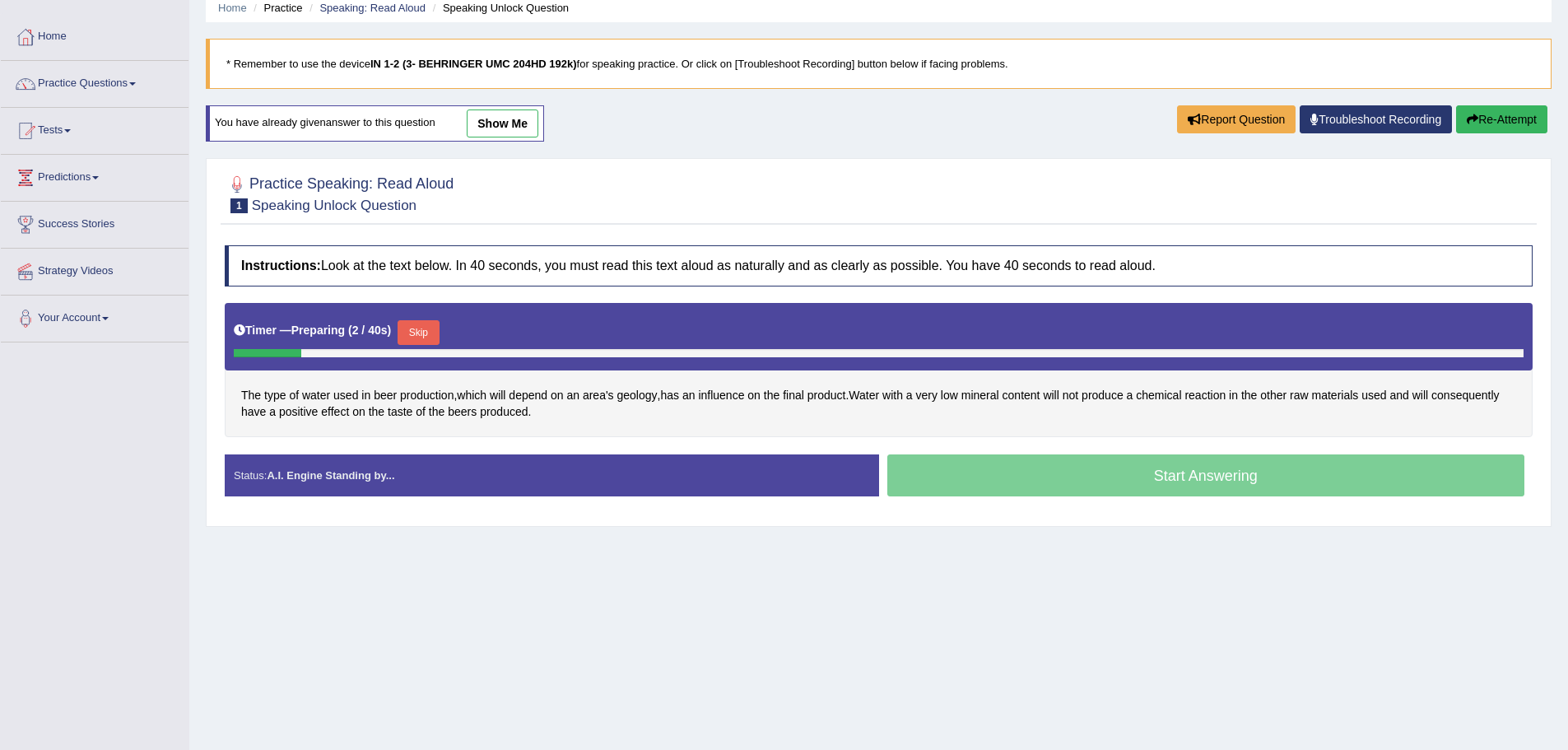 click on "Start Answering" at bounding box center [1206, 477] 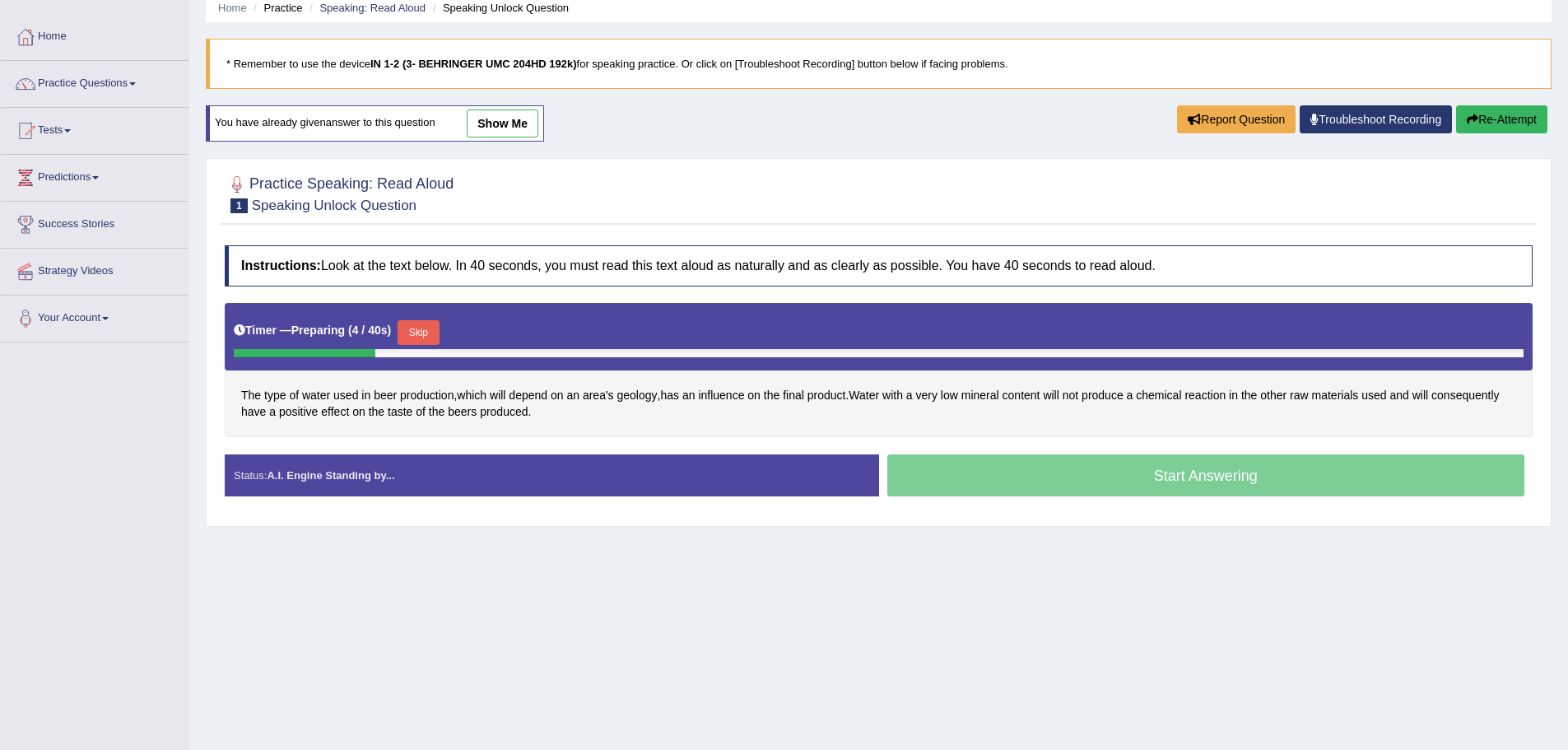 click on "Skip" at bounding box center [418, 333] 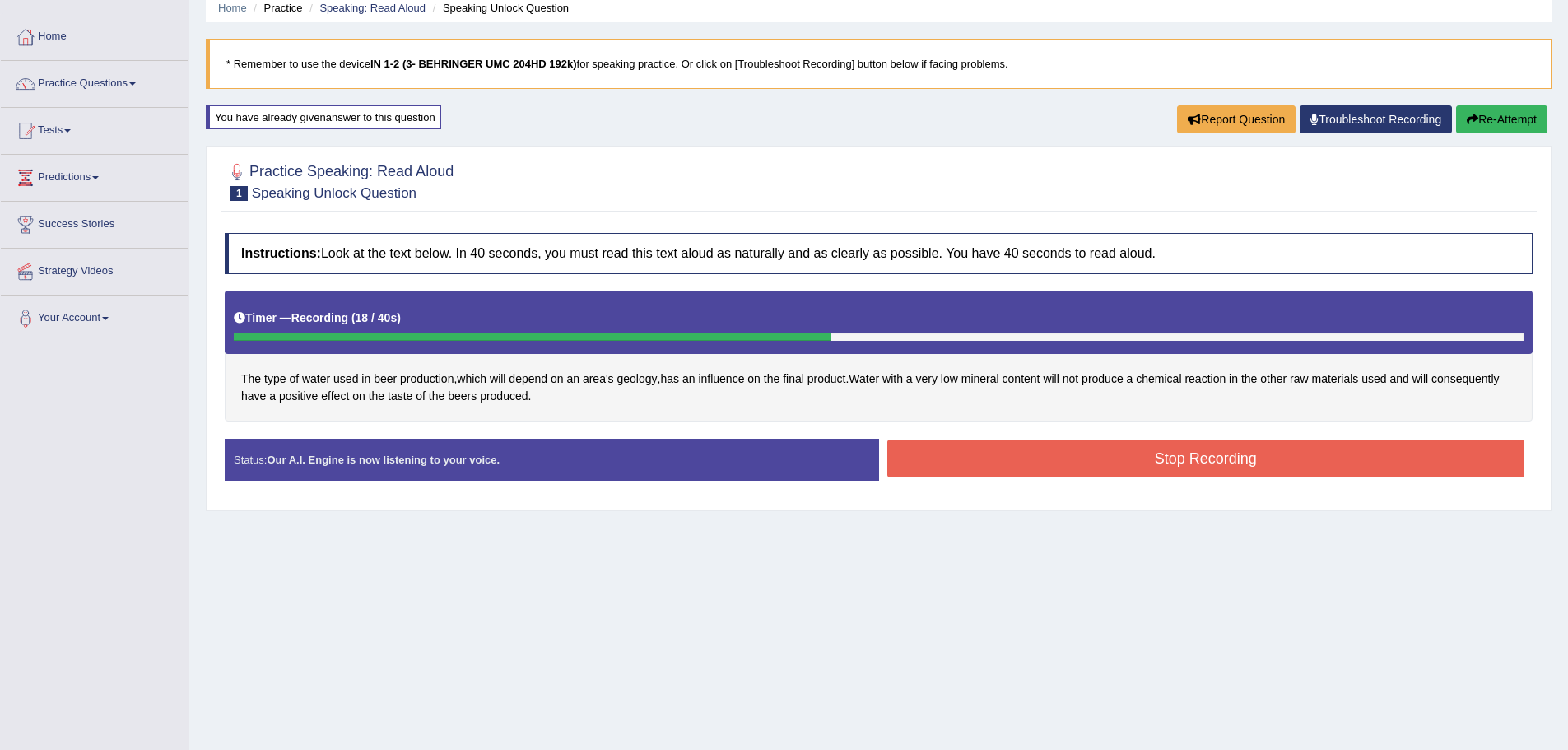 click on "Status:  Our A.I. Engine is now listening to your voice. Start Answering Stop Recording" at bounding box center [878, 468] 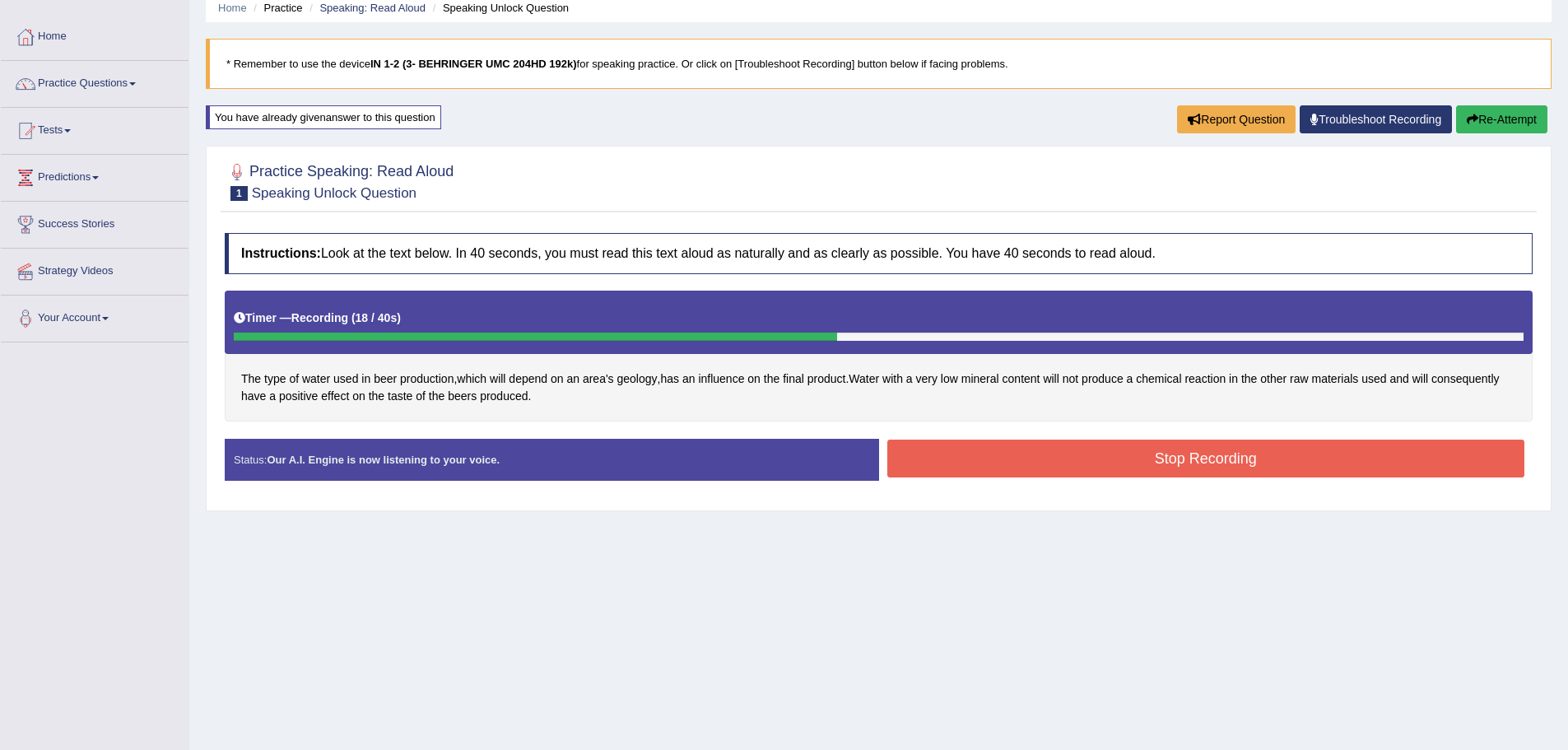 click on "Stop Recording" at bounding box center [1206, 459] 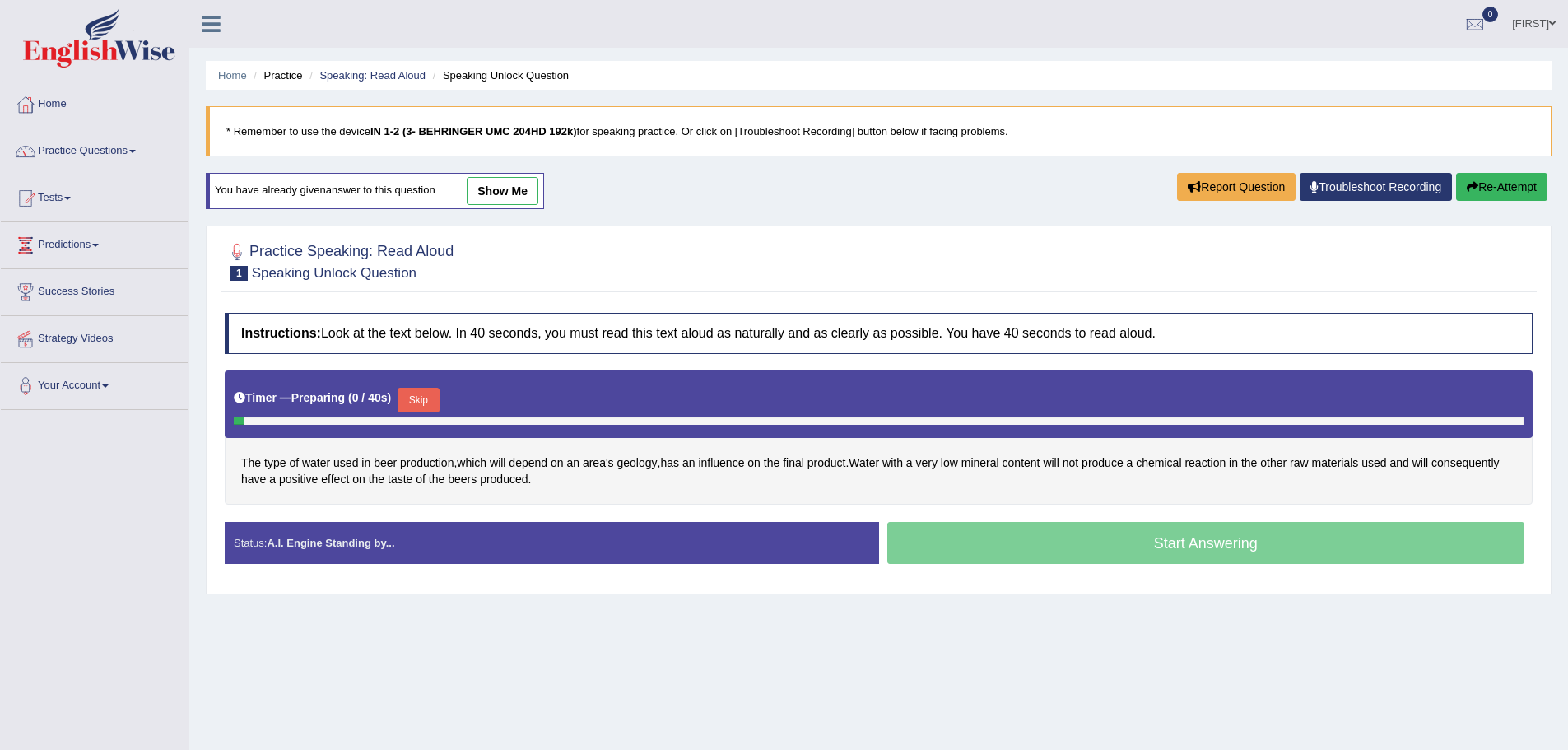 scroll, scrollTop: 68, scrollLeft: 0, axis: vertical 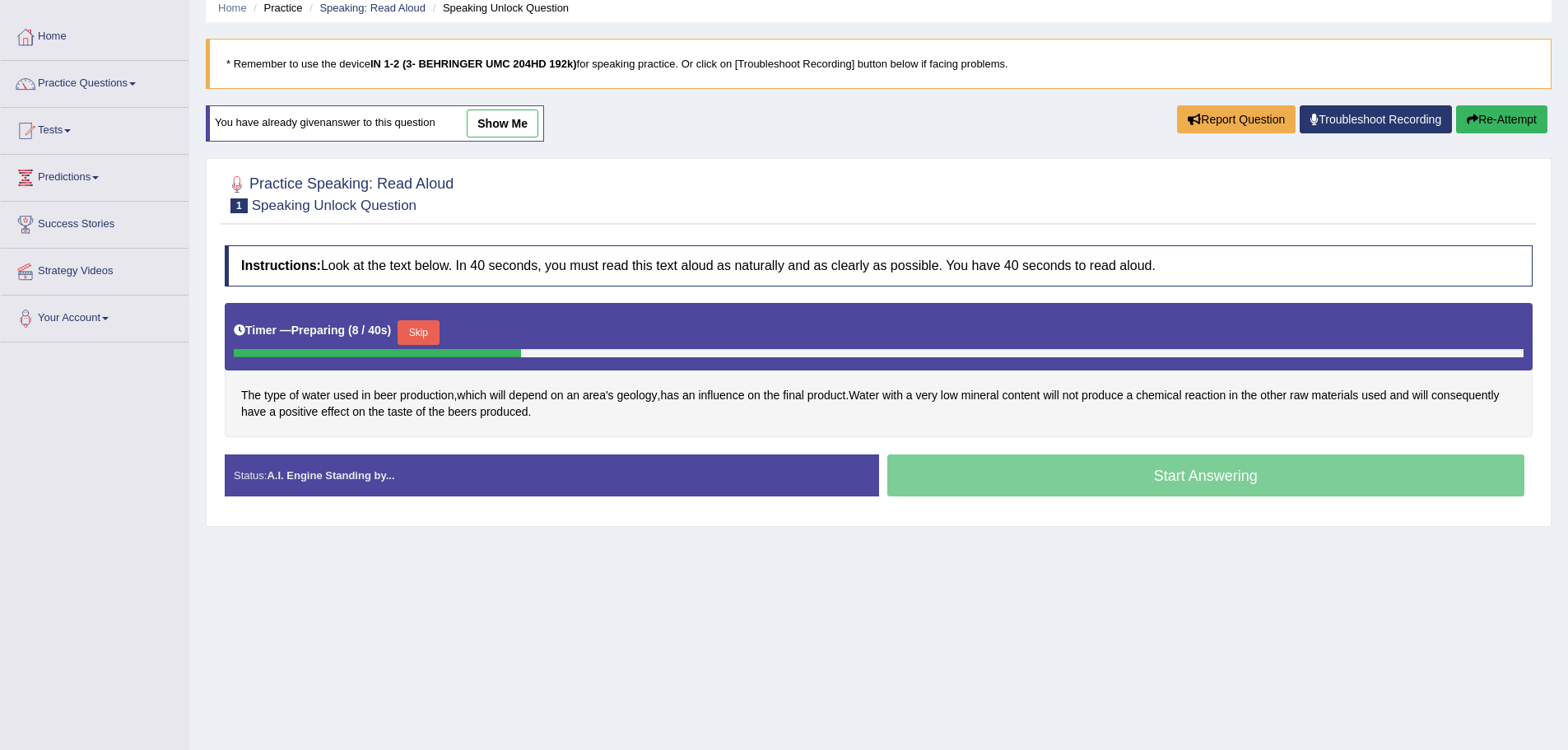 click on "Skip" at bounding box center [418, 333] 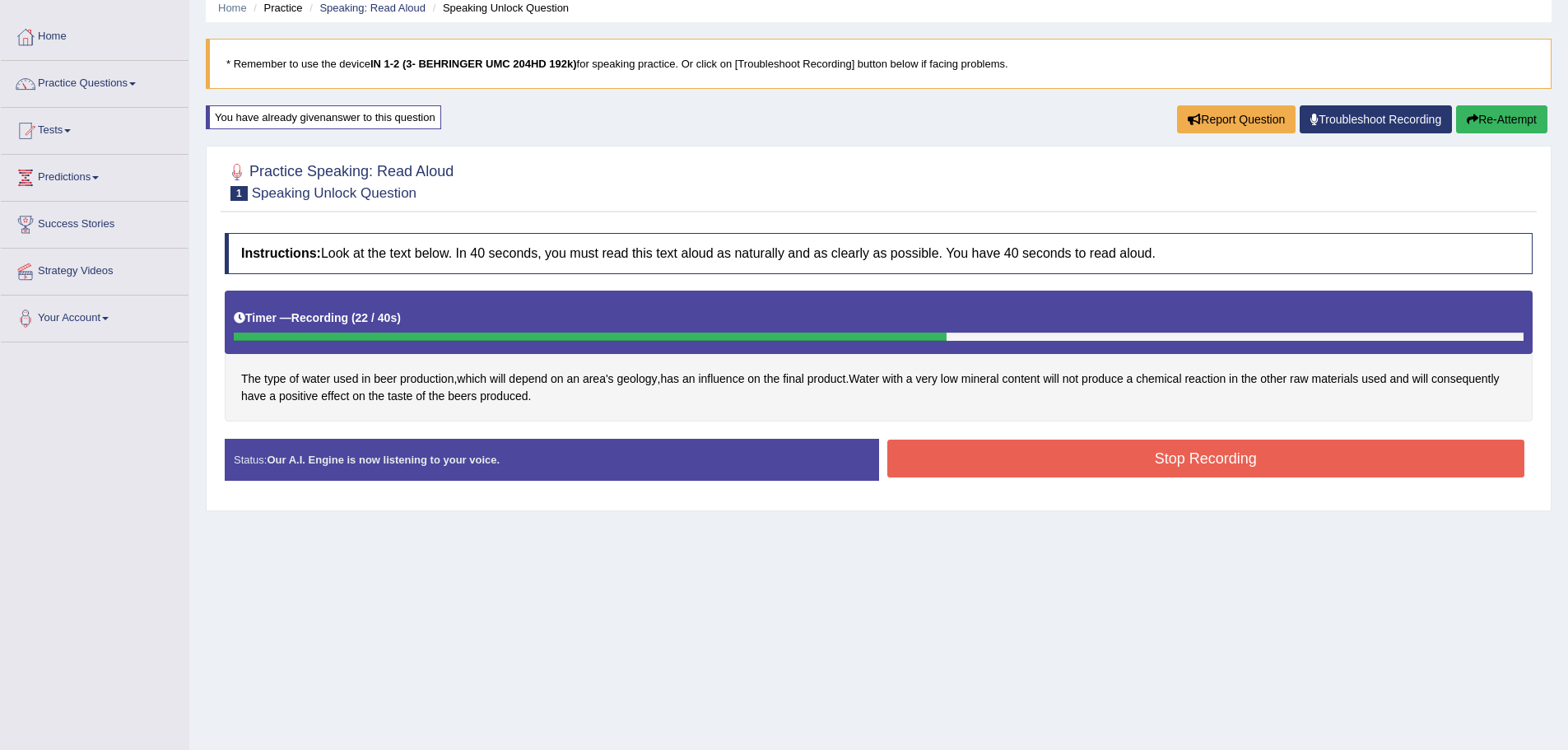 click on "Stop Recording" at bounding box center [1206, 459] 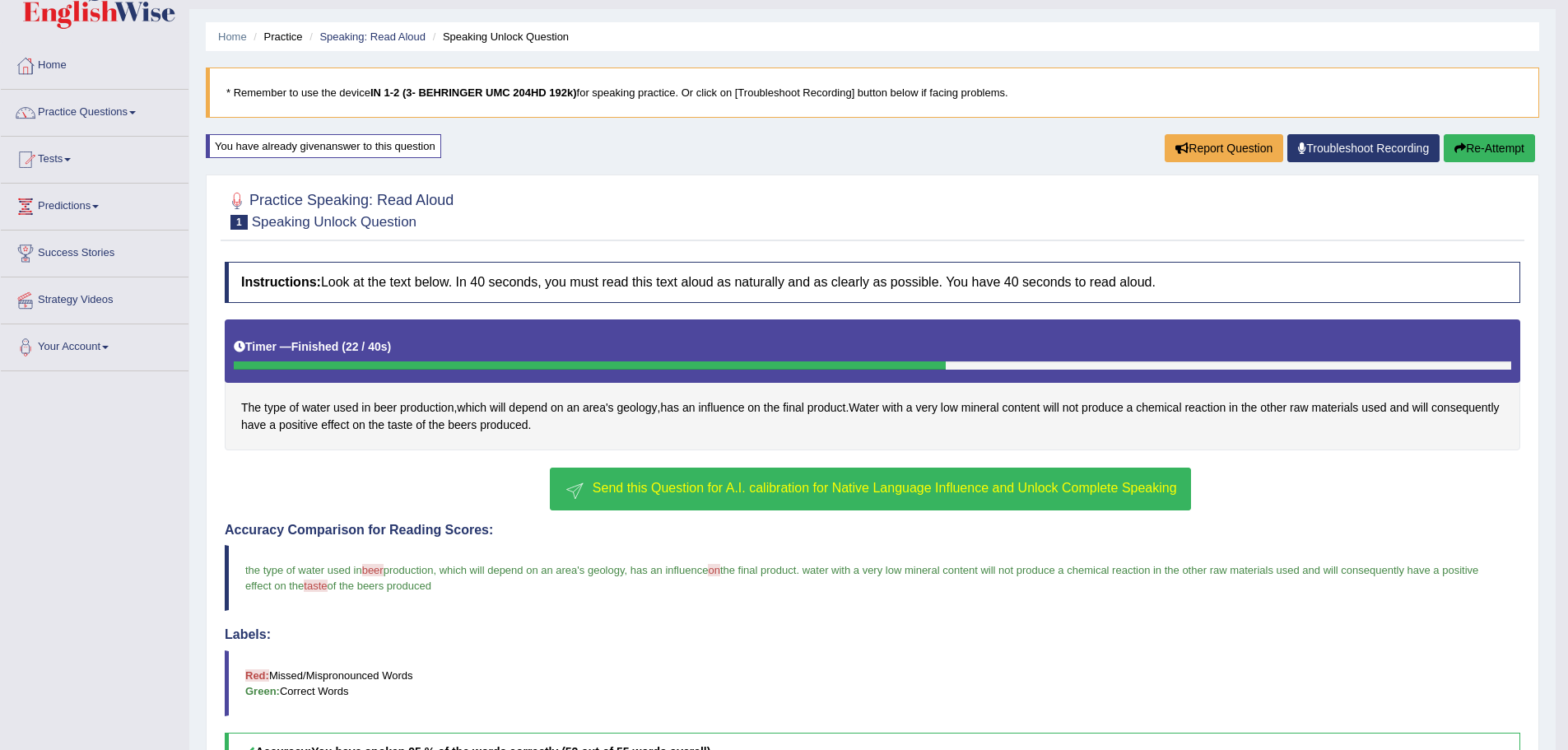scroll, scrollTop: 0, scrollLeft: 0, axis: both 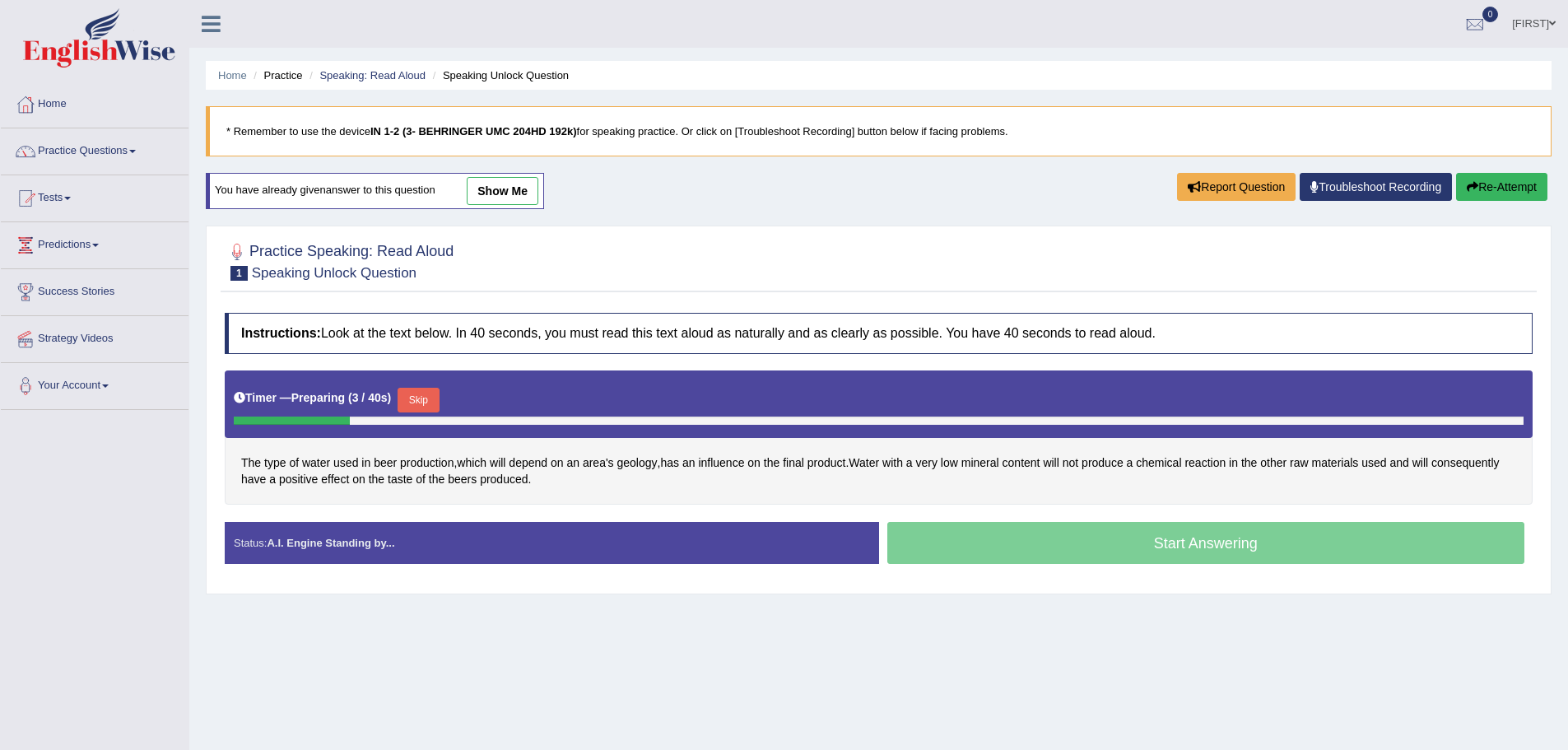 click on "Skip" at bounding box center [418, 400] 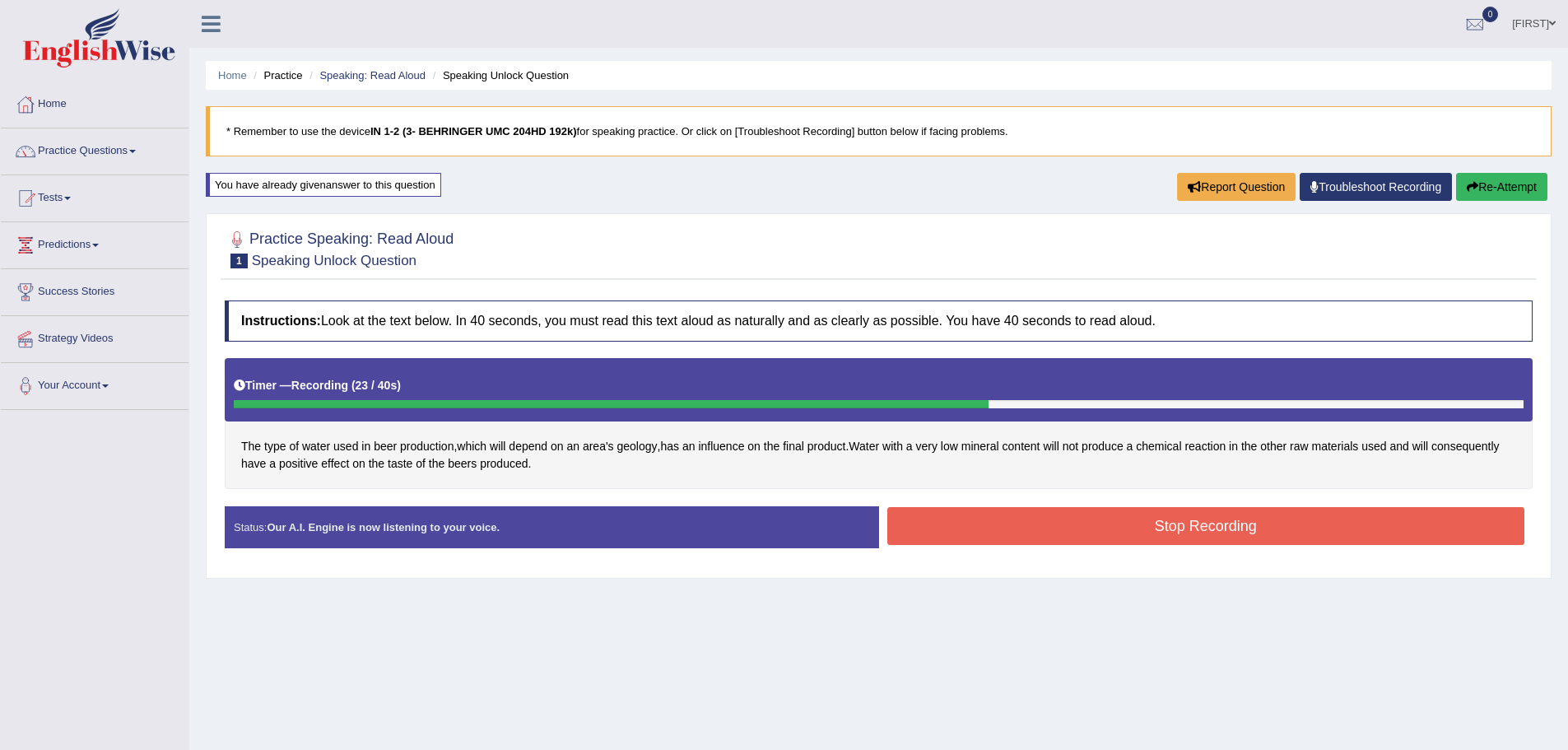 click on "Stop Recording" at bounding box center [1206, 526] 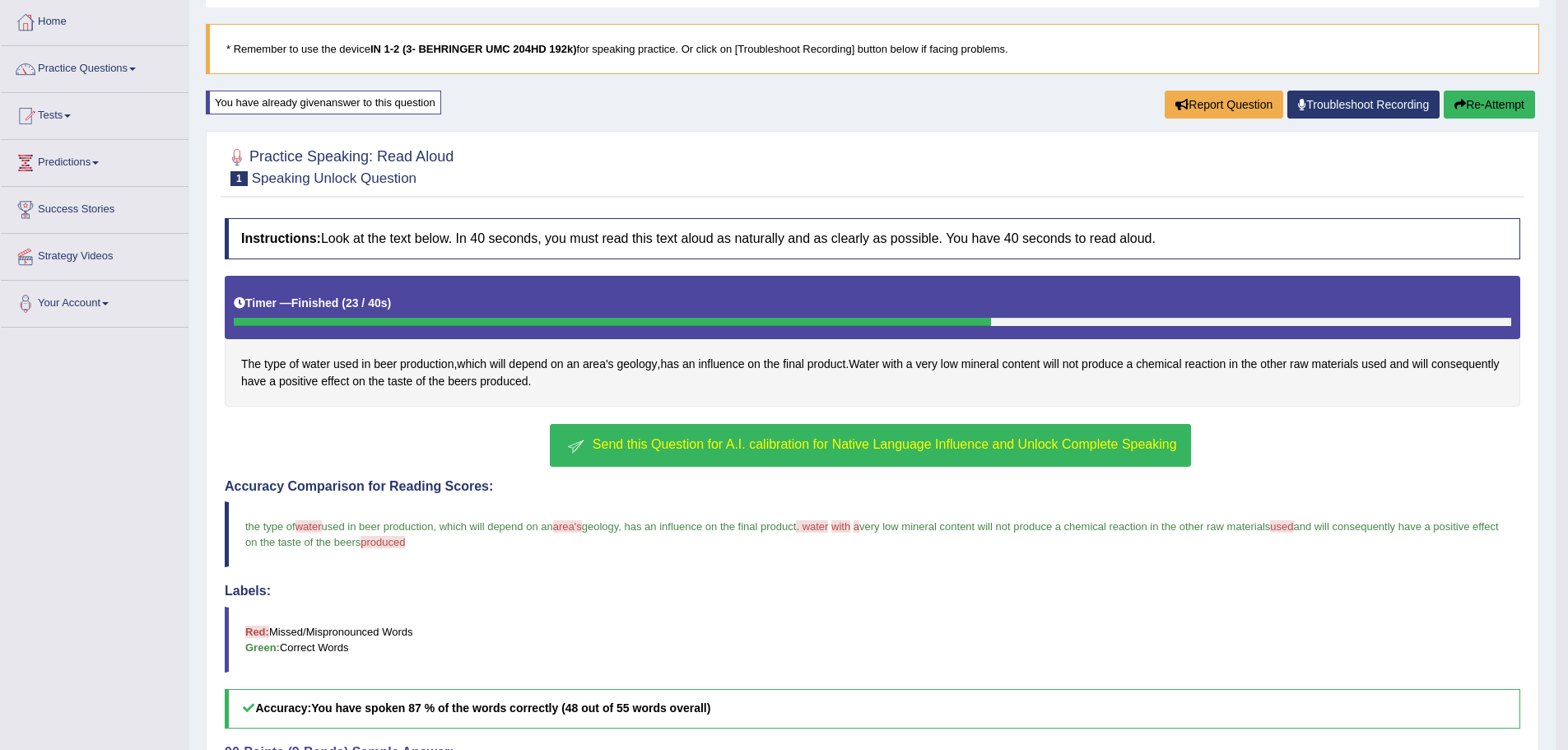 scroll, scrollTop: 0, scrollLeft: 0, axis: both 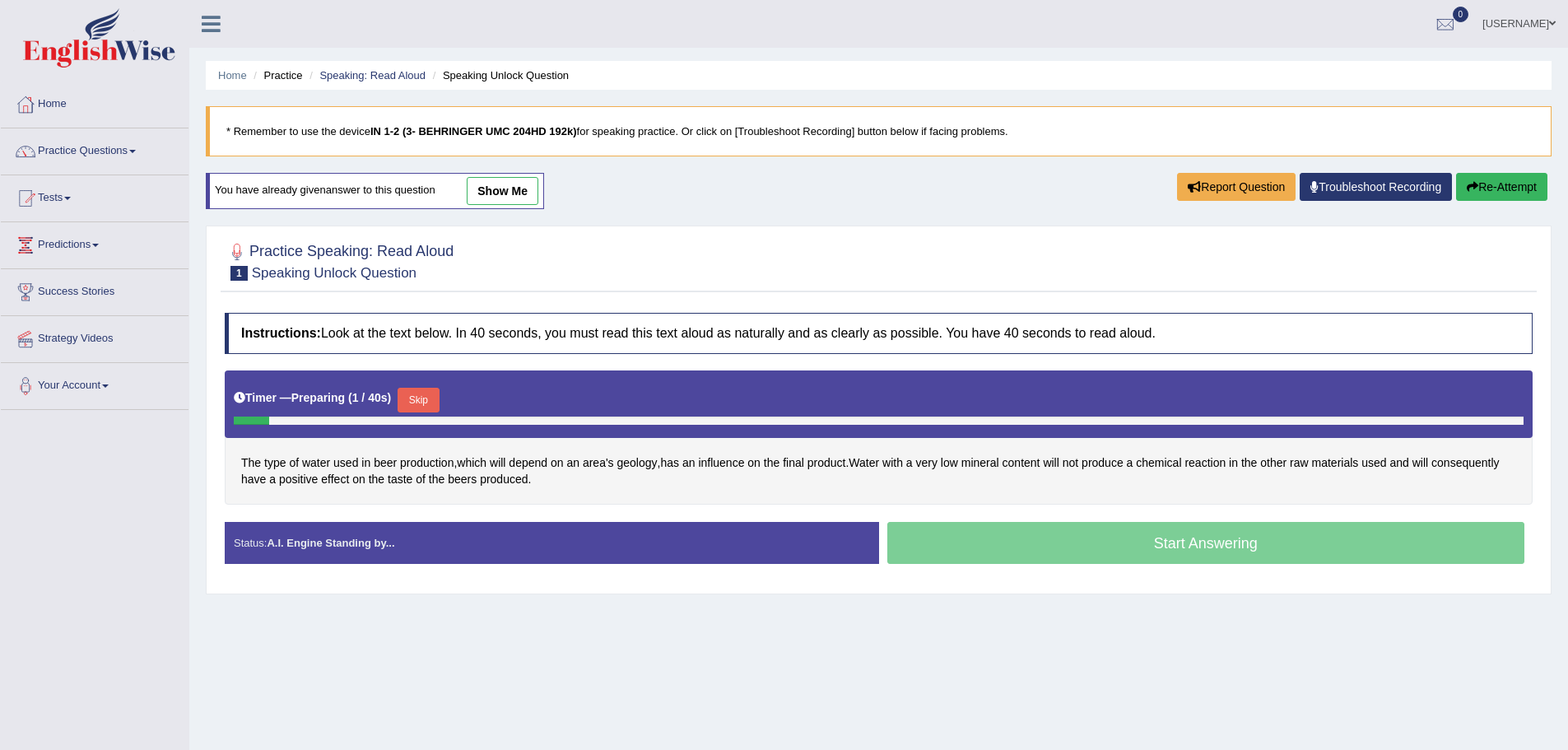 click on "Skip" at bounding box center [418, 400] 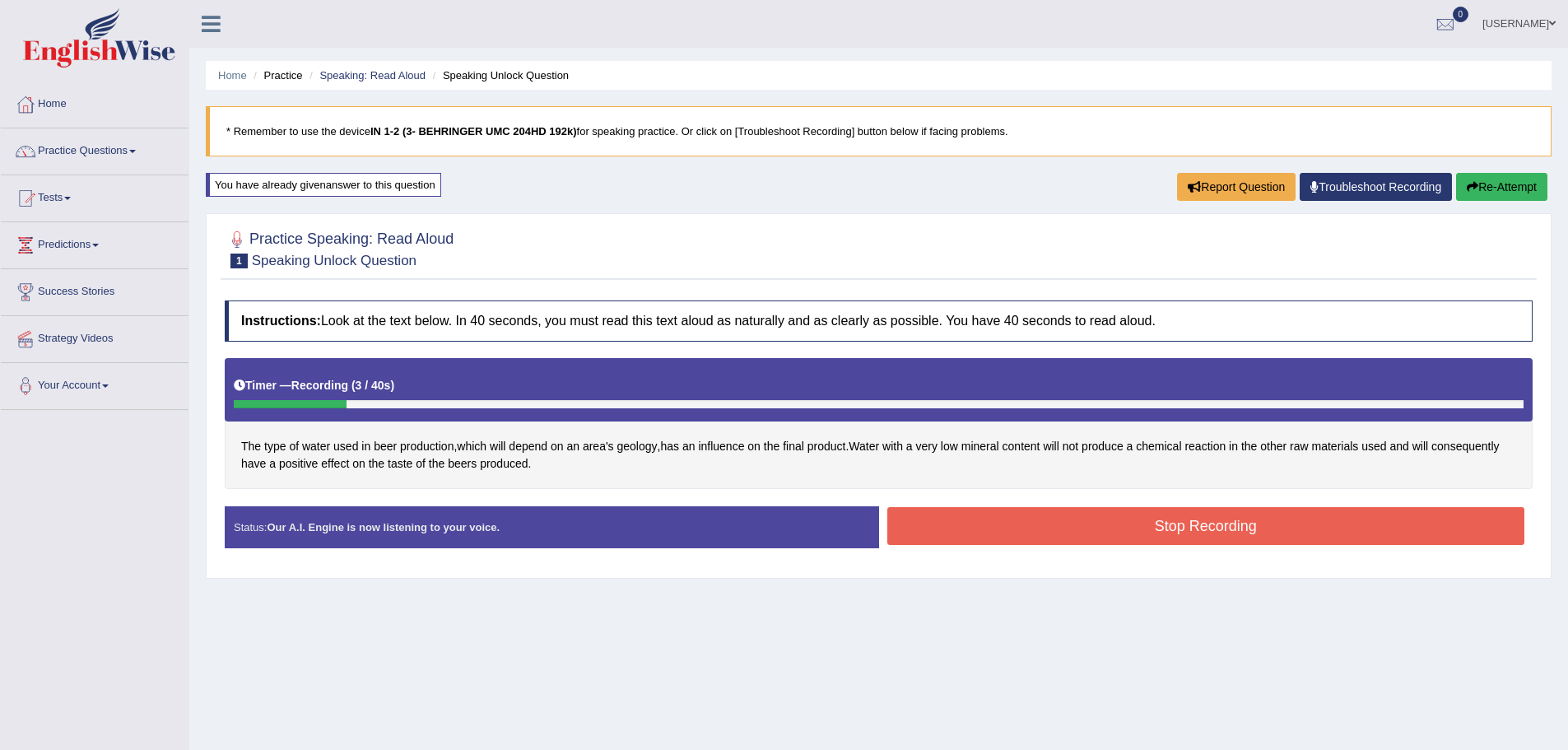 click on "Stop Recording" at bounding box center (1206, 526) 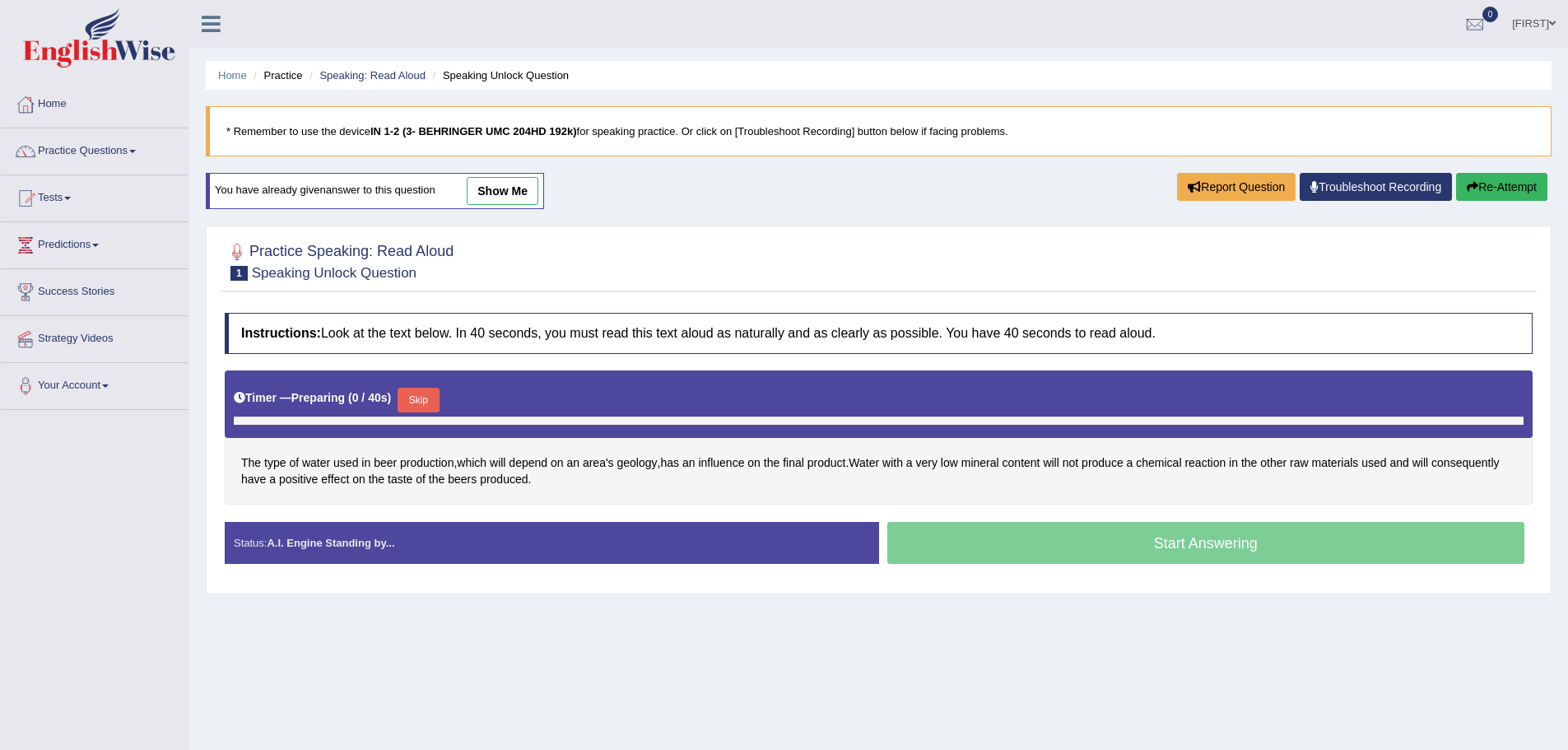 scroll, scrollTop: 0, scrollLeft: 0, axis: both 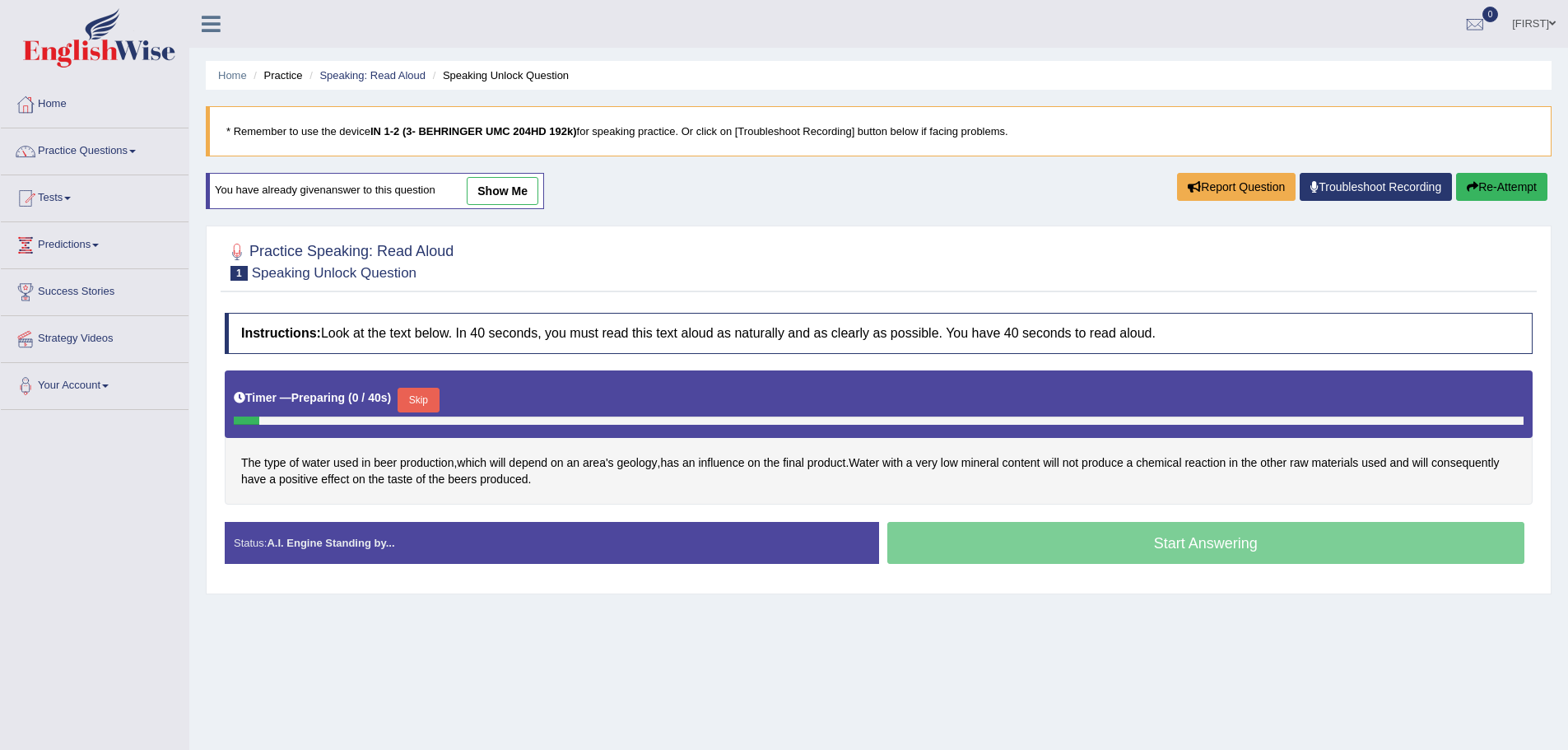 click on "Skip" at bounding box center [418, 400] 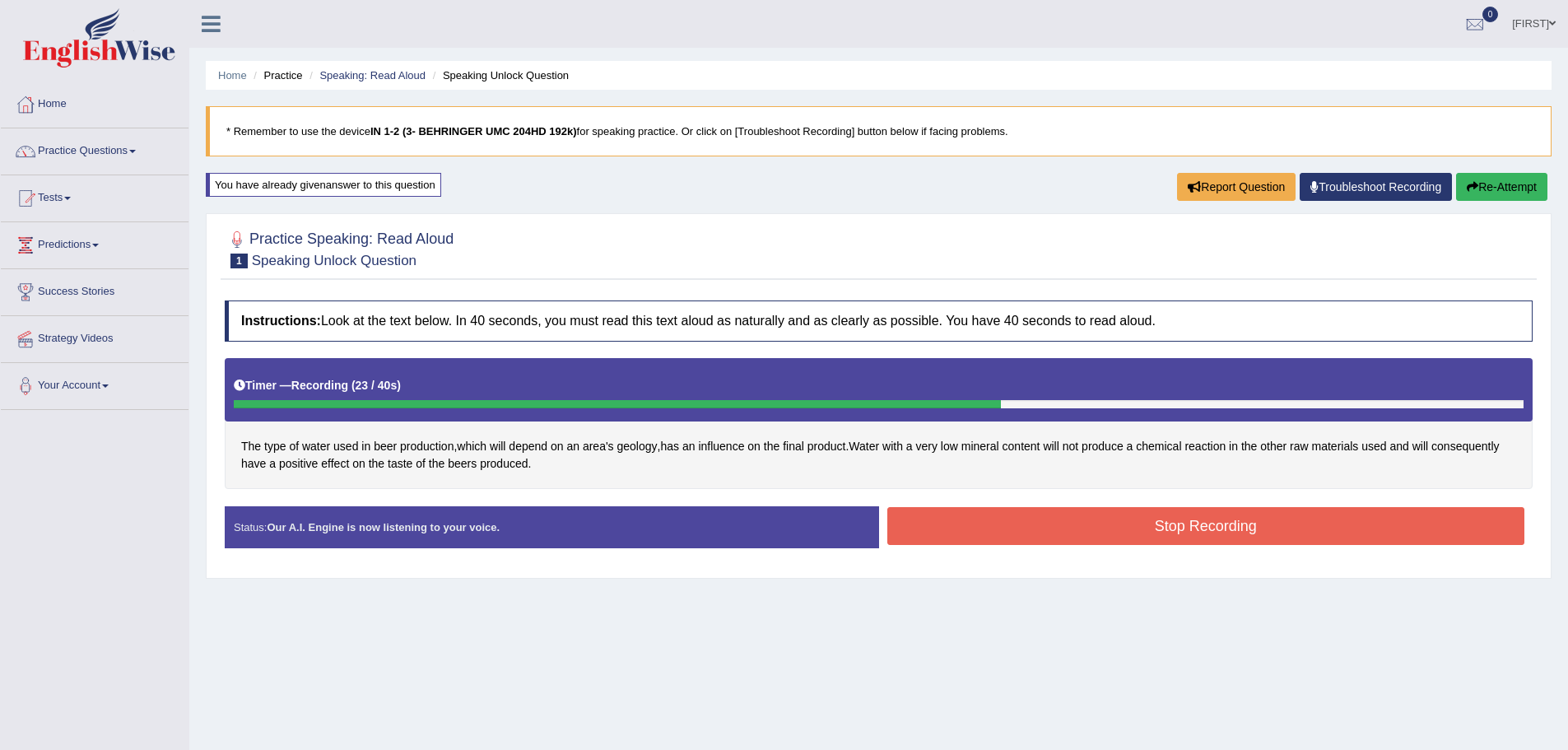 click on "Stop Recording" at bounding box center (1206, 528) 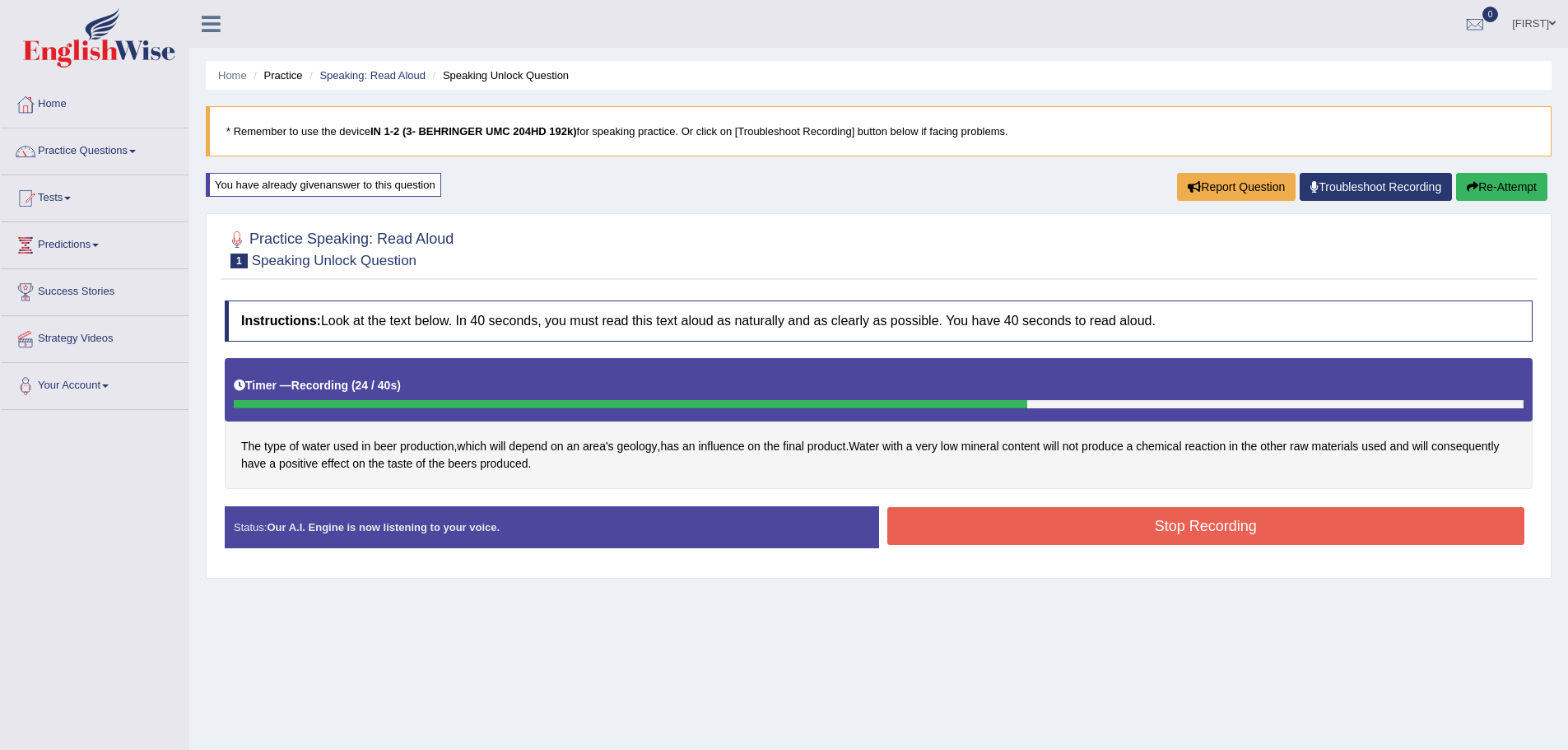 click on "Stop Recording" at bounding box center [1206, 526] 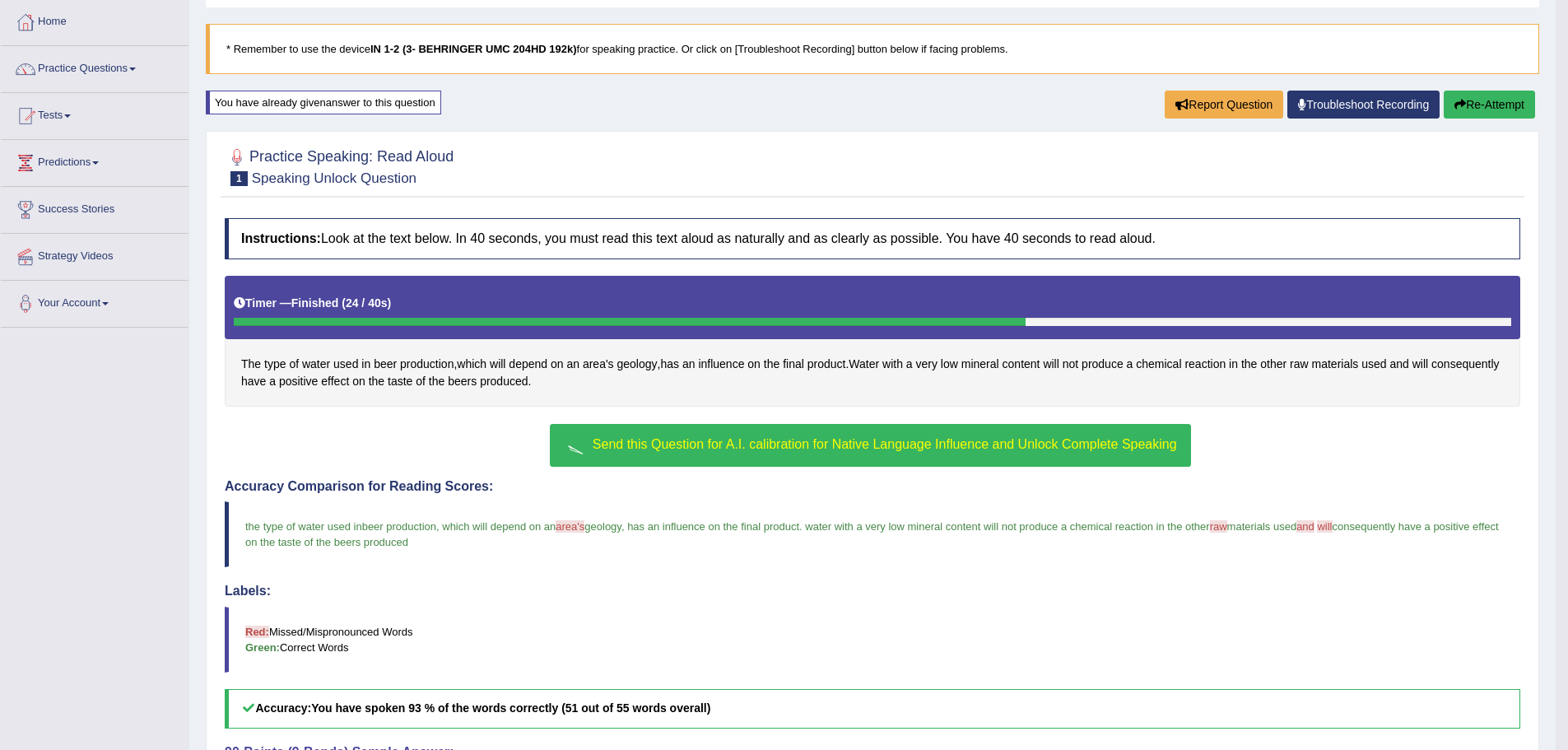 scroll, scrollTop: 0, scrollLeft: 0, axis: both 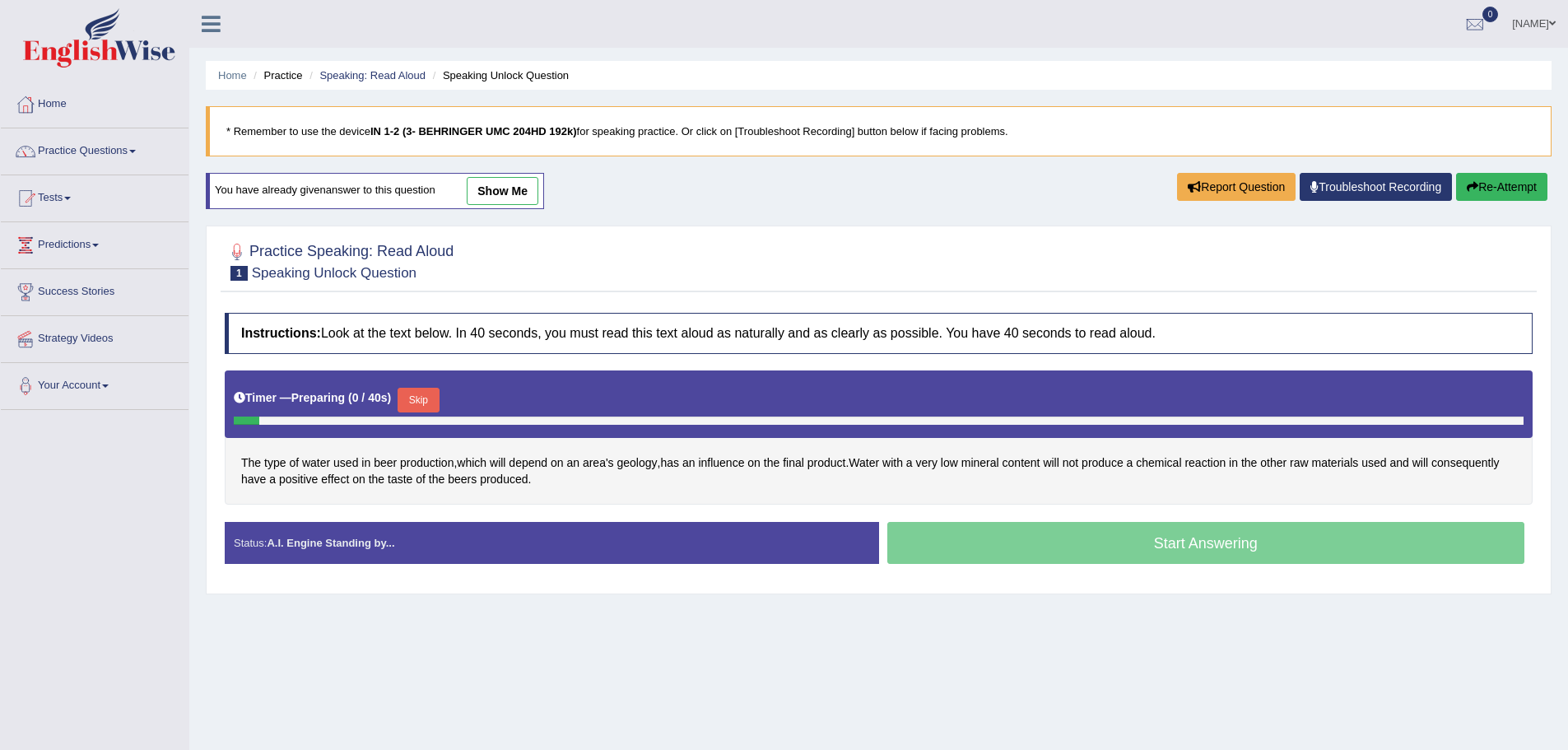 click on "Skip" at bounding box center [418, 400] 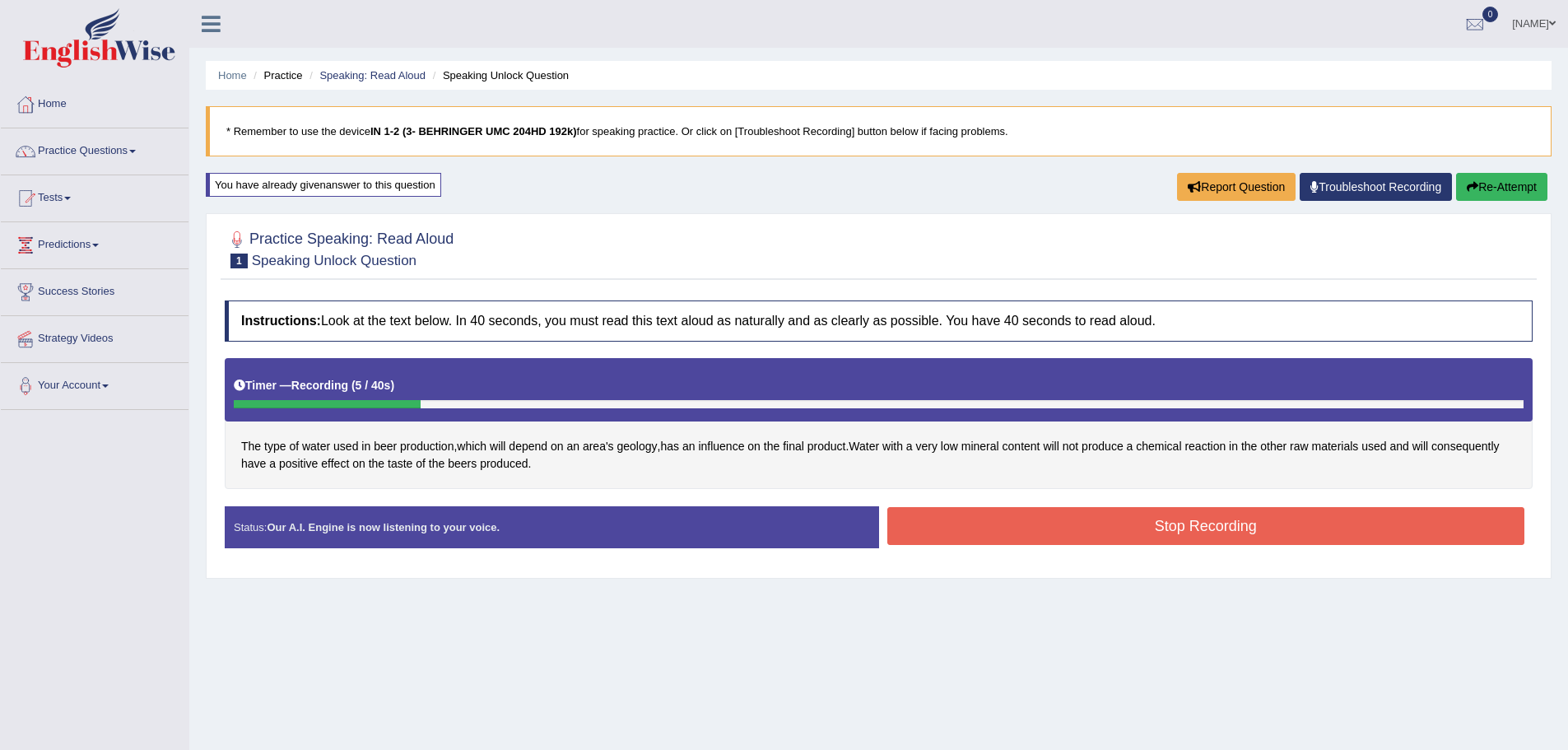 click on "Stop Recording" at bounding box center (1206, 526) 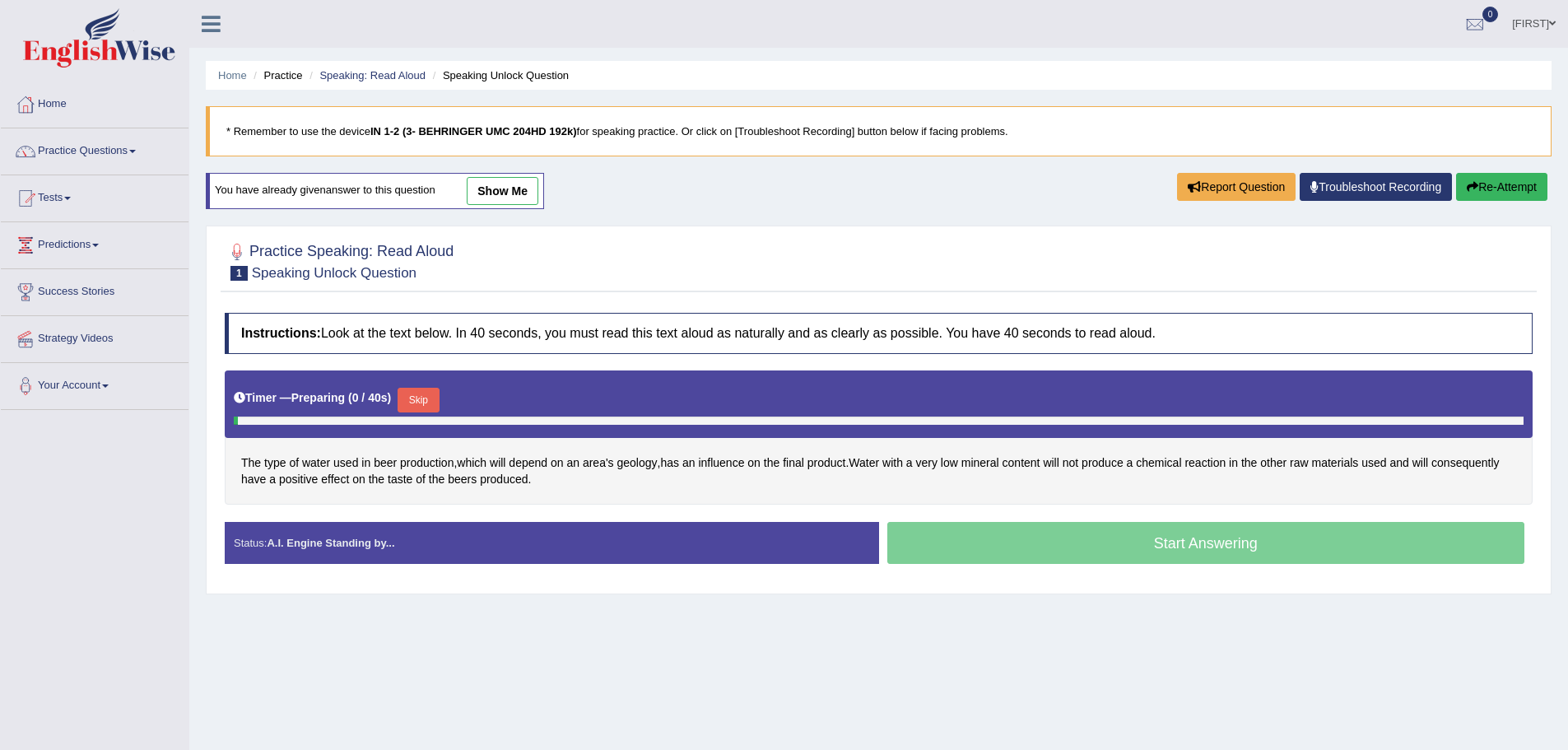scroll, scrollTop: 0, scrollLeft: 0, axis: both 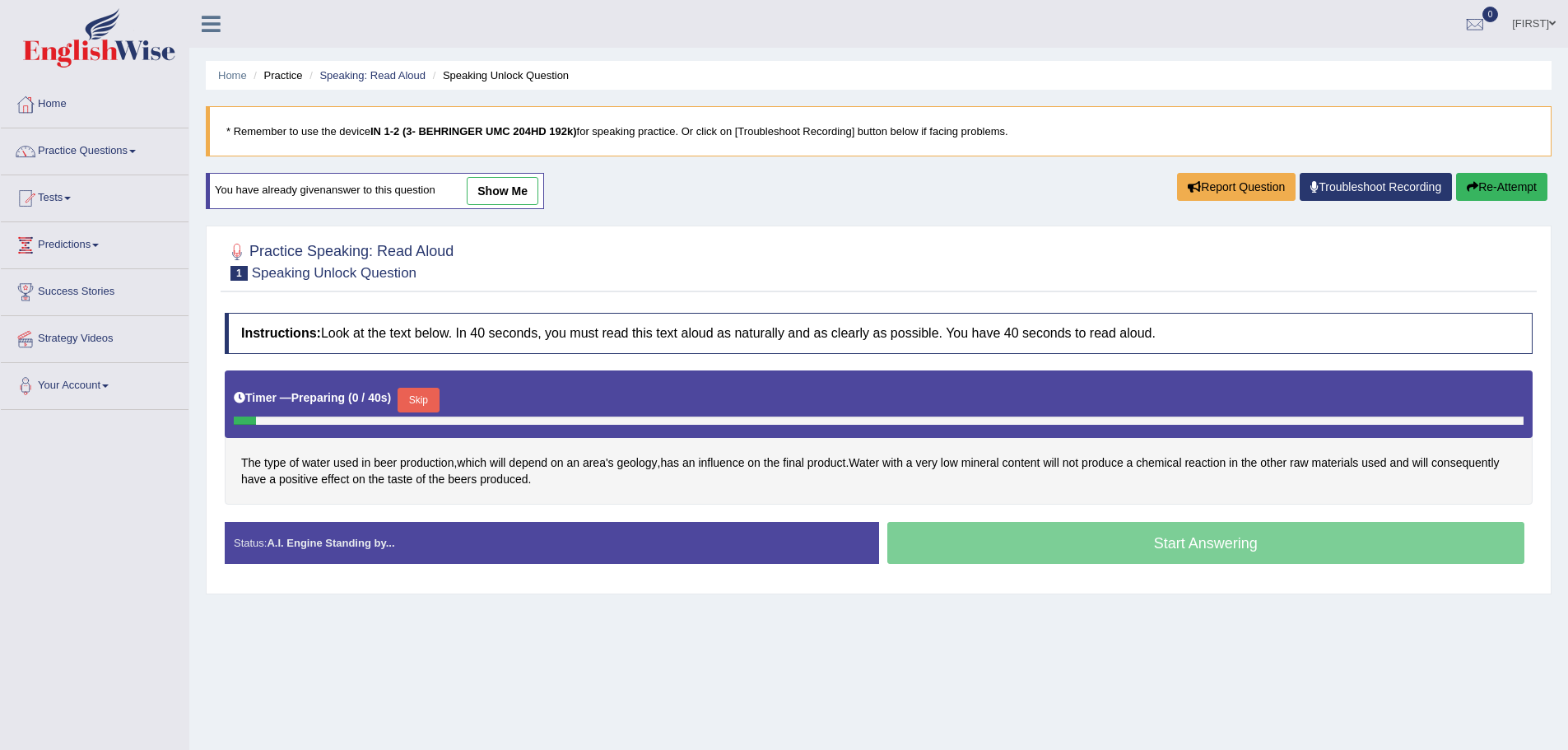 click on "Skip" at bounding box center (418, 400) 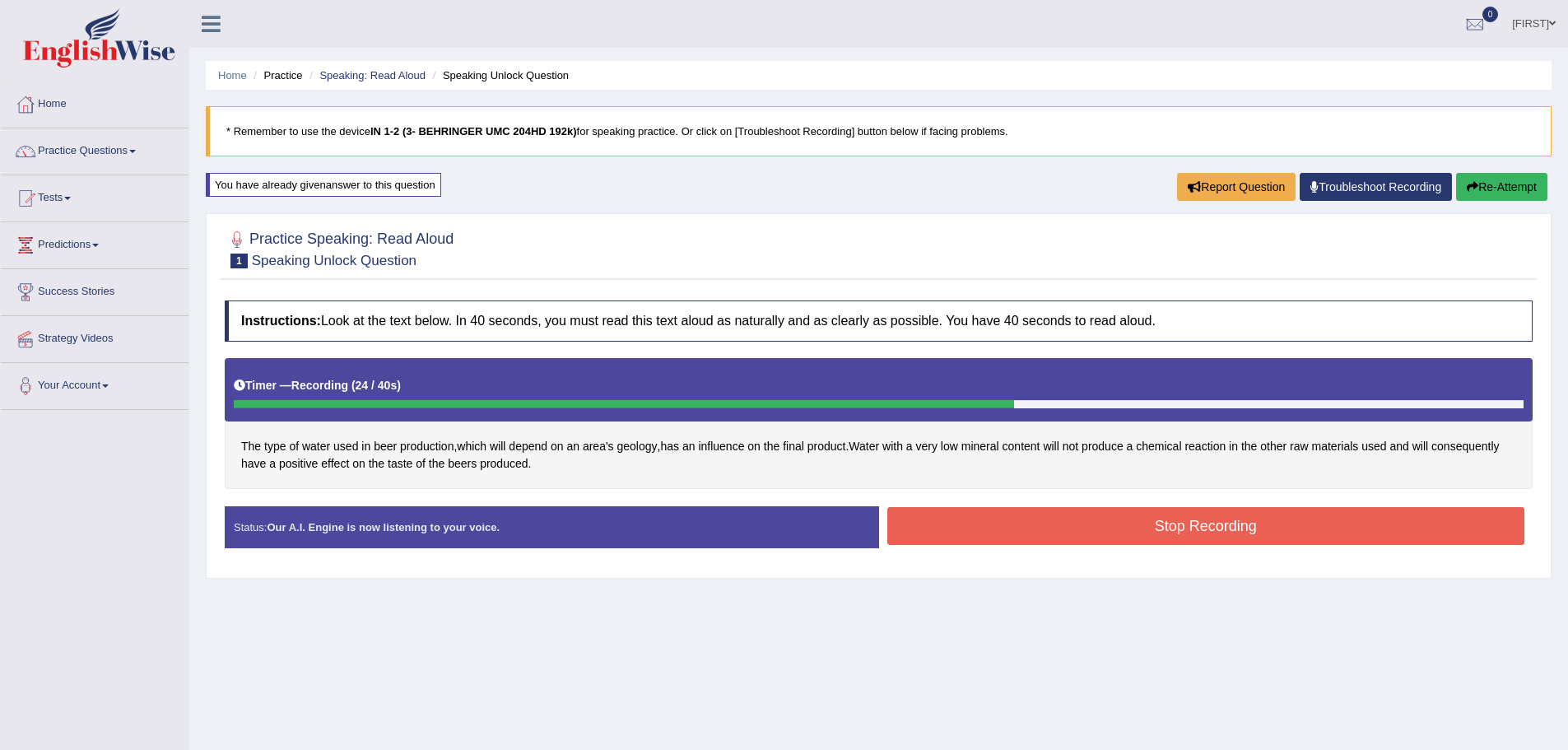 click on "Stop Recording" at bounding box center (1206, 526) 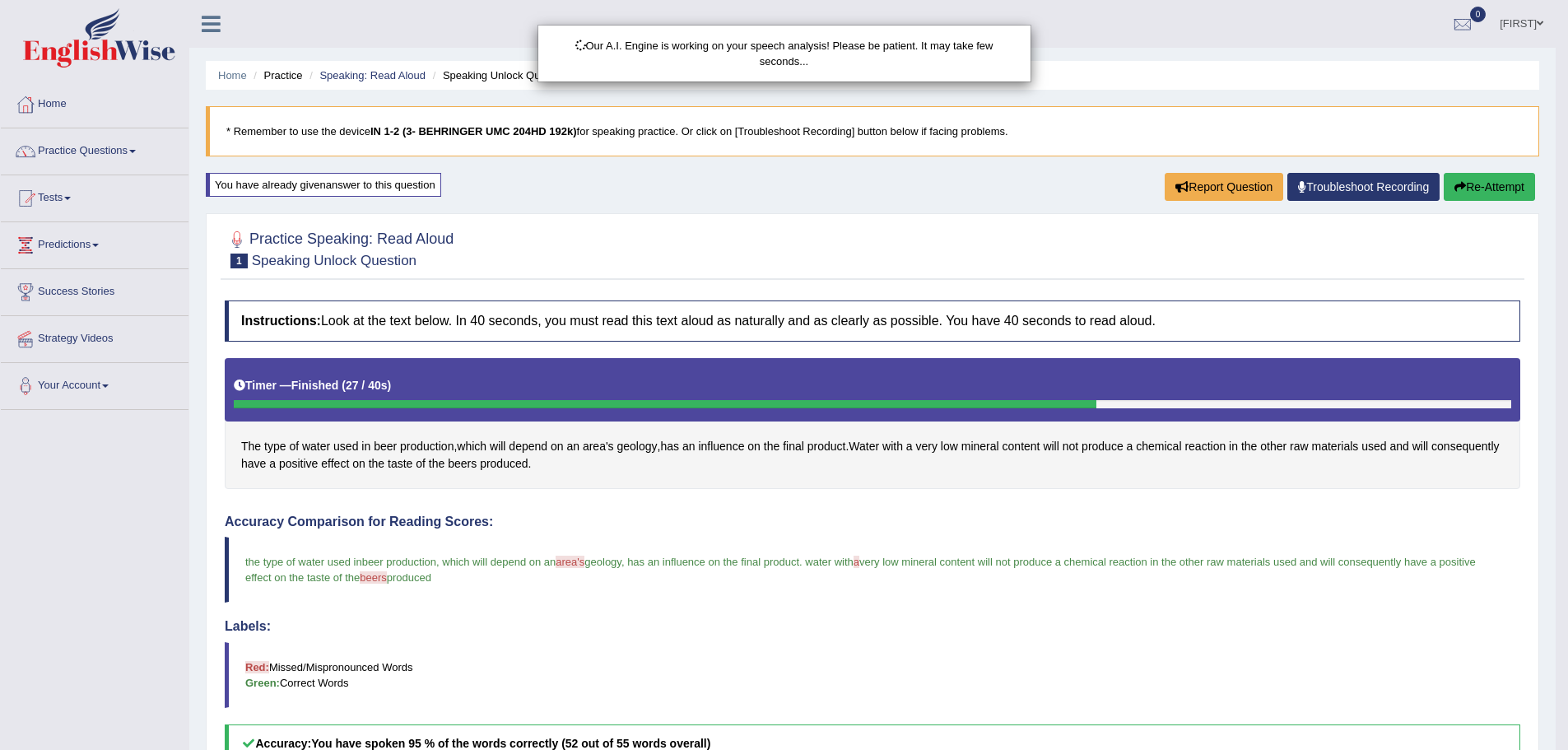scroll, scrollTop: 82, scrollLeft: 0, axis: vertical 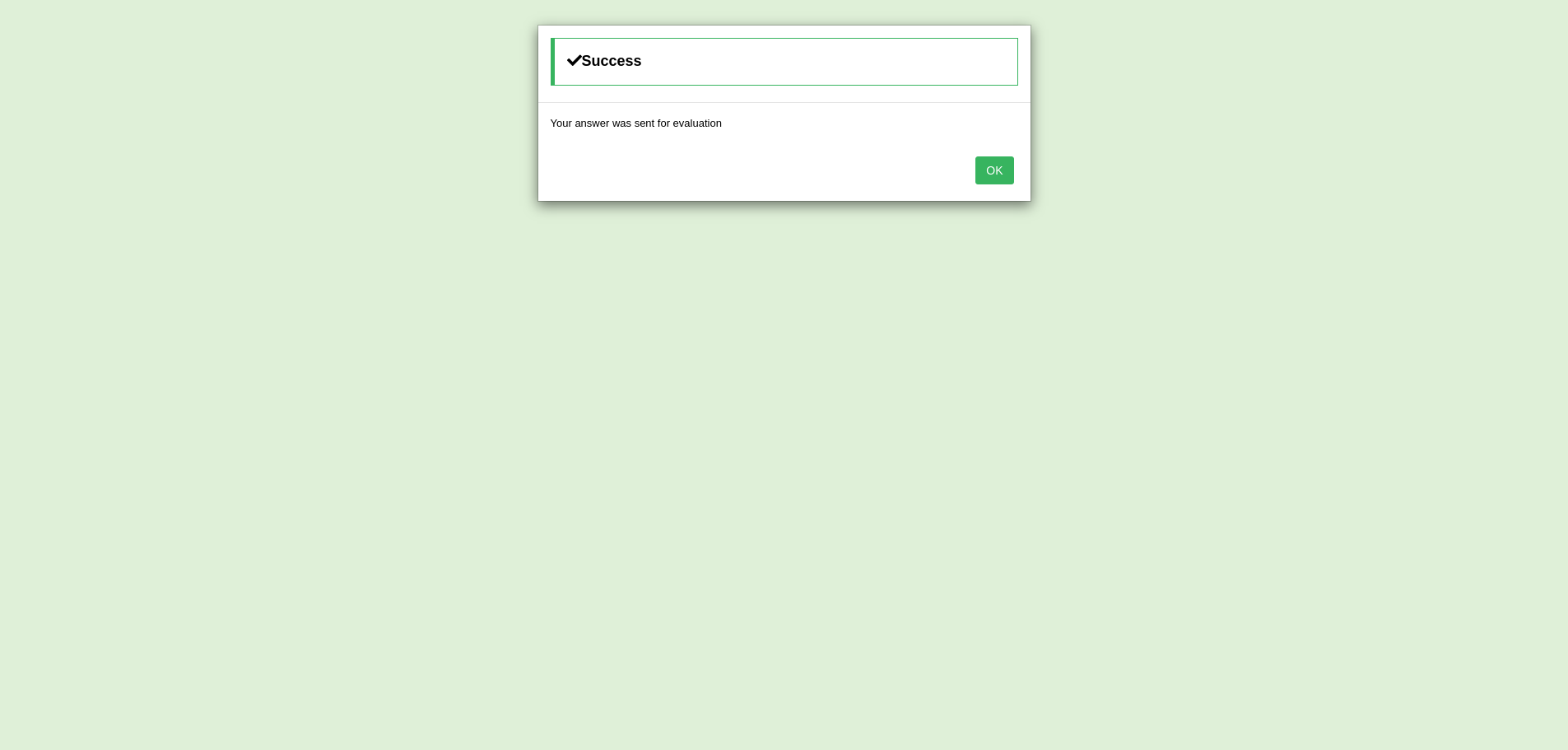 click on "OK" at bounding box center (994, 170) 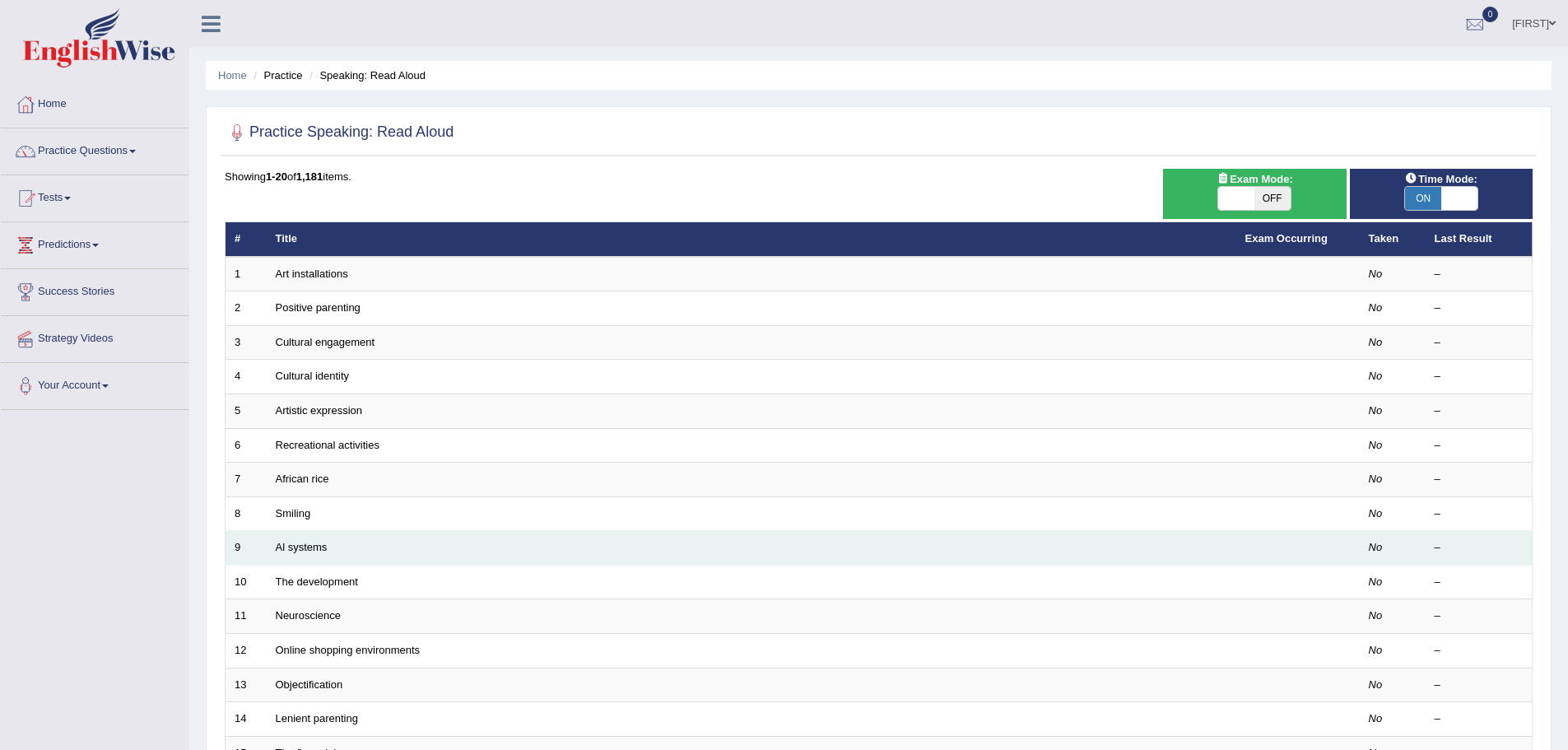 scroll, scrollTop: 0, scrollLeft: 0, axis: both 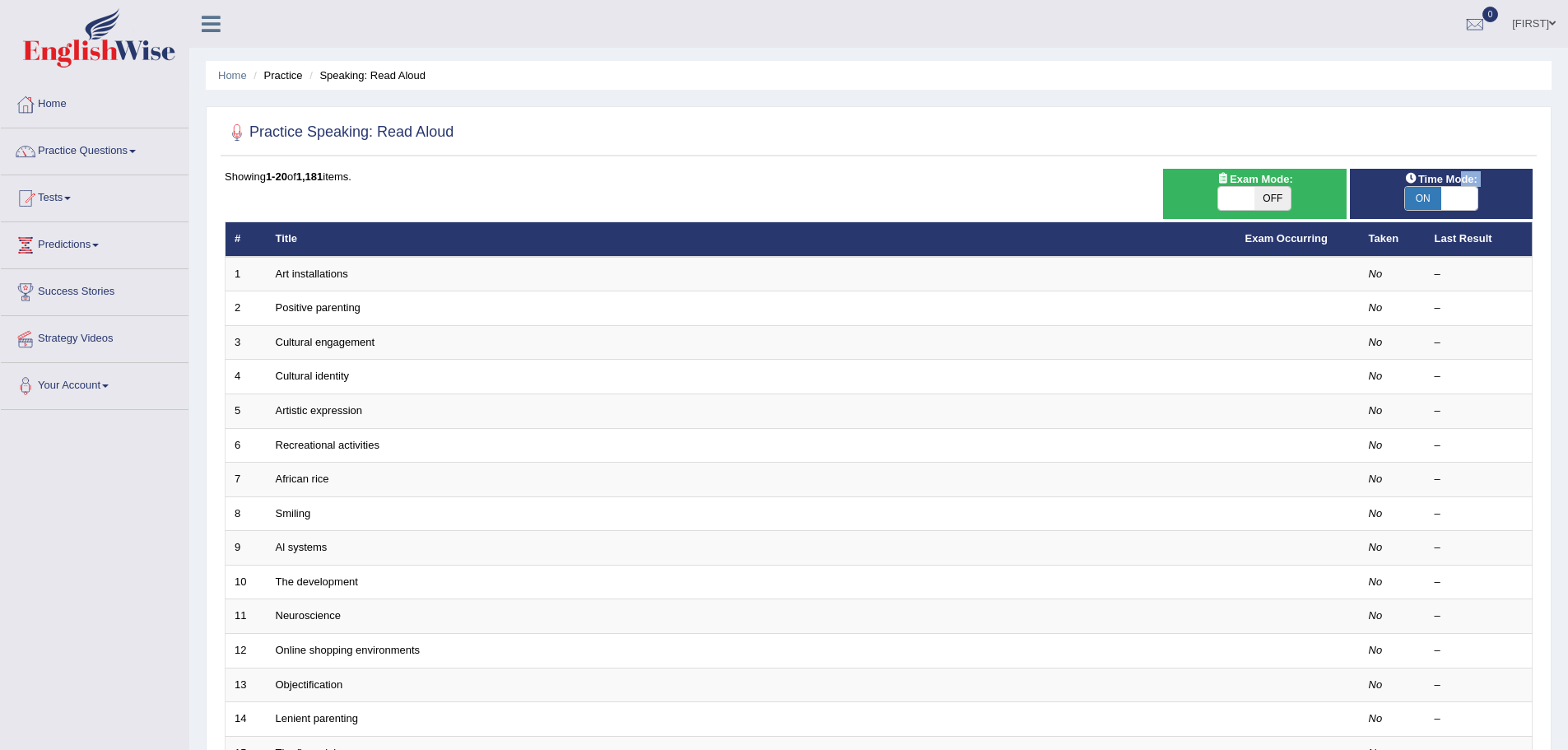 click on "Time Mode:
ON   OFF" at bounding box center (1441, 193) 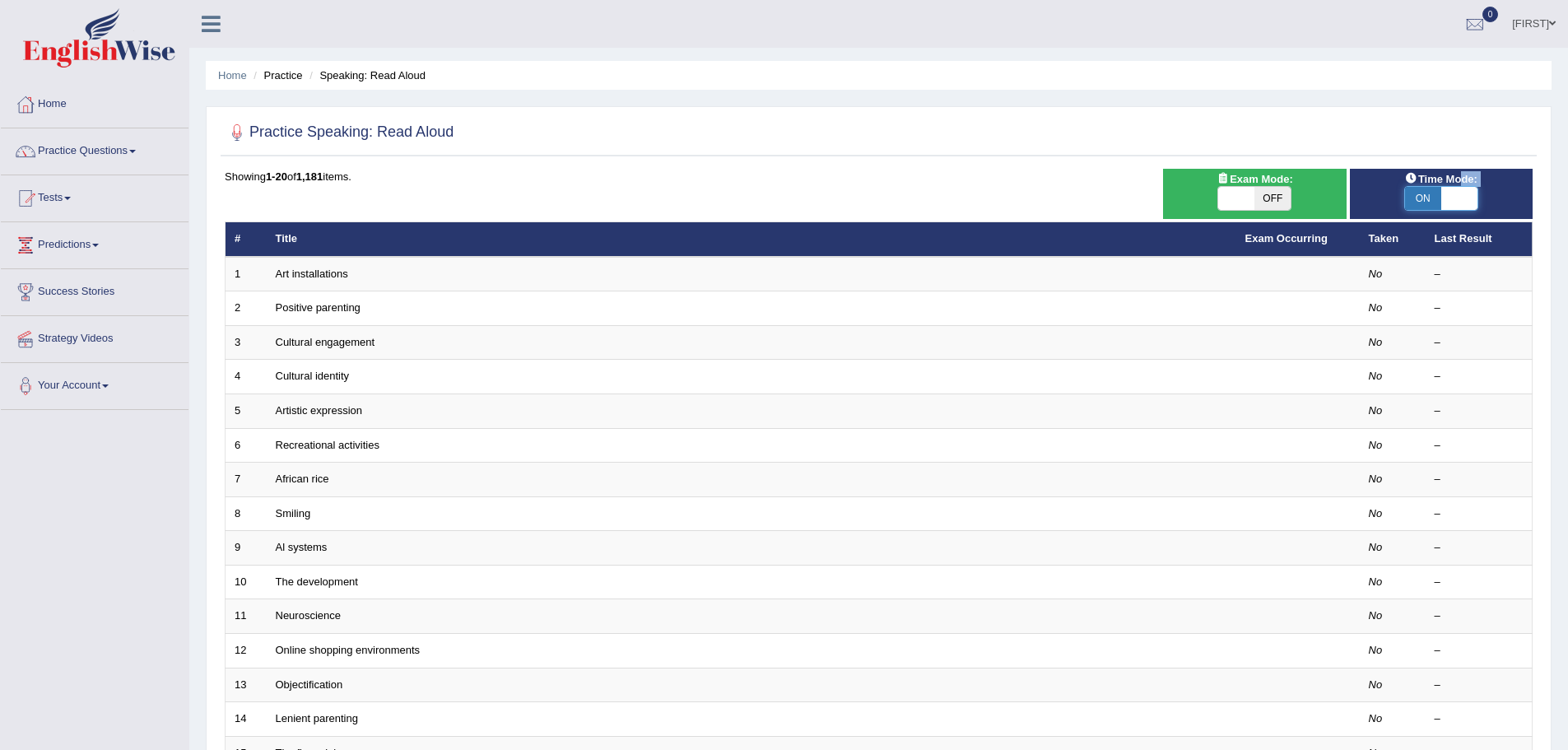 click at bounding box center (1459, 198) 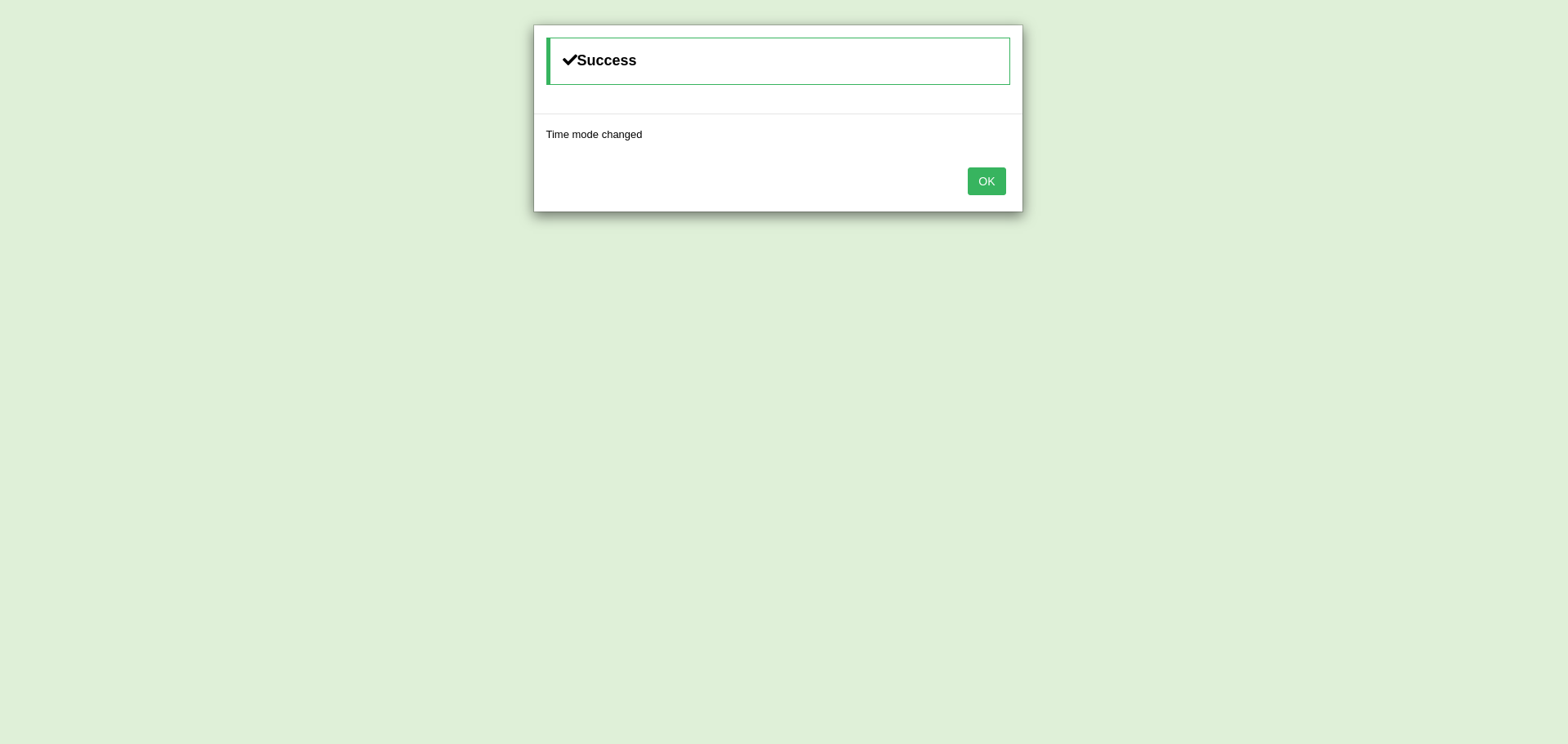 click on "OK" at bounding box center (987, 181) 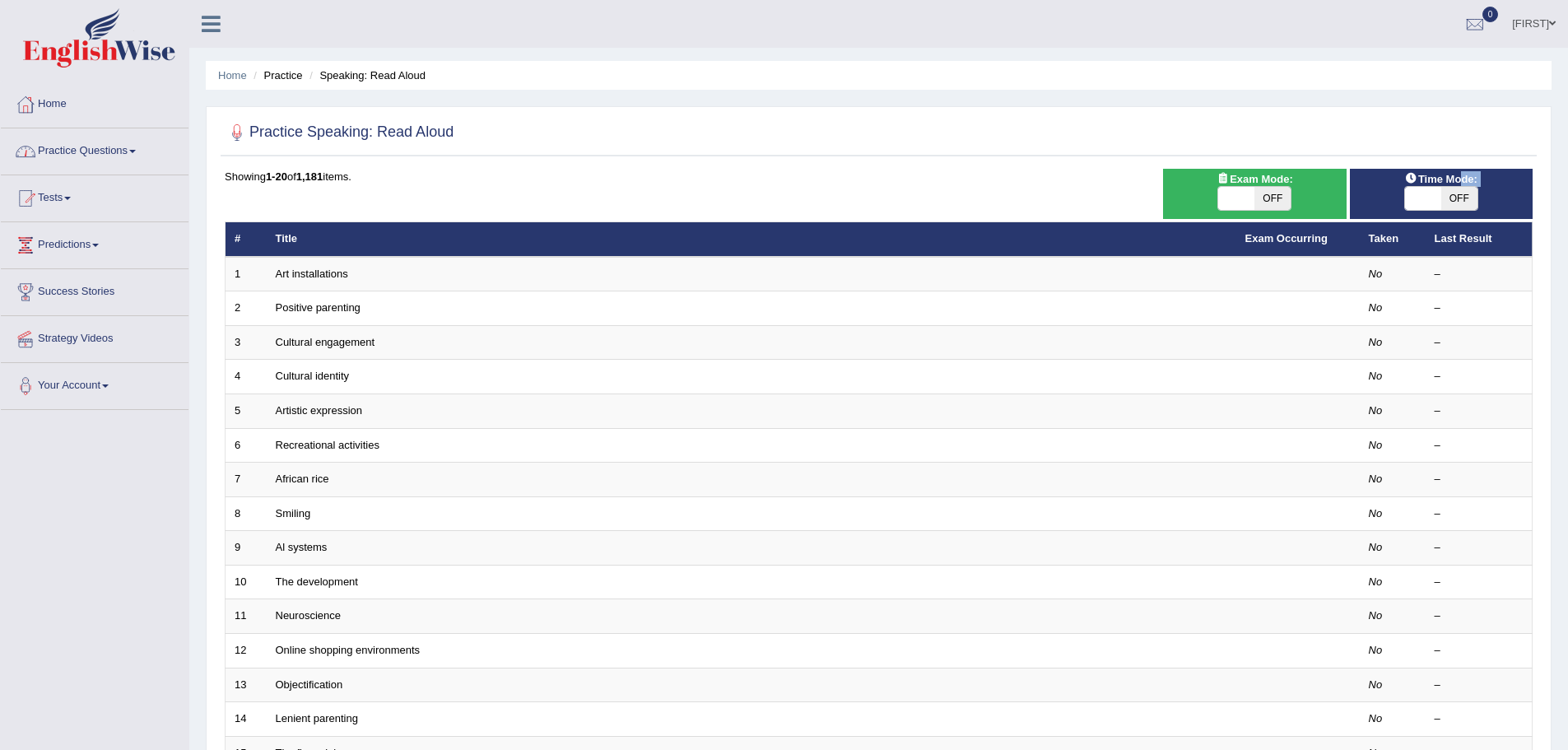 click on "Practice Questions" at bounding box center (95, 149) 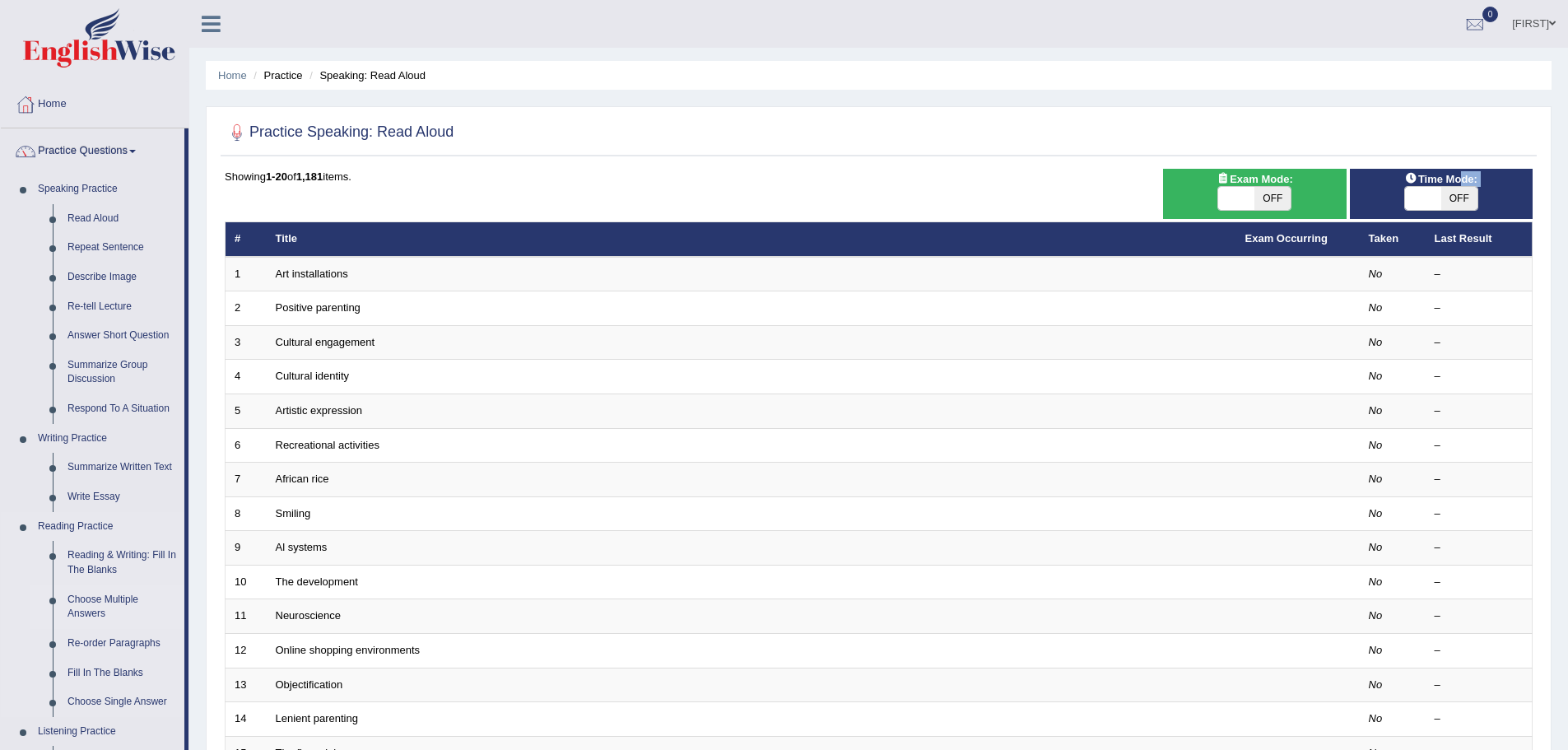 scroll, scrollTop: 82, scrollLeft: 0, axis: vertical 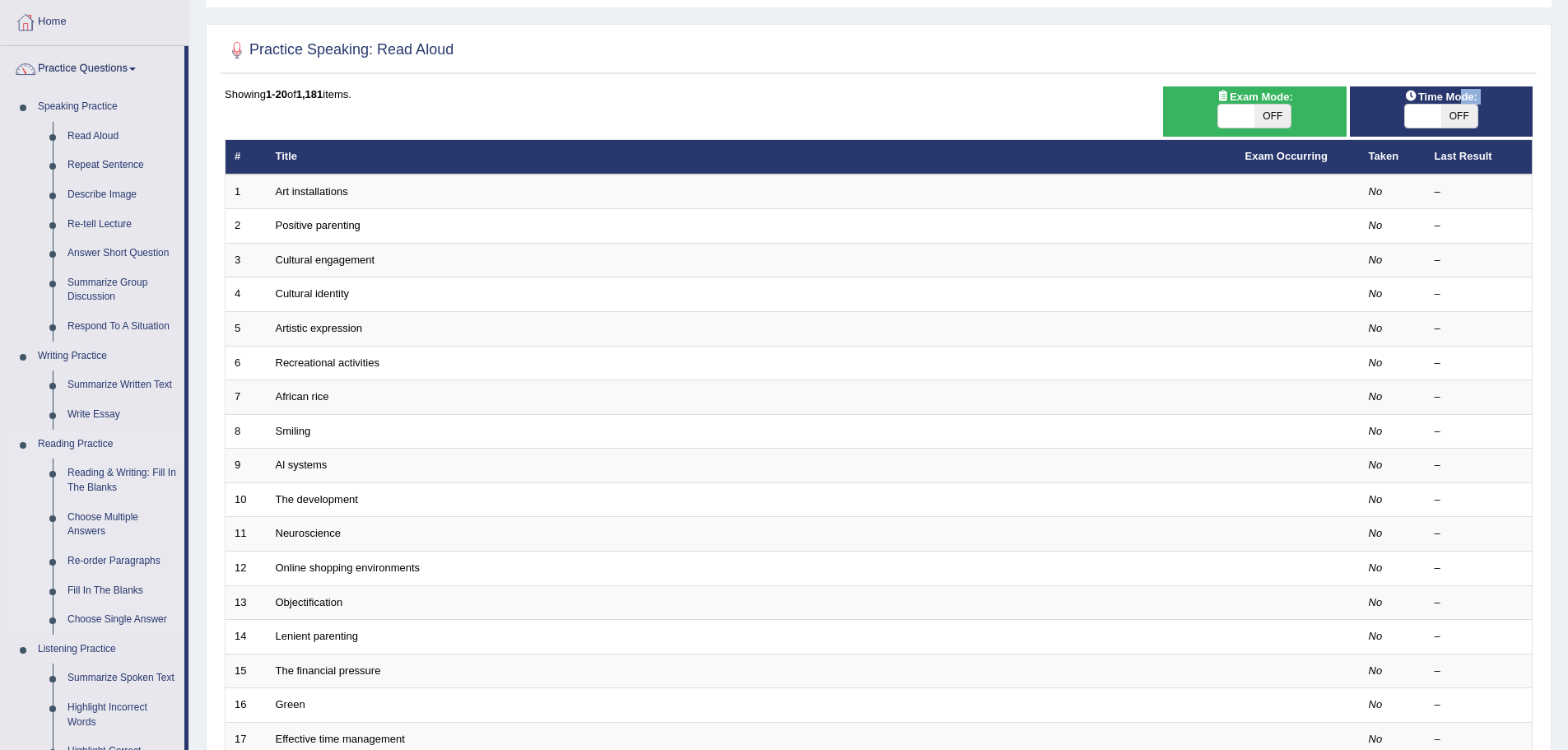 click on "Reading Practice" at bounding box center [107, 445] 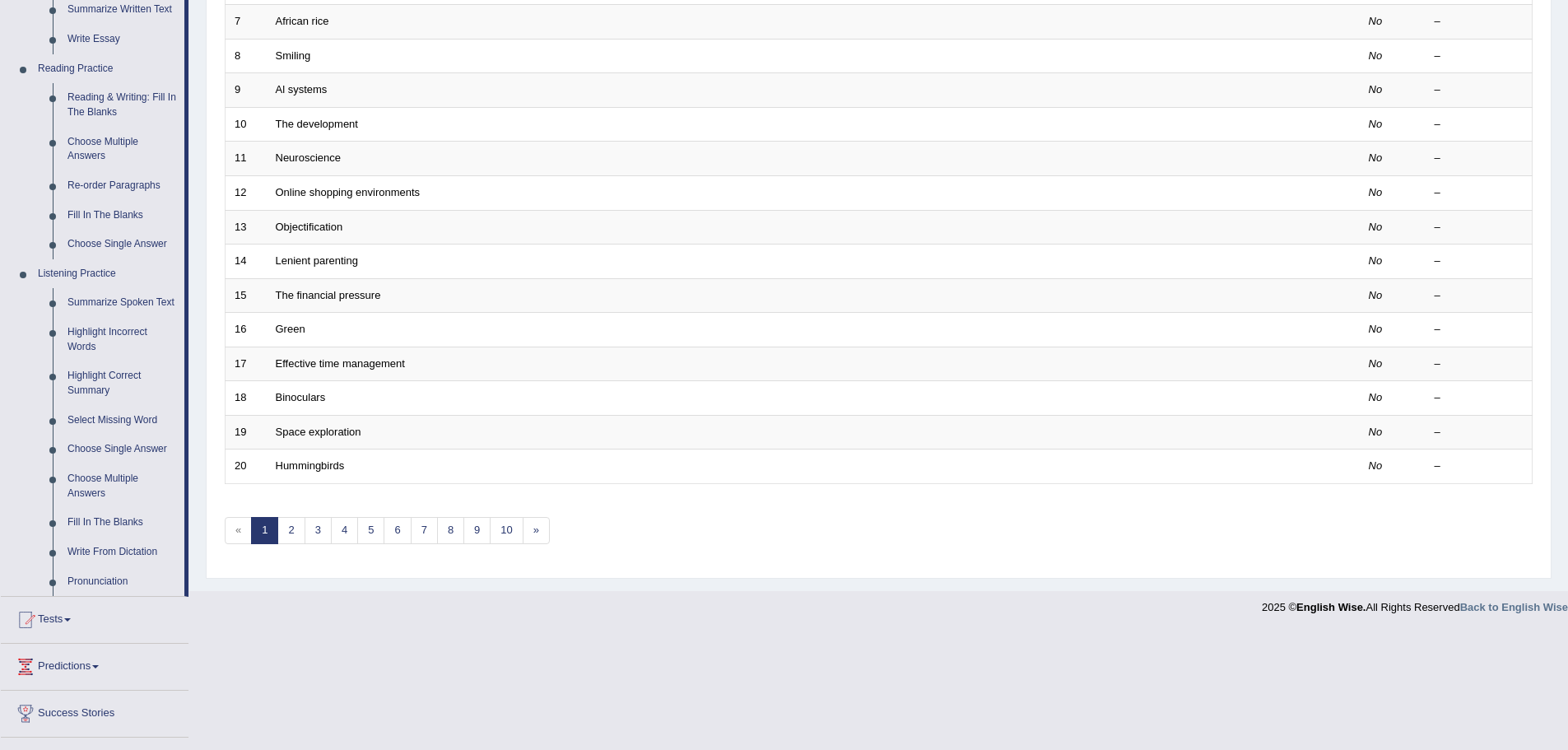 scroll, scrollTop: 540, scrollLeft: 0, axis: vertical 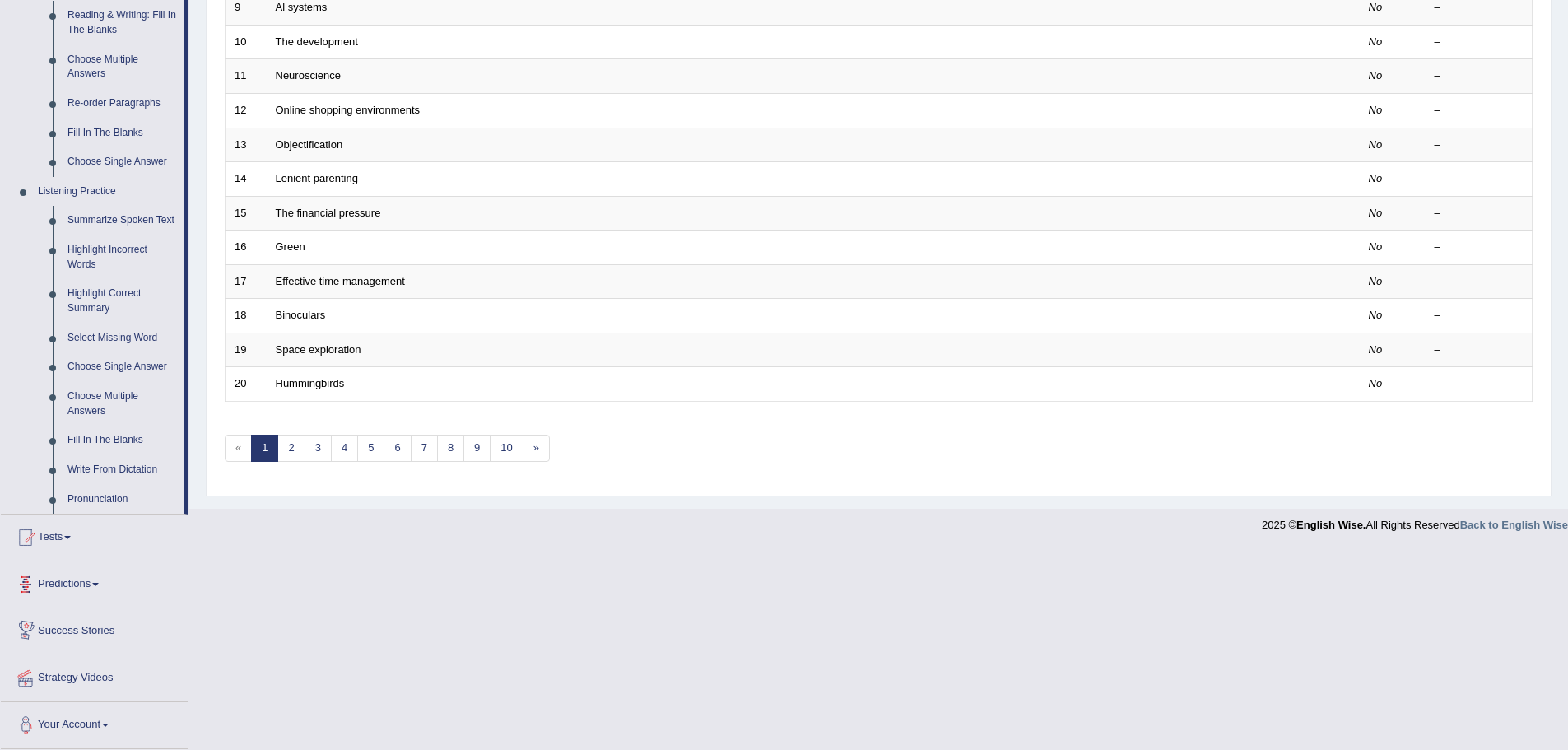 click on "Predictions" at bounding box center (95, 582) 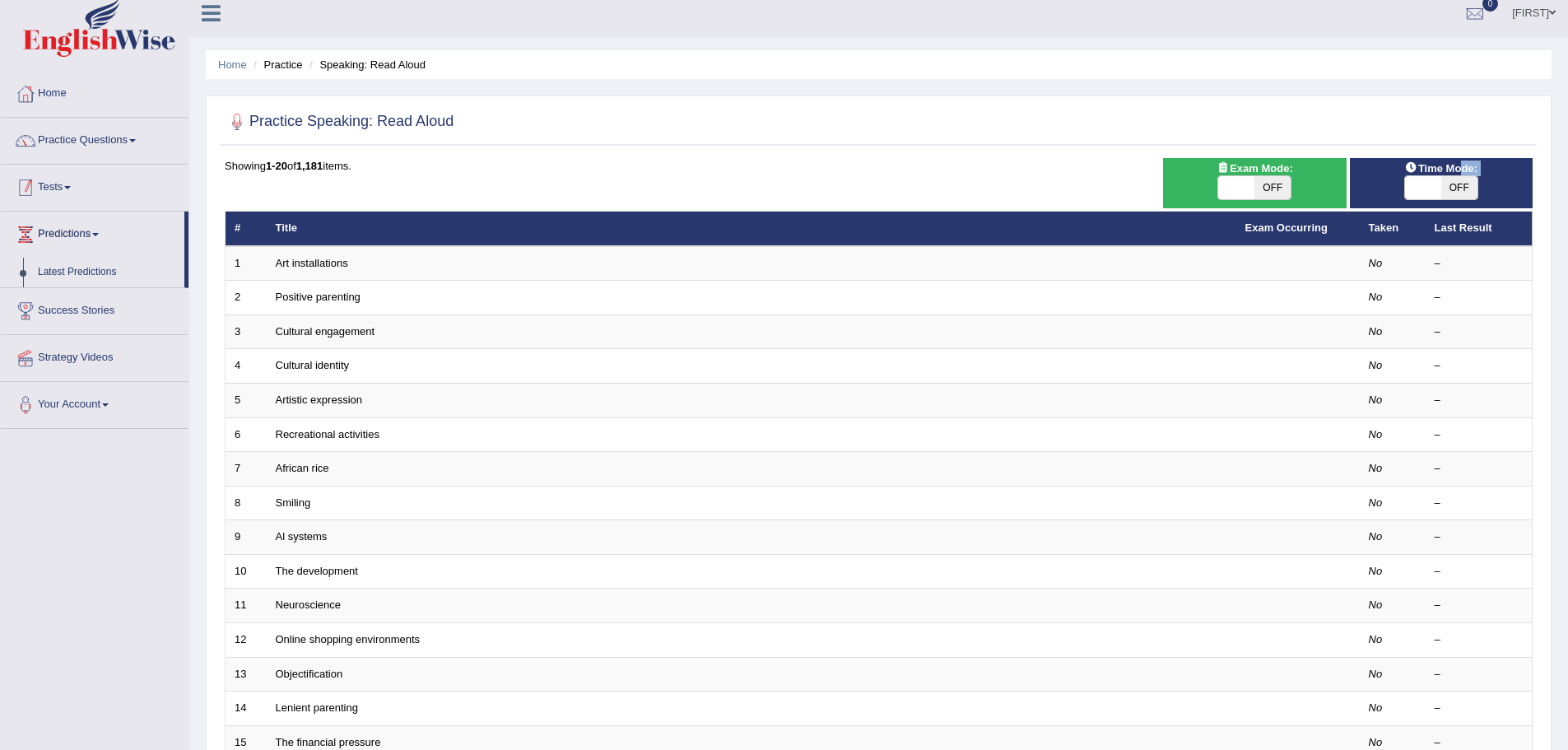 scroll, scrollTop: 0, scrollLeft: 0, axis: both 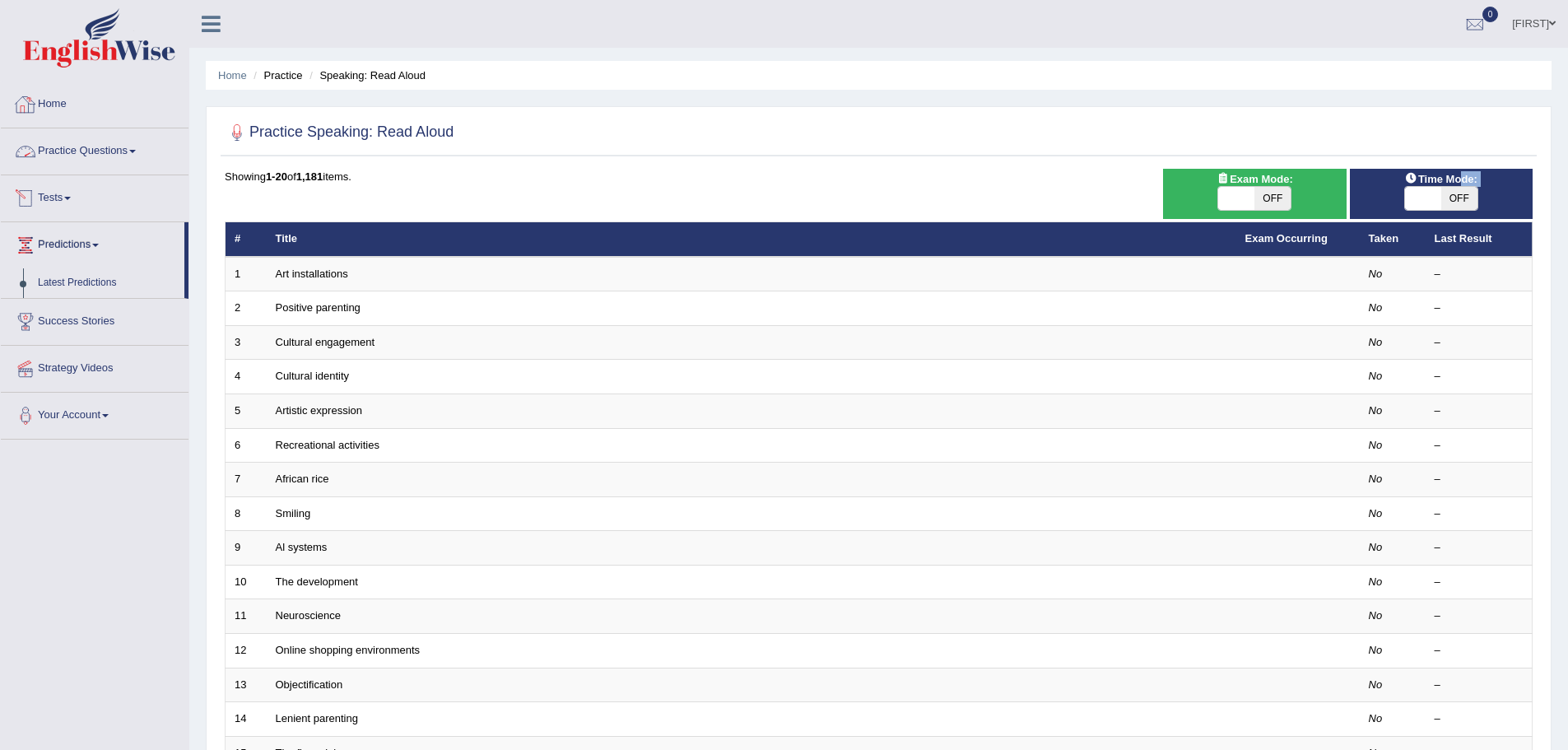 click on "Home" at bounding box center [95, 102] 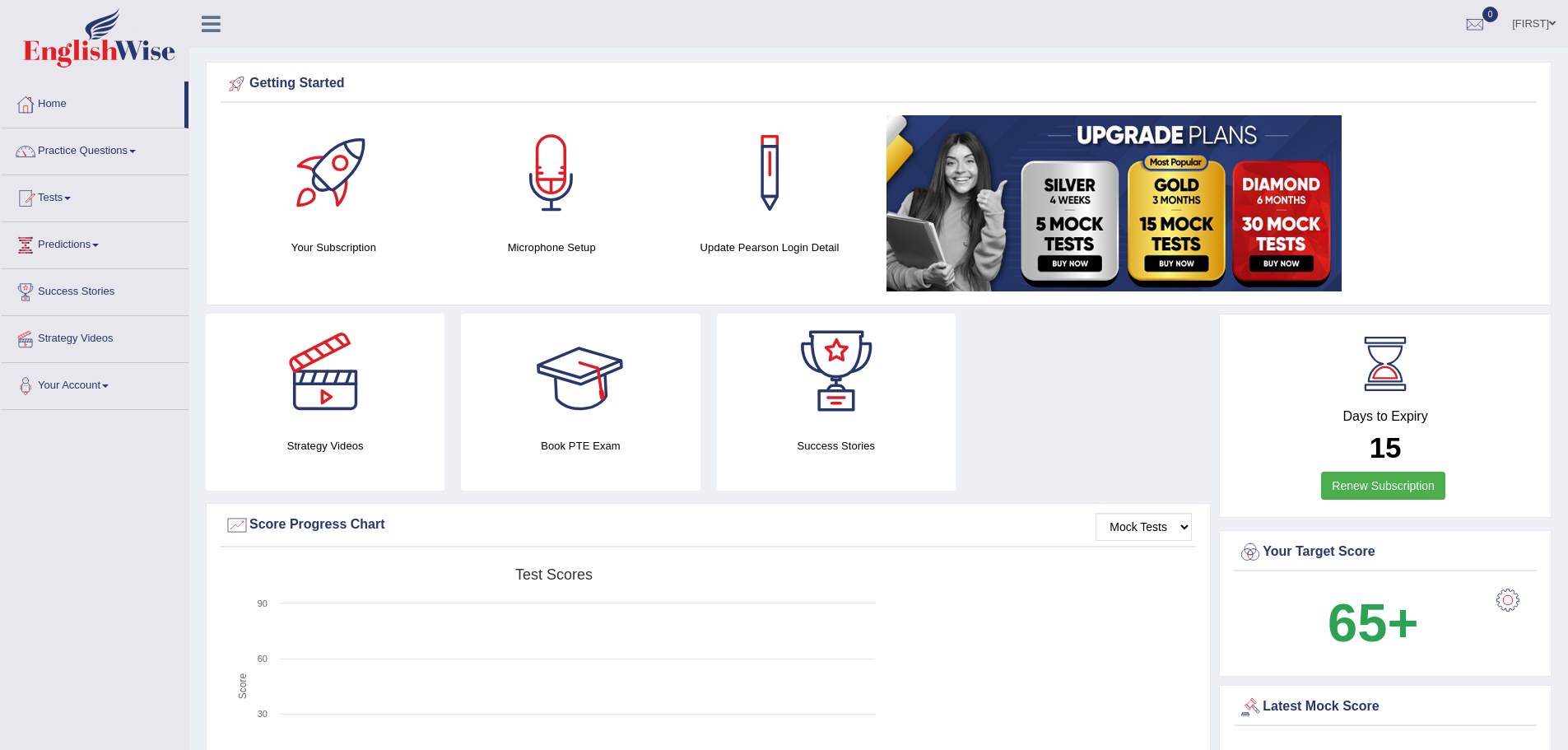 scroll, scrollTop: 0, scrollLeft: 0, axis: both 